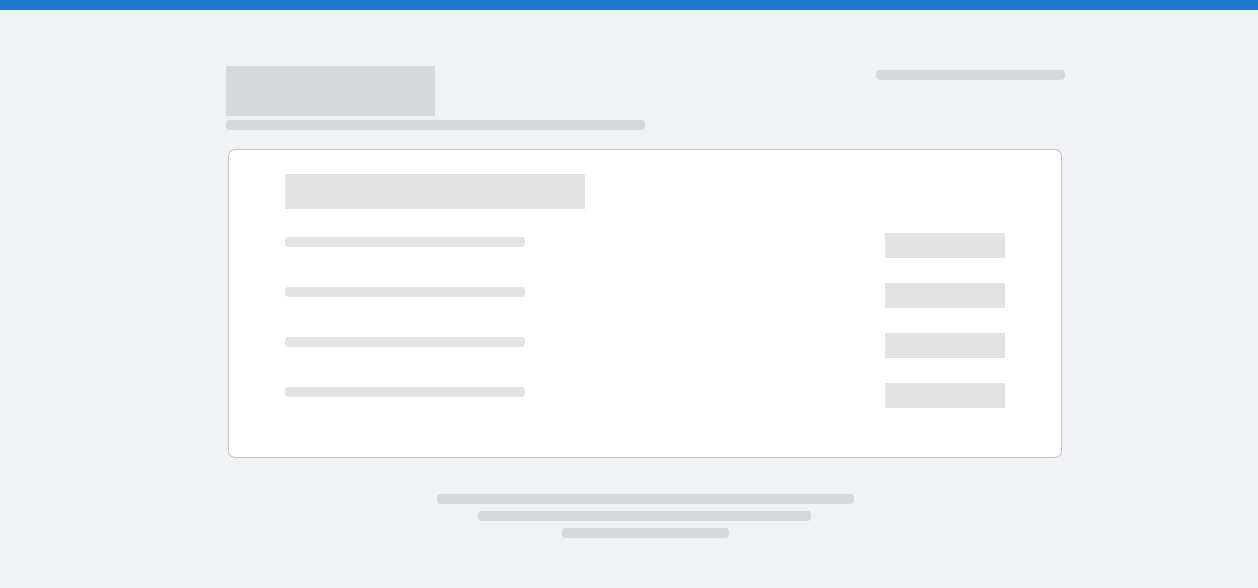 scroll, scrollTop: 0, scrollLeft: 0, axis: both 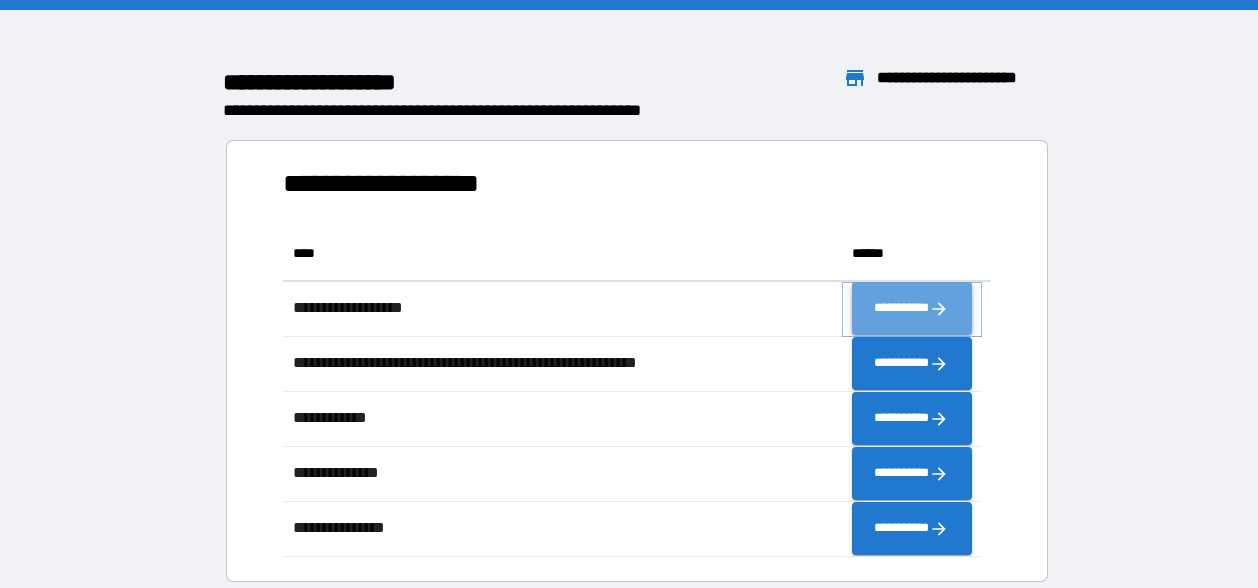click on "**********" at bounding box center (912, 309) 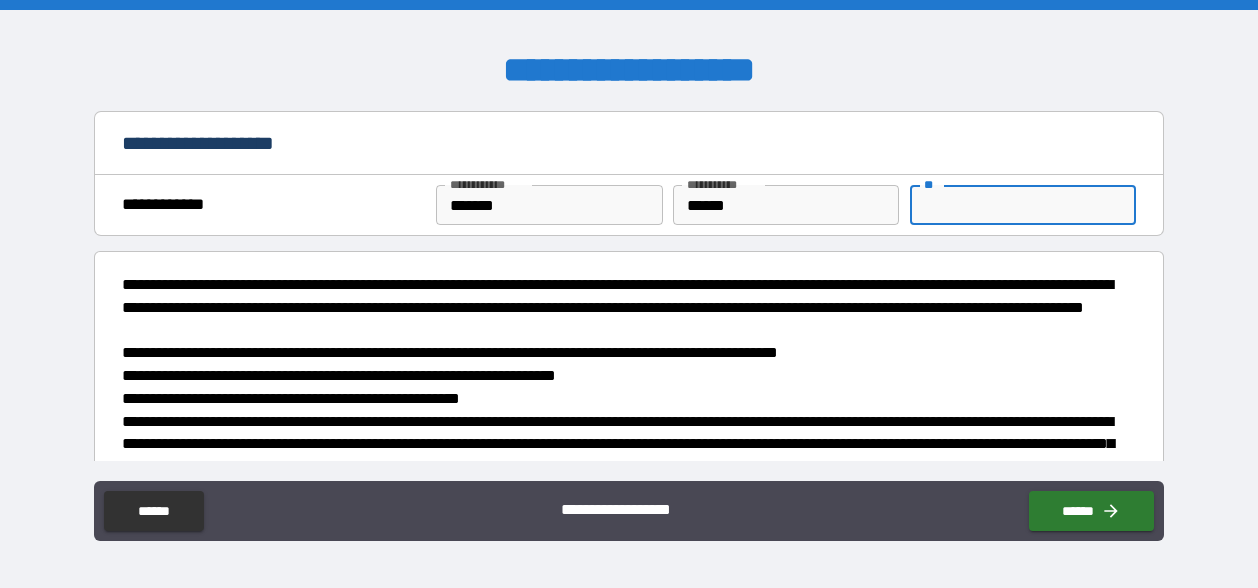 click on "**" at bounding box center [1023, 205] 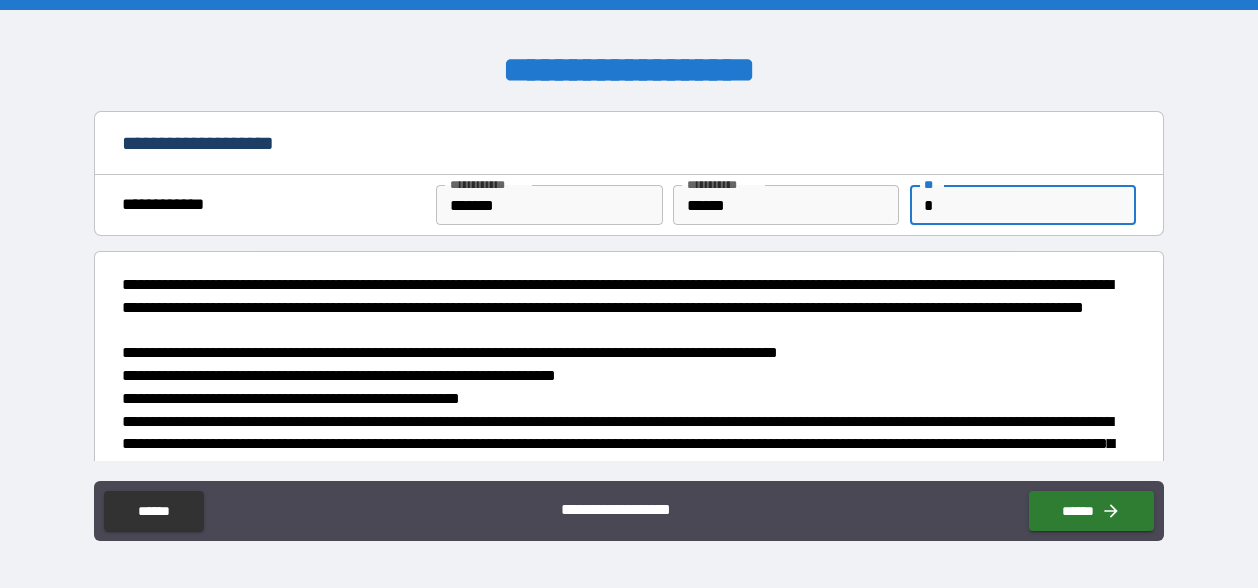 type on "*" 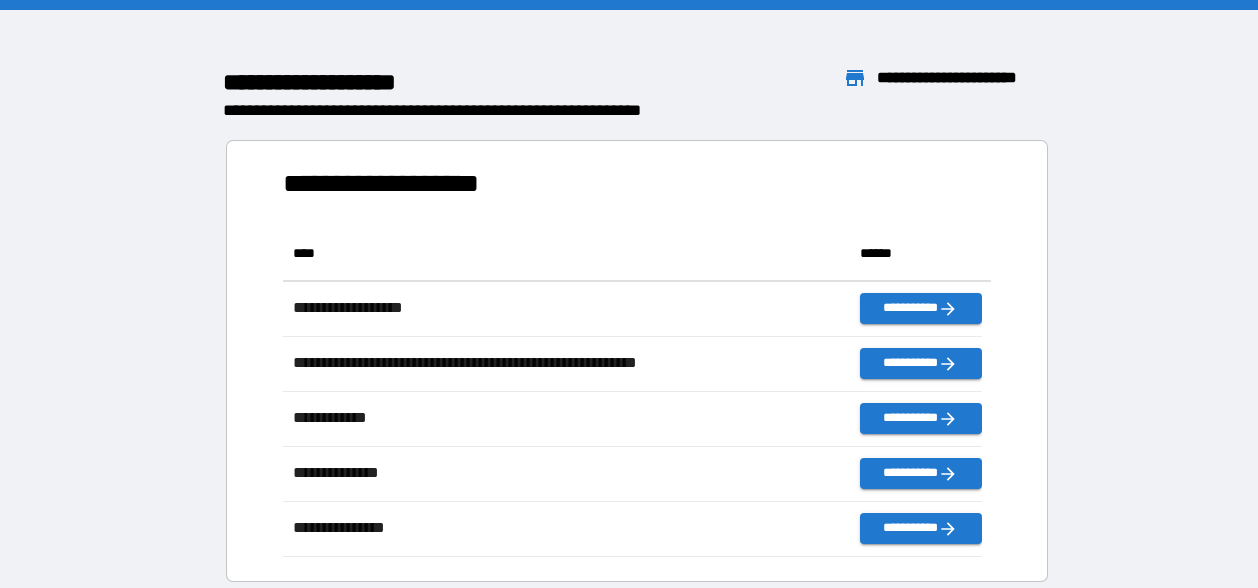 scroll, scrollTop: 16, scrollLeft: 16, axis: both 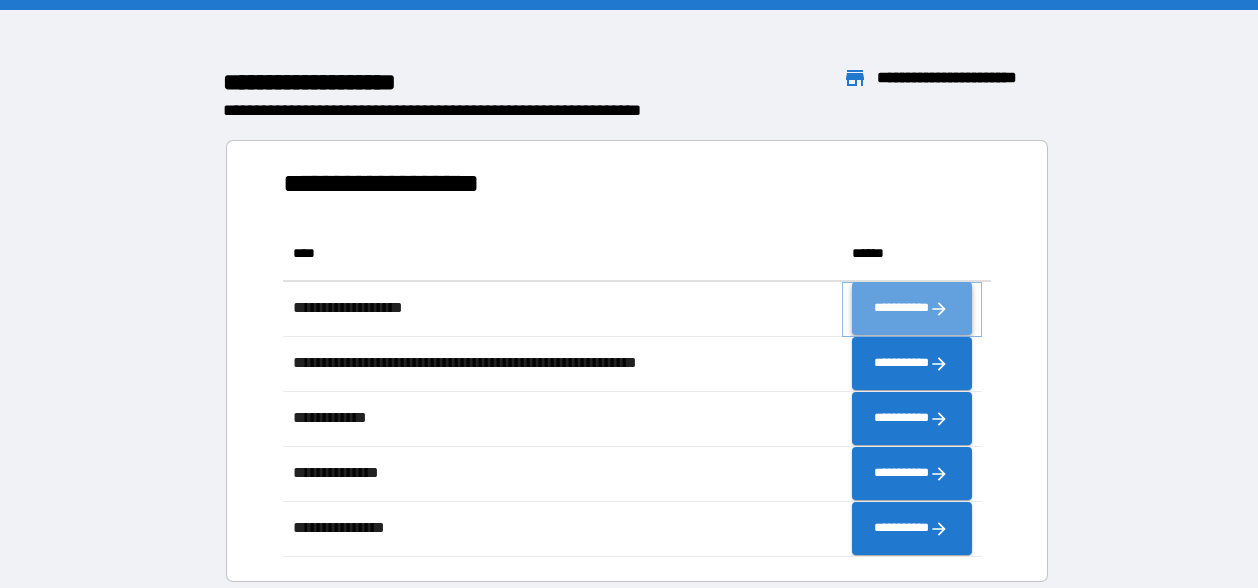 click on "**********" at bounding box center (912, 309) 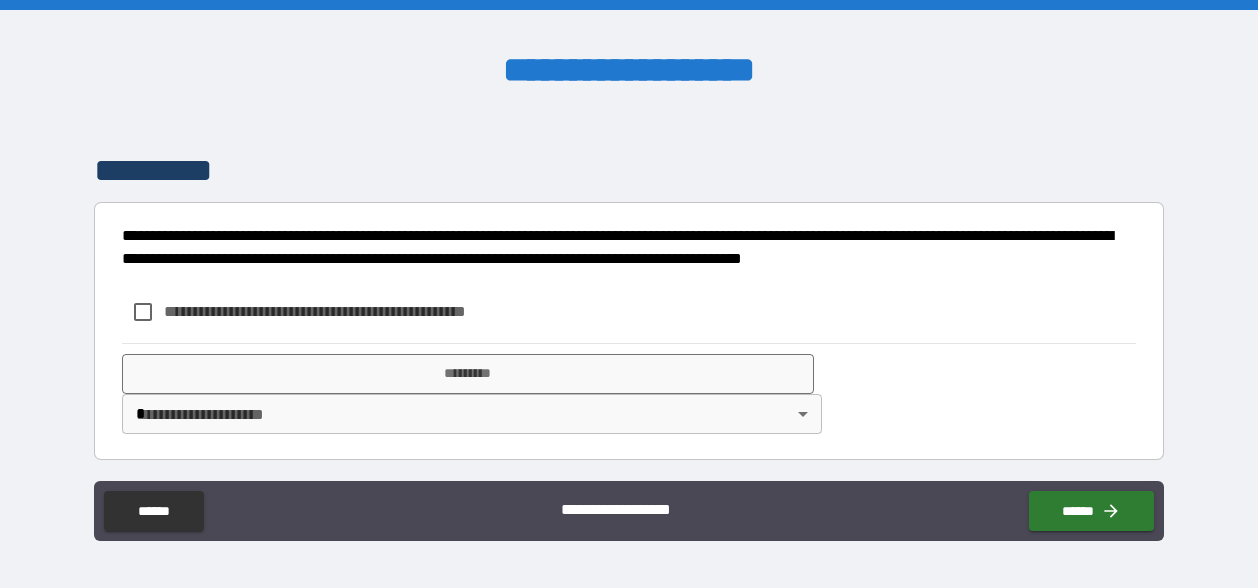 scroll, scrollTop: 517, scrollLeft: 0, axis: vertical 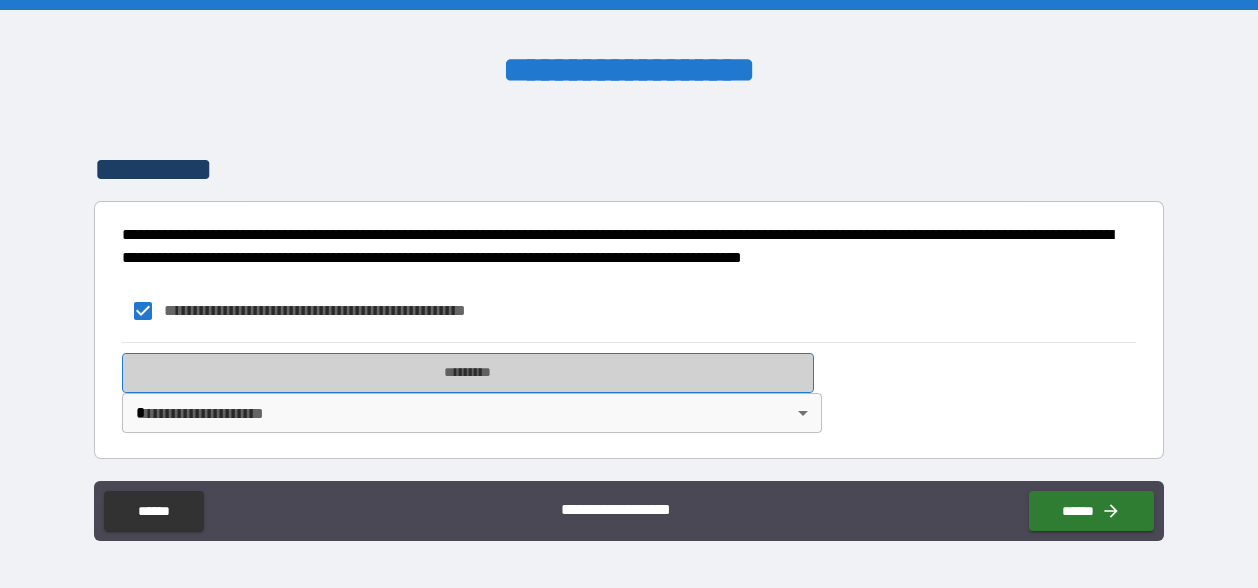 click on "*********" at bounding box center (468, 373) 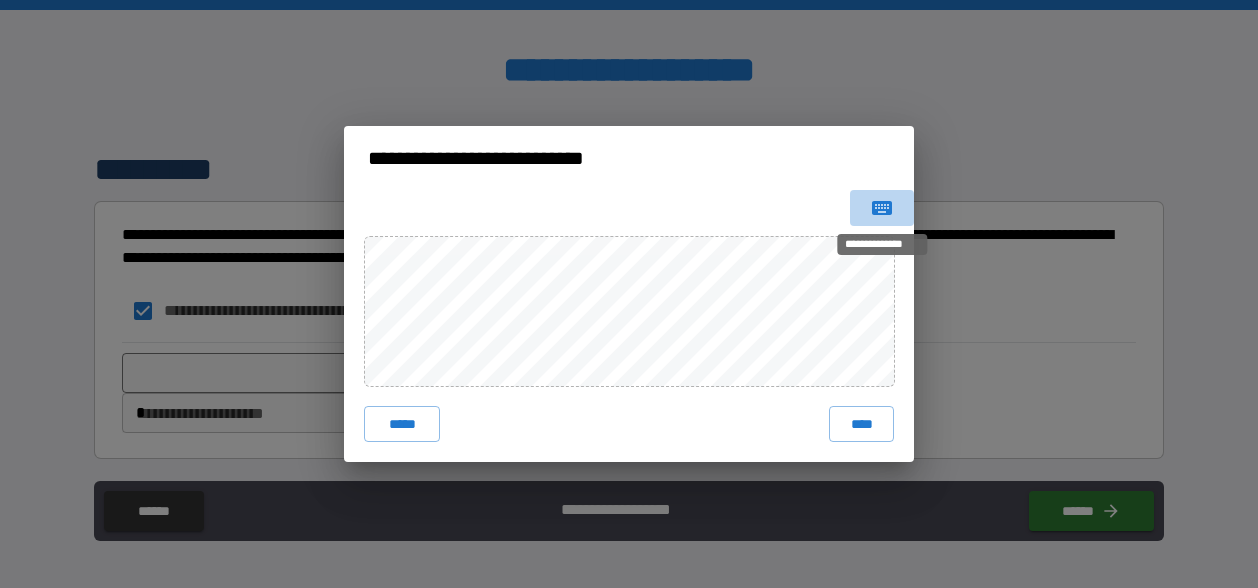click 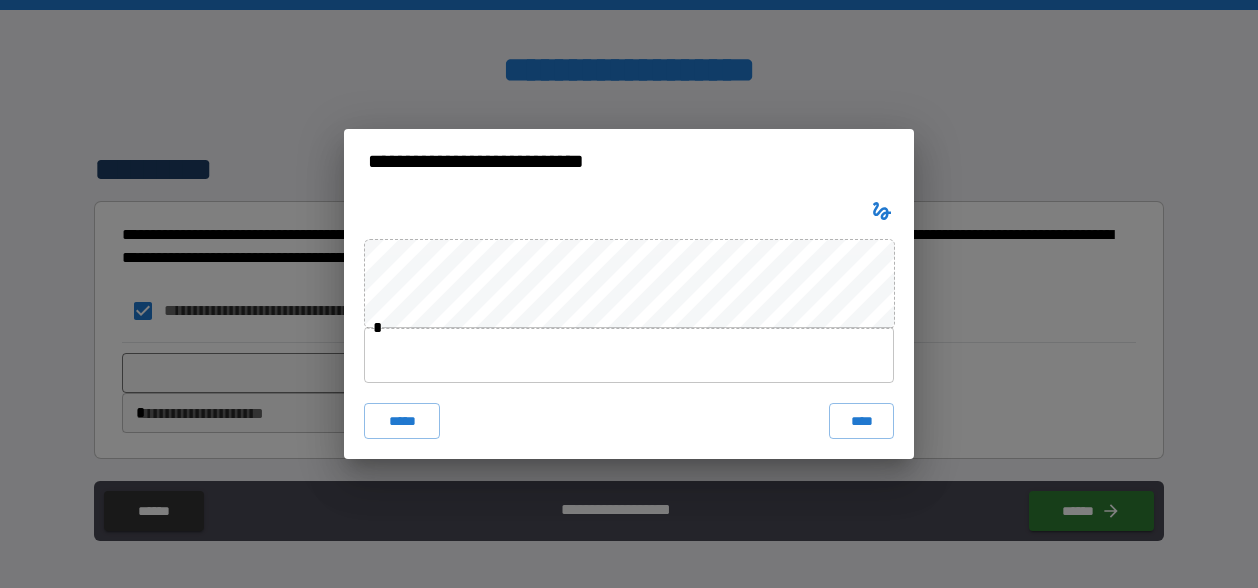 click at bounding box center [629, 355] 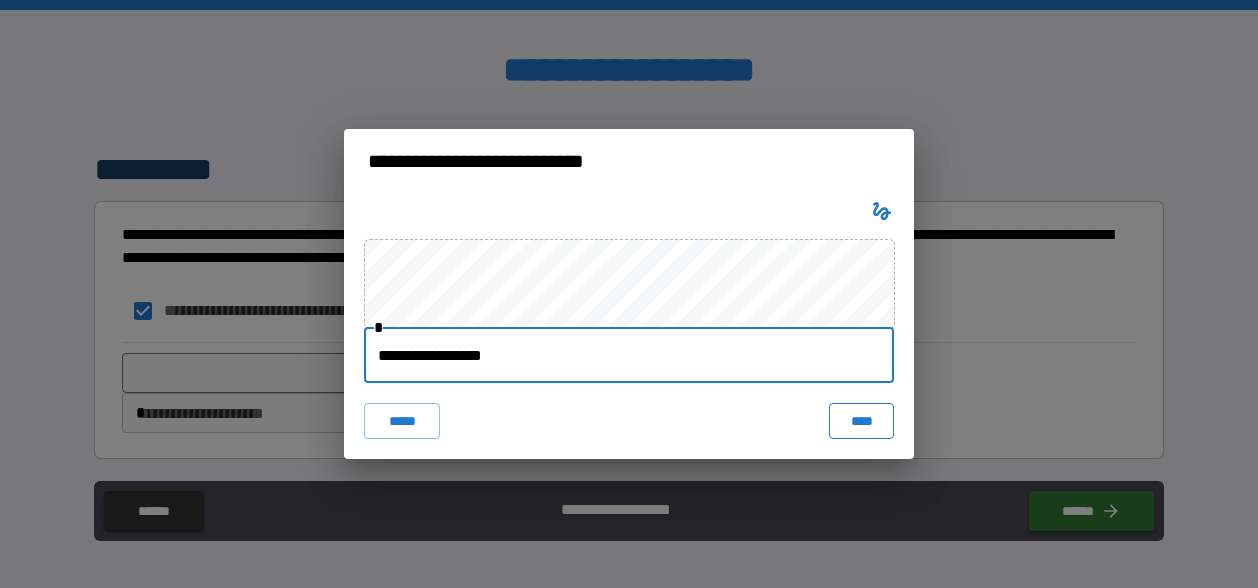 type on "**********" 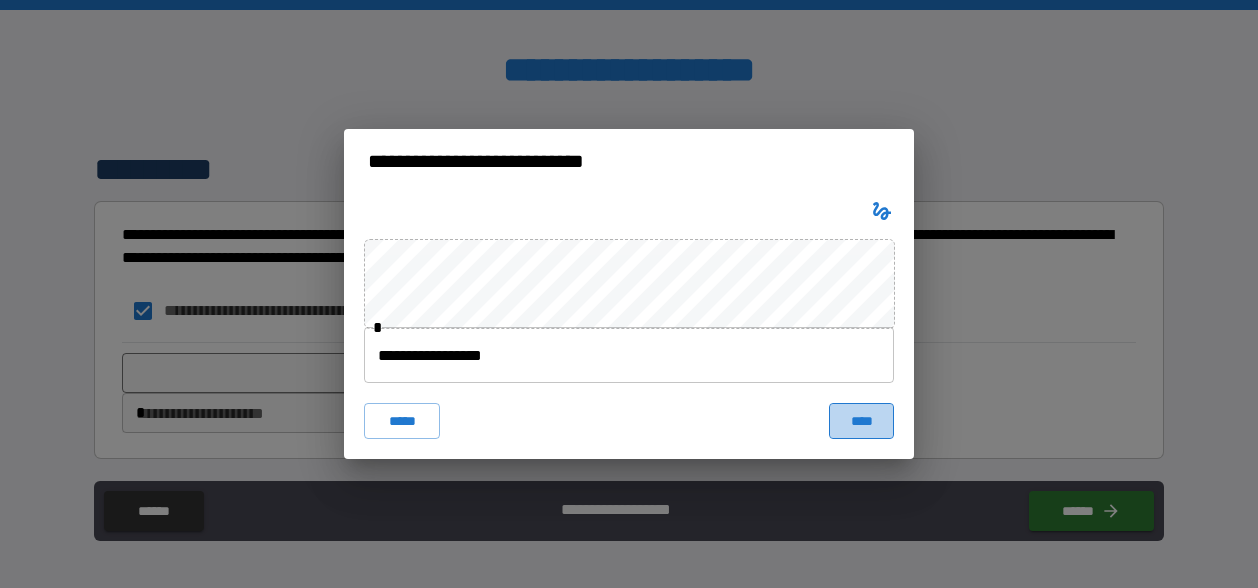 click on "****" at bounding box center (861, 421) 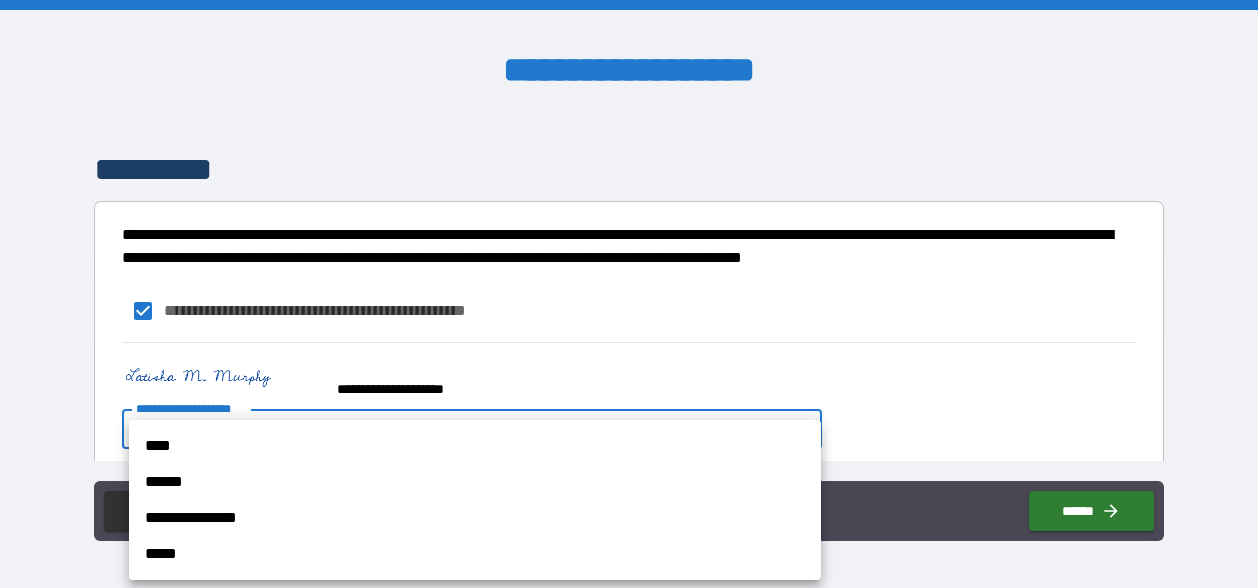click on "**********" at bounding box center (629, 294) 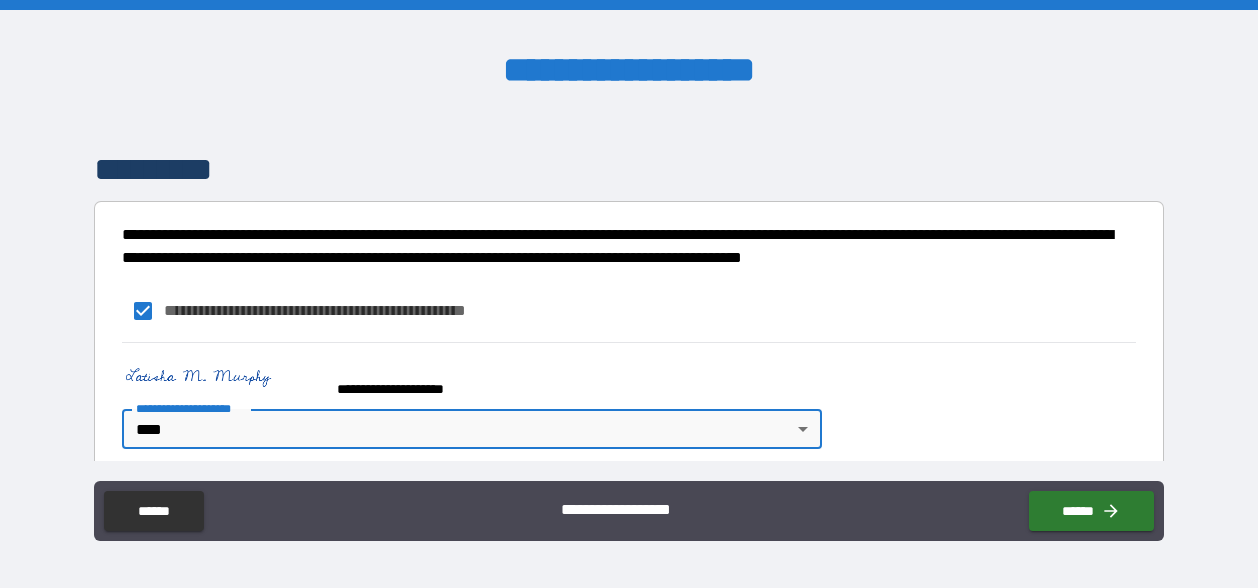 scroll, scrollTop: 534, scrollLeft: 0, axis: vertical 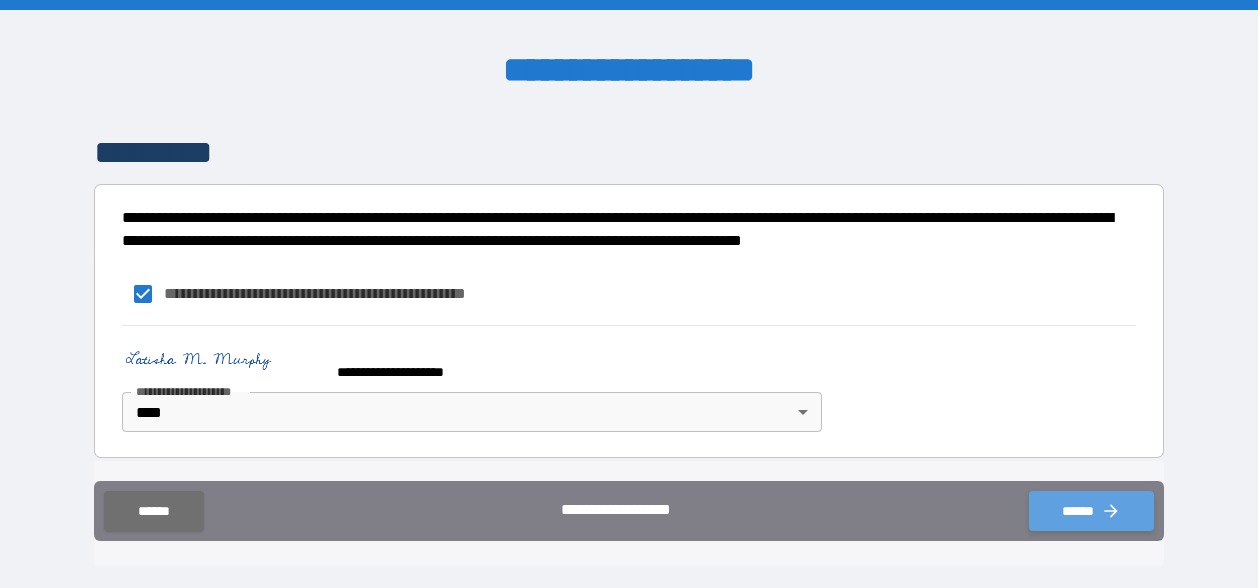 click on "******" at bounding box center [1091, 511] 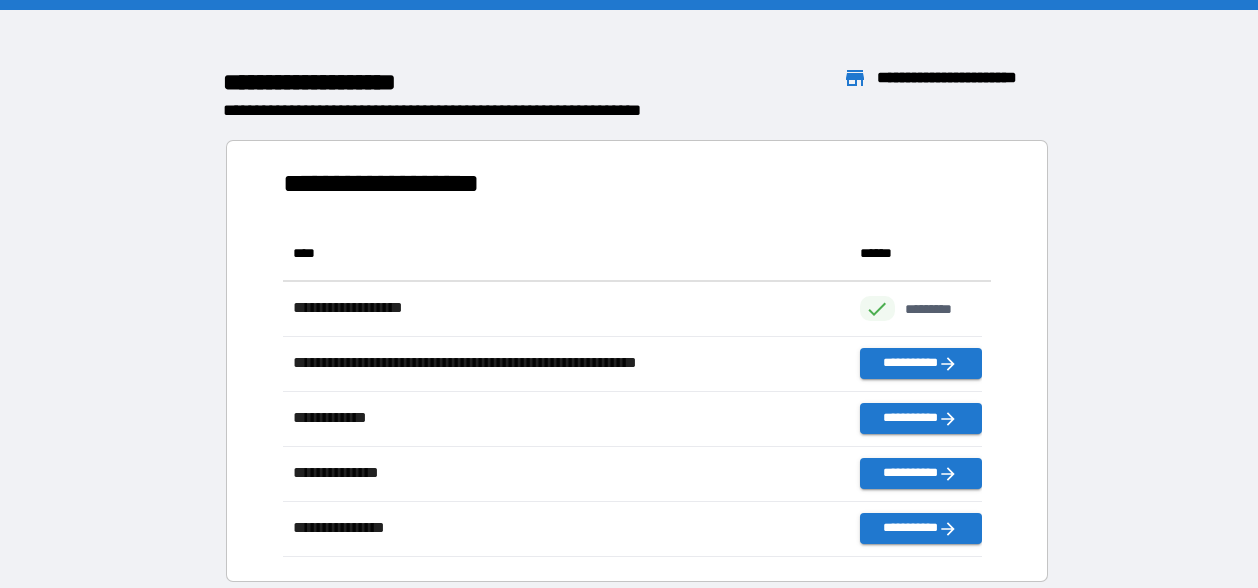 scroll, scrollTop: 315, scrollLeft: 683, axis: both 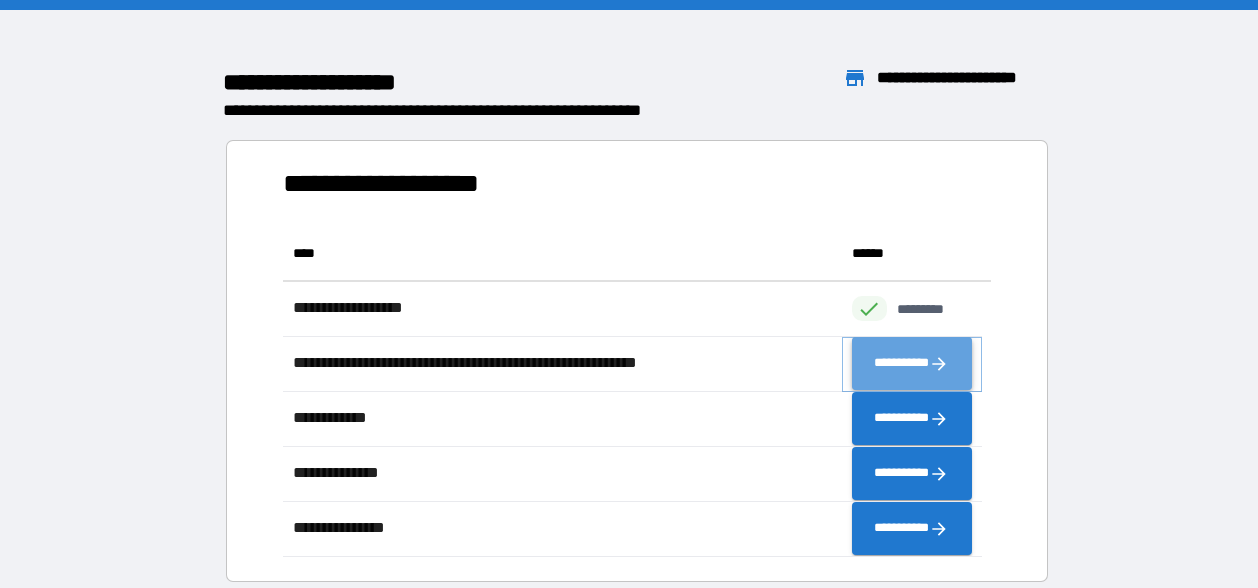 click on "**********" at bounding box center [912, 364] 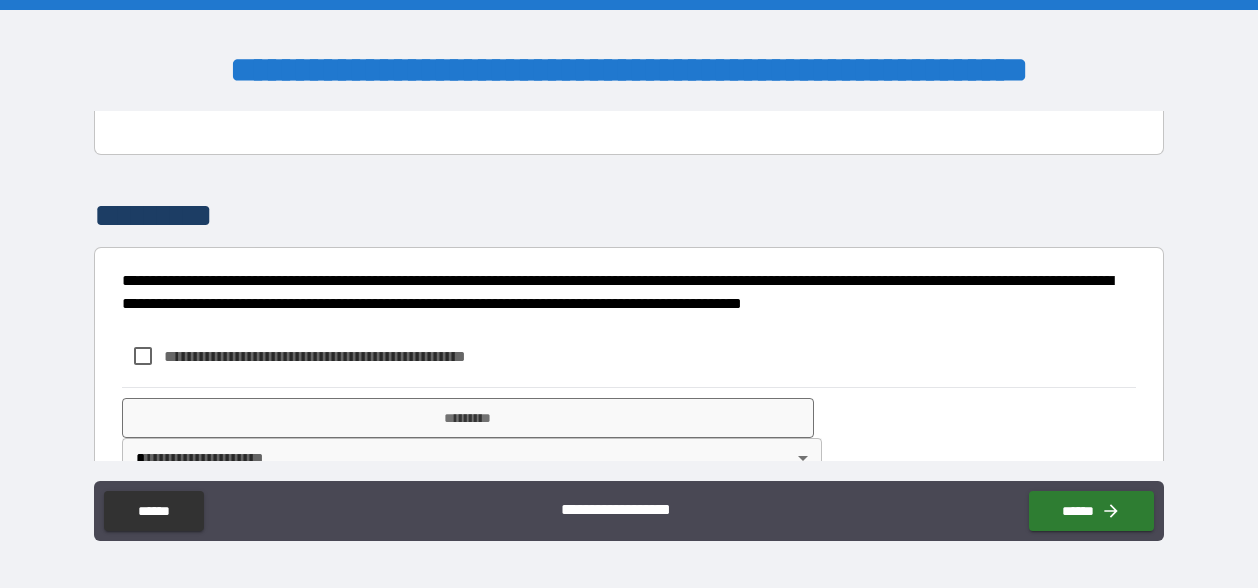 scroll, scrollTop: 1650, scrollLeft: 0, axis: vertical 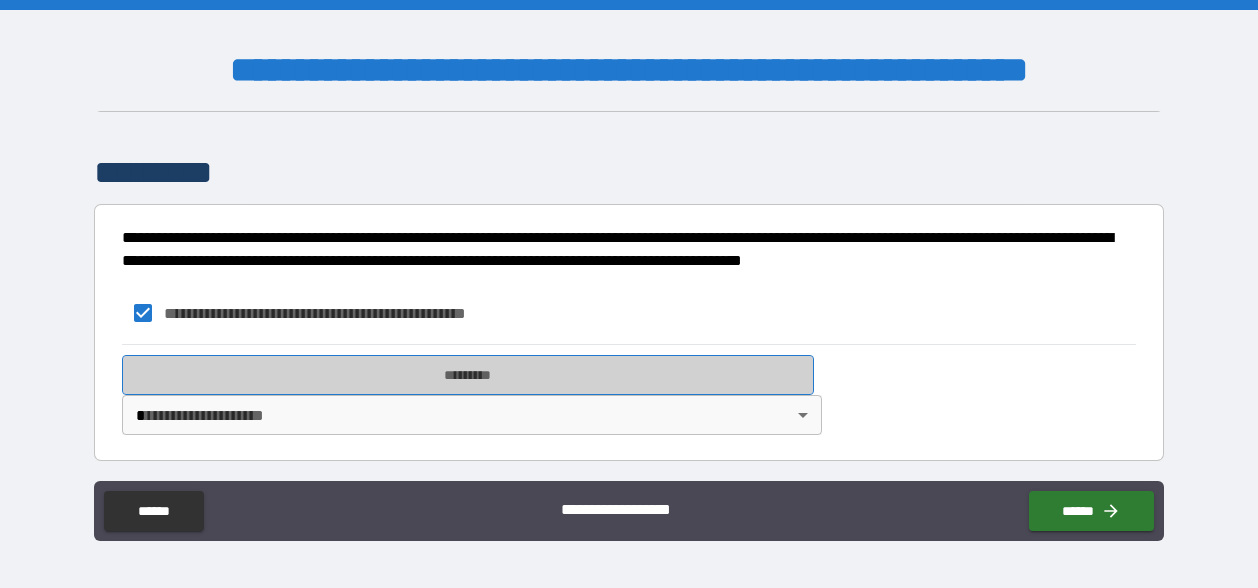 click on "*********" at bounding box center [468, 375] 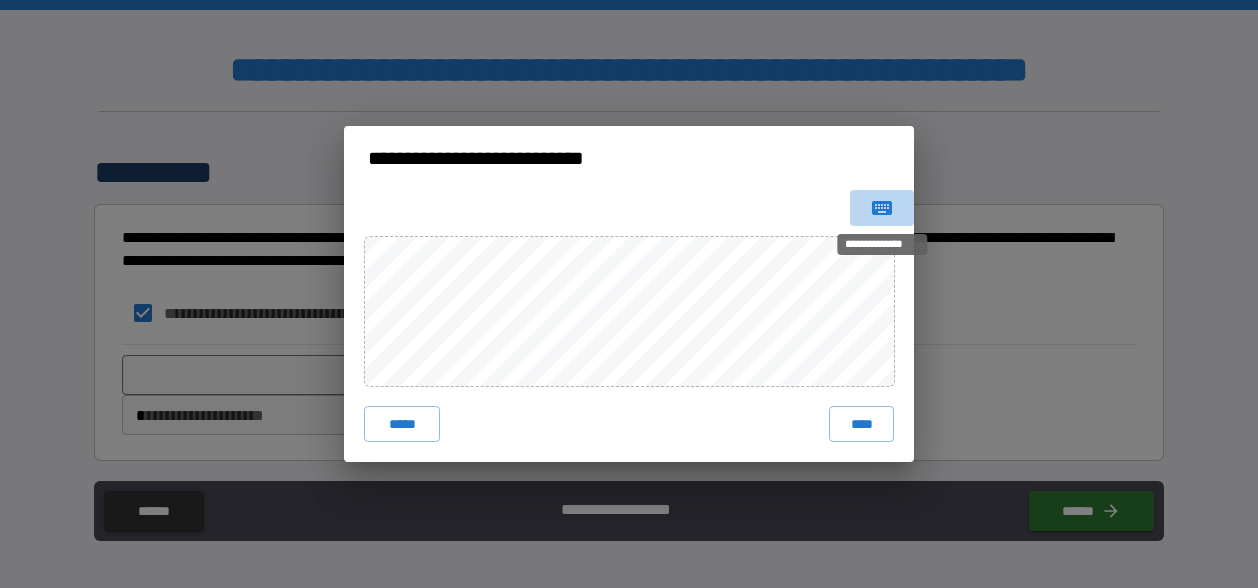 click 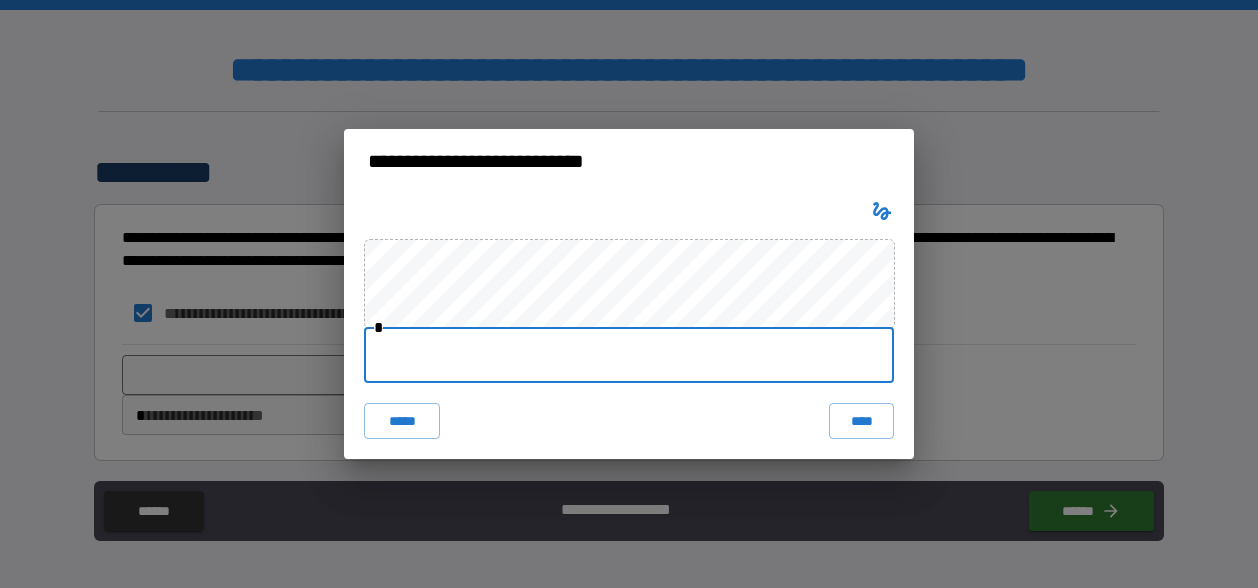 click at bounding box center (629, 355) 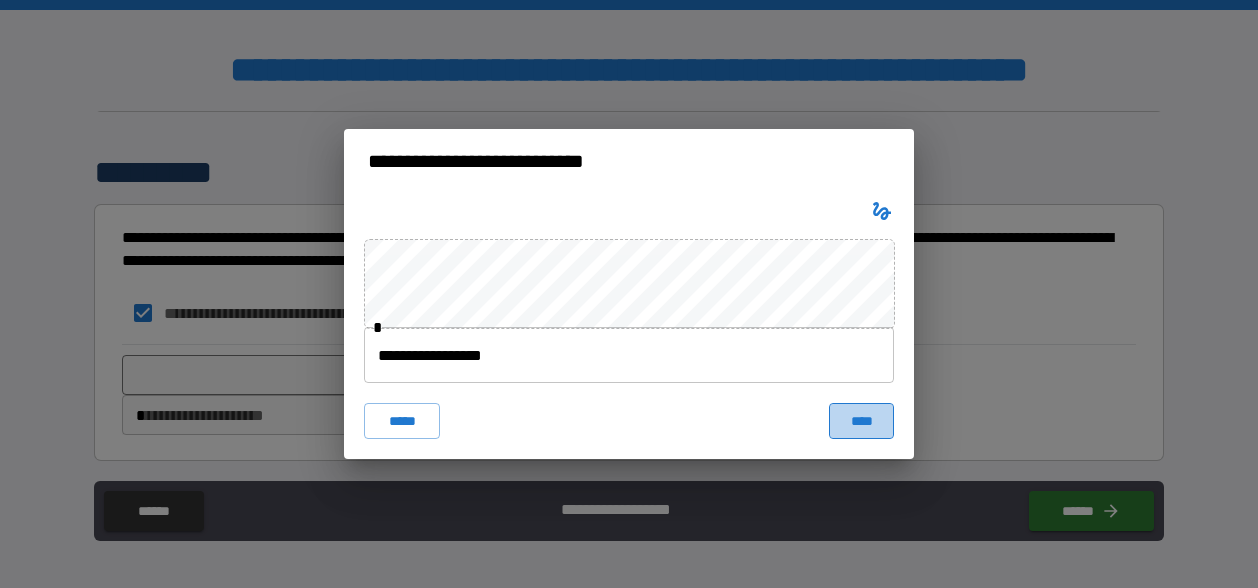 click on "****" at bounding box center [861, 421] 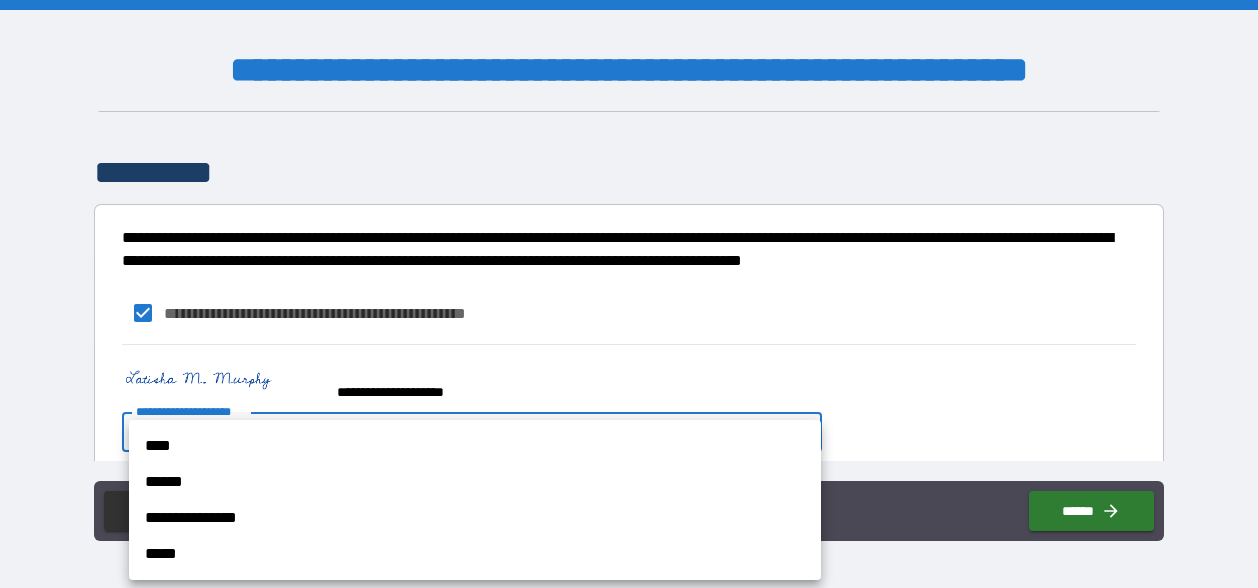 click on "**********" at bounding box center [629, 294] 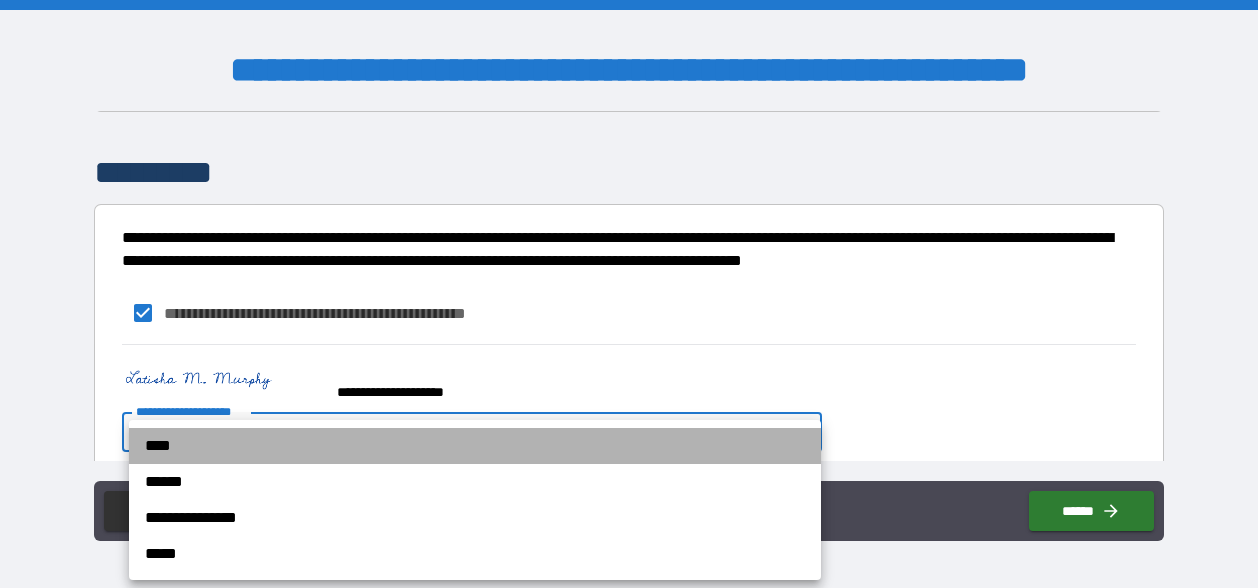 click on "****" at bounding box center [475, 446] 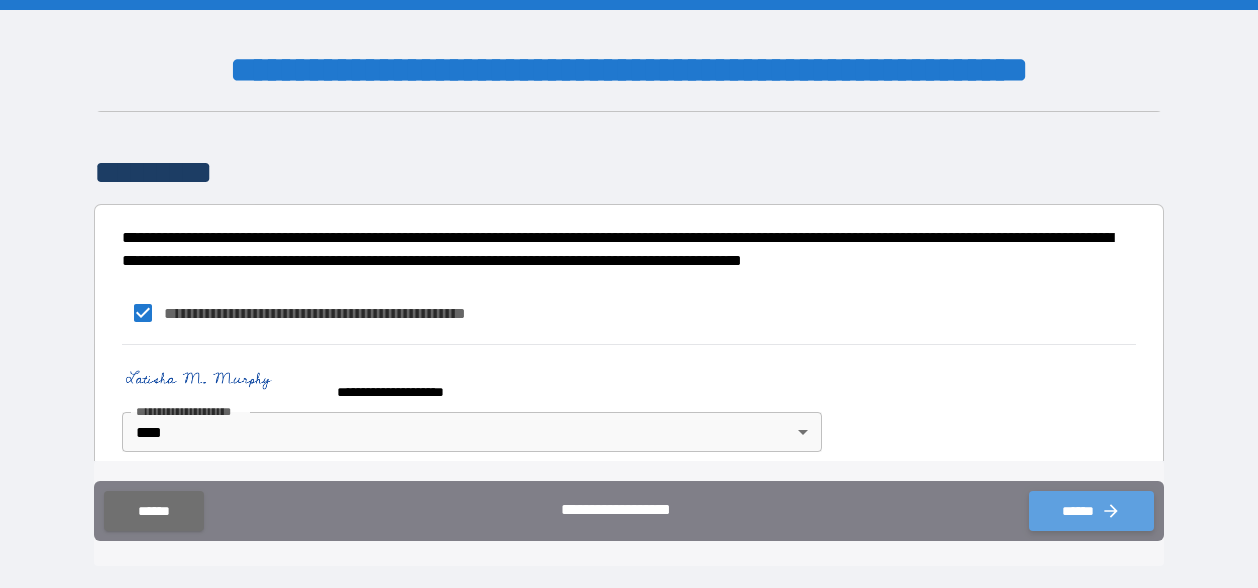 click on "******" at bounding box center [1091, 511] 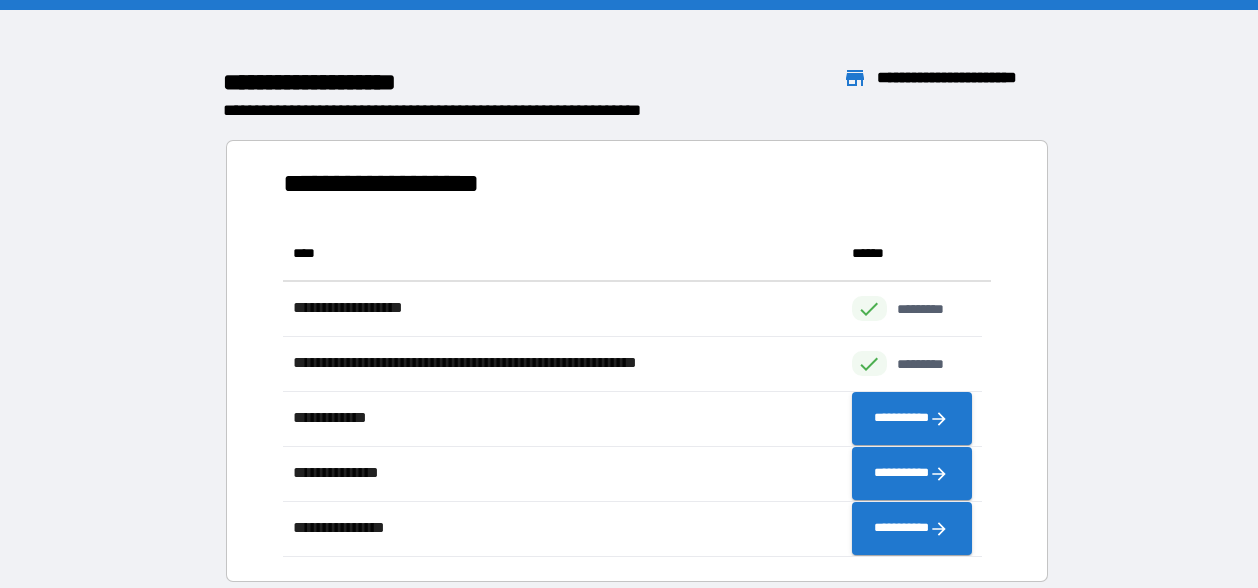 scroll, scrollTop: 16, scrollLeft: 16, axis: both 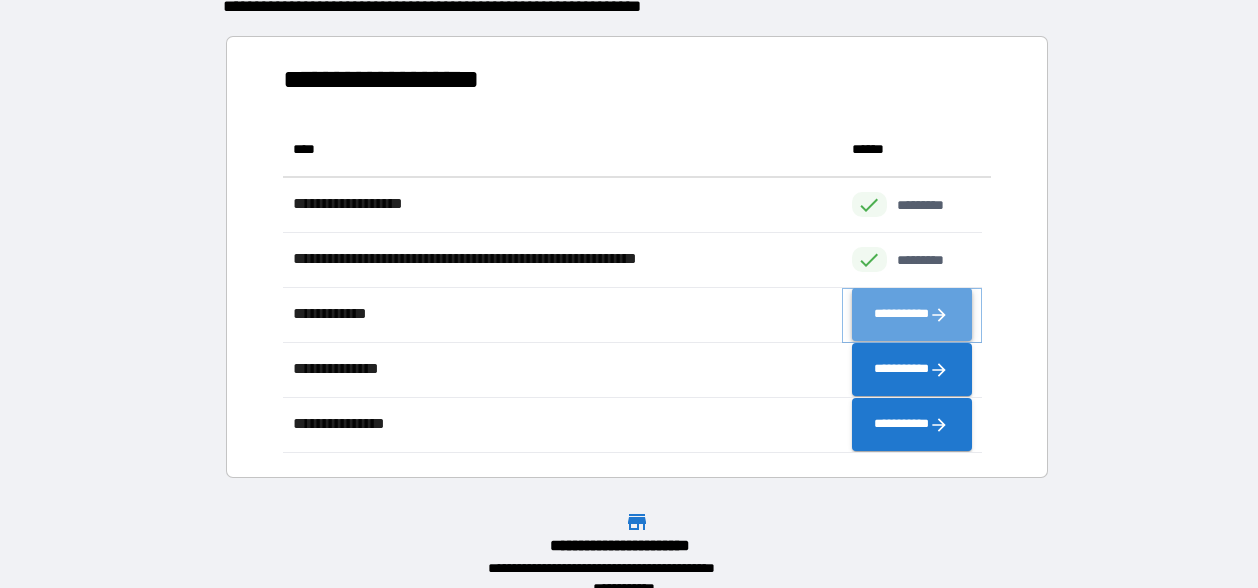 click on "**********" at bounding box center (912, 315) 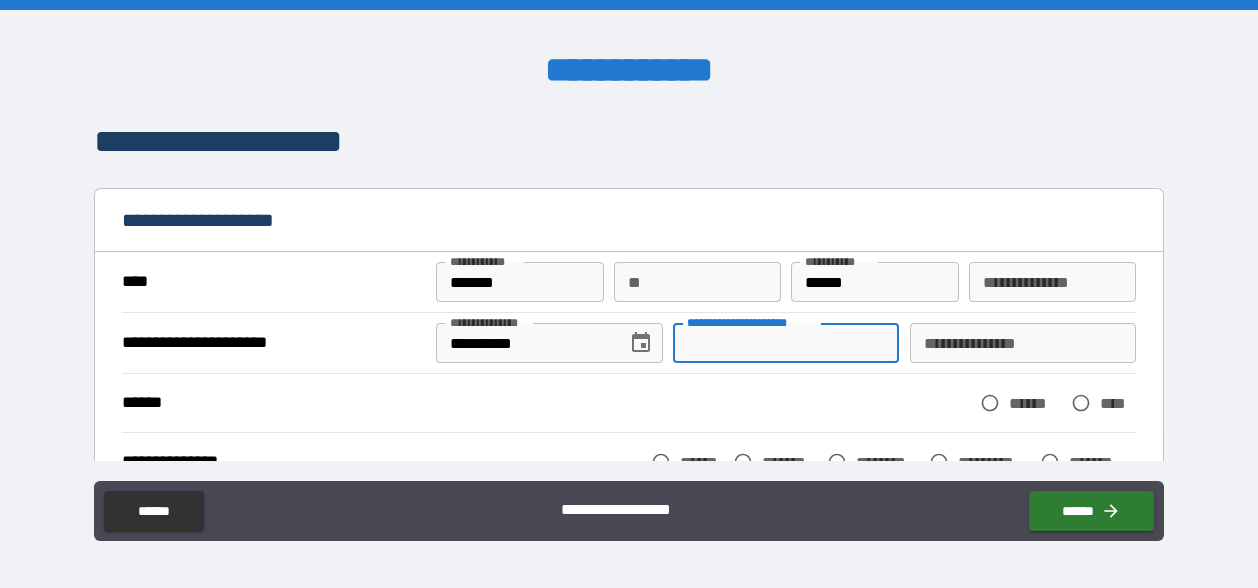 click on "**********" at bounding box center [786, 343] 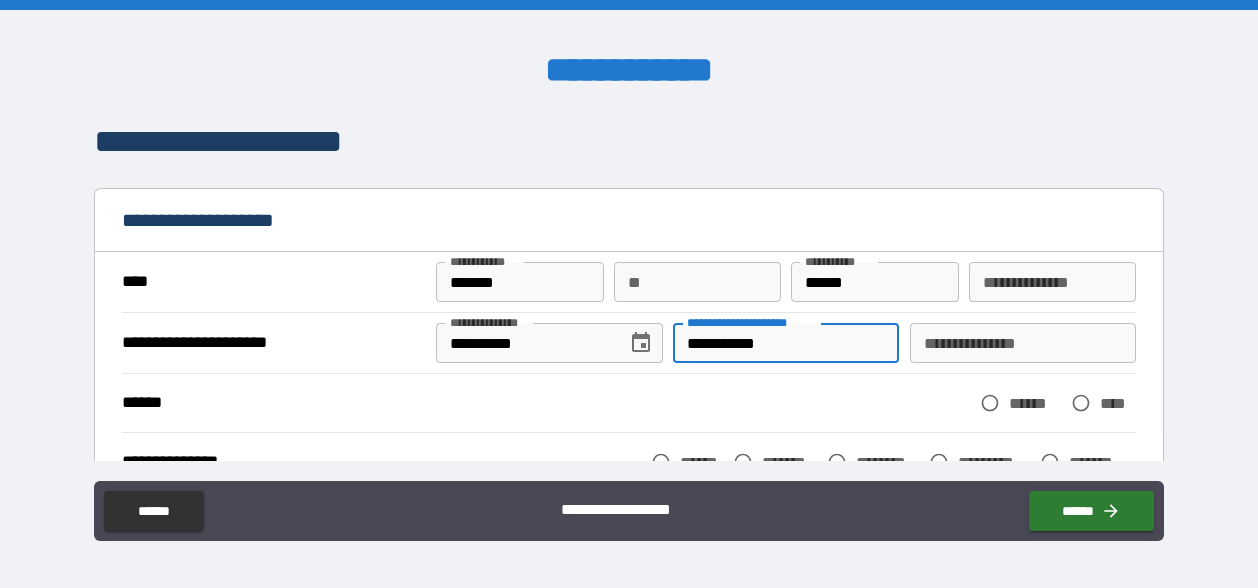 type on "**********" 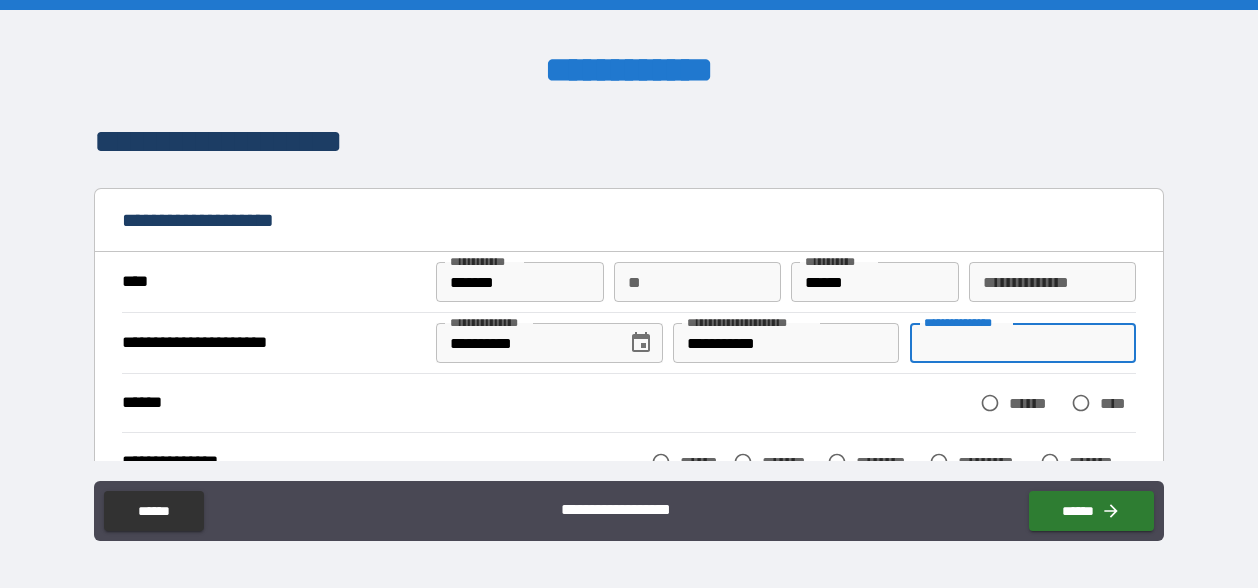 click on "**********" at bounding box center (1023, 343) 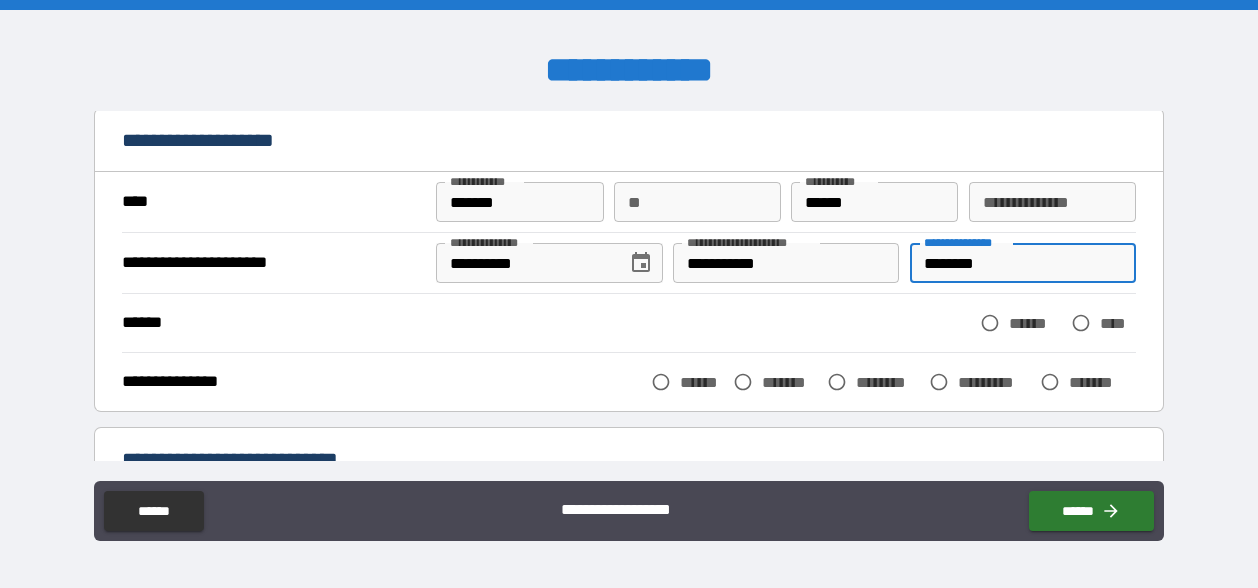 scroll, scrollTop: 81, scrollLeft: 0, axis: vertical 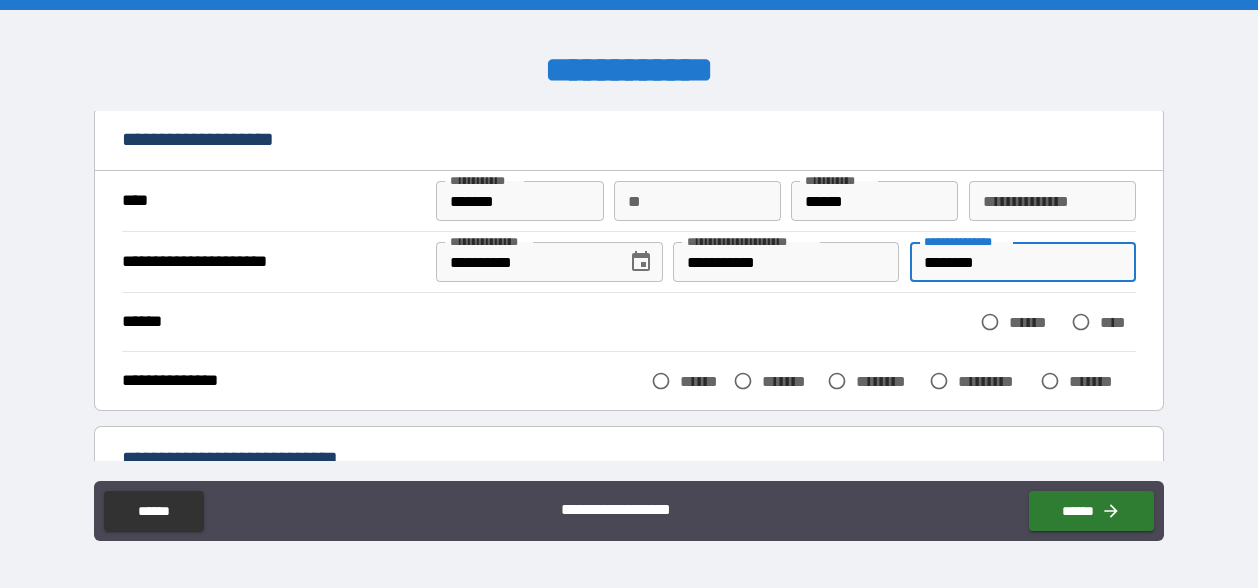 type on "********" 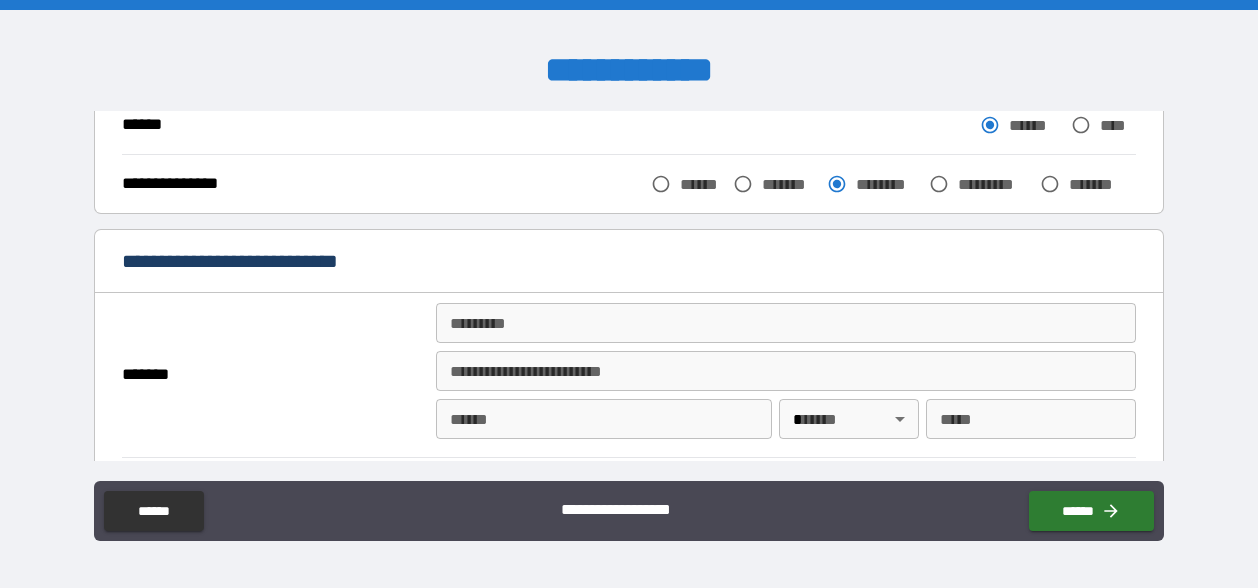 scroll, scrollTop: 279, scrollLeft: 0, axis: vertical 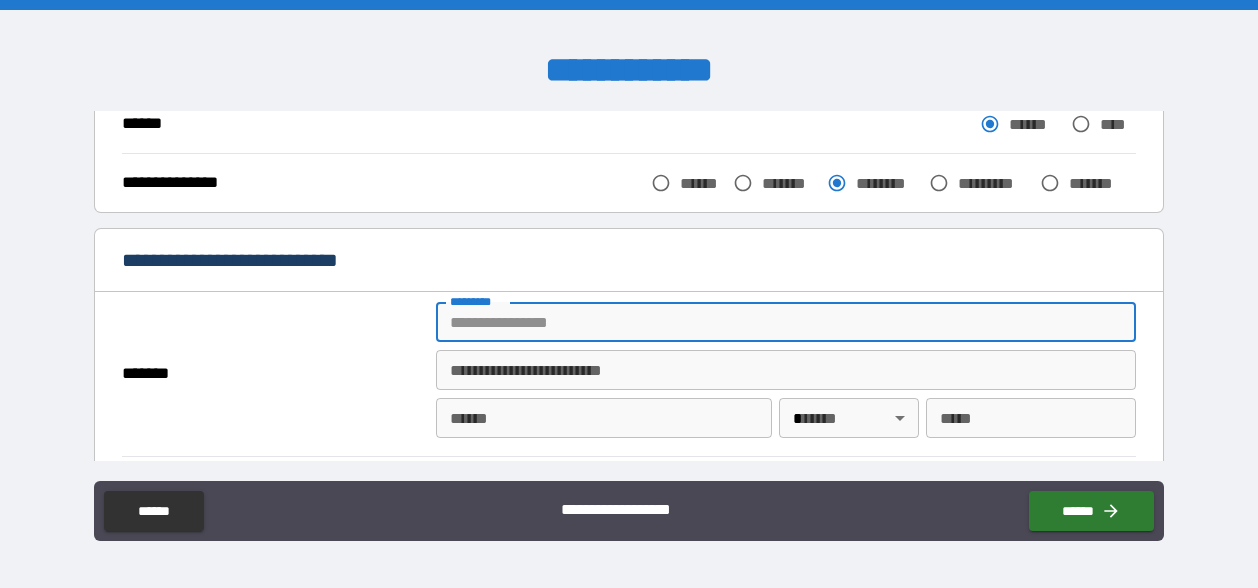 click on "*******   *" at bounding box center (786, 322) 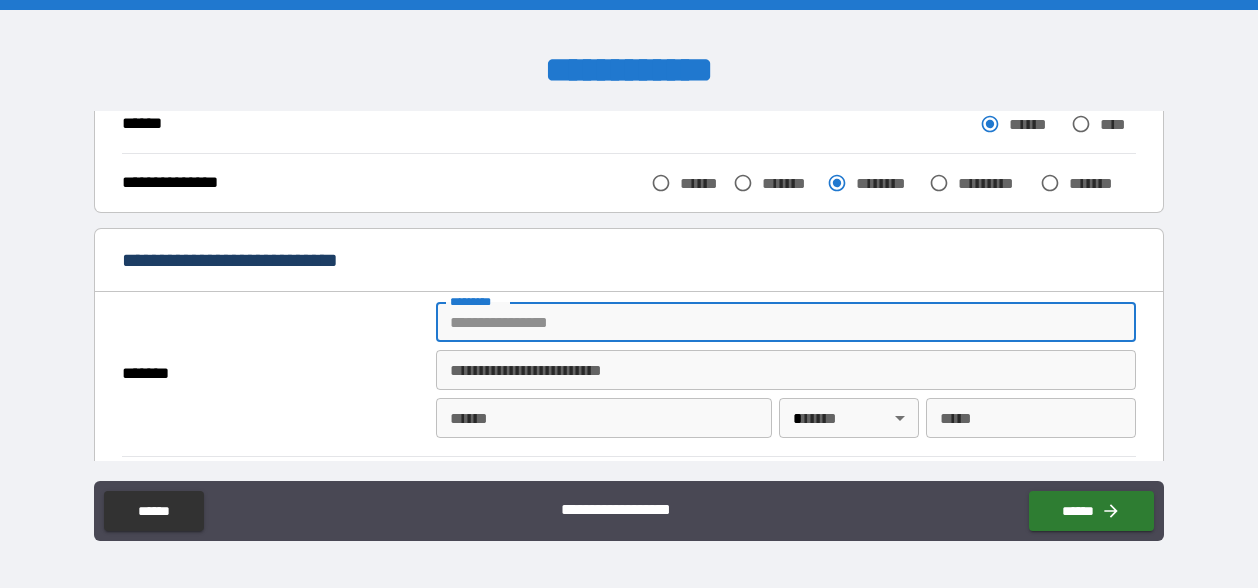 type on "**********" 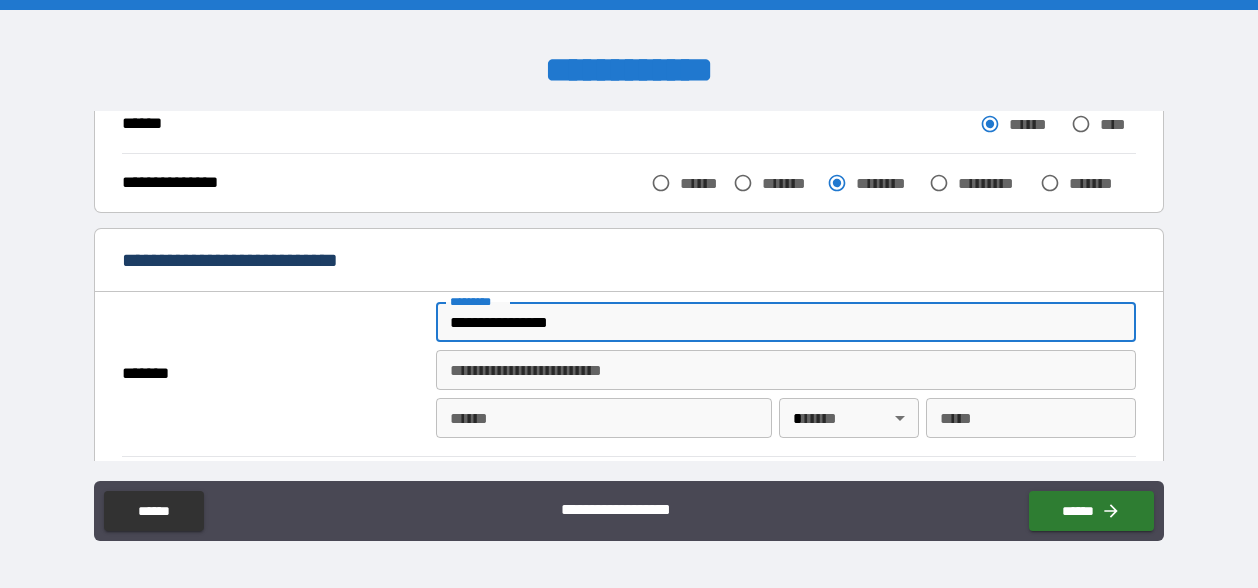 type on "**" 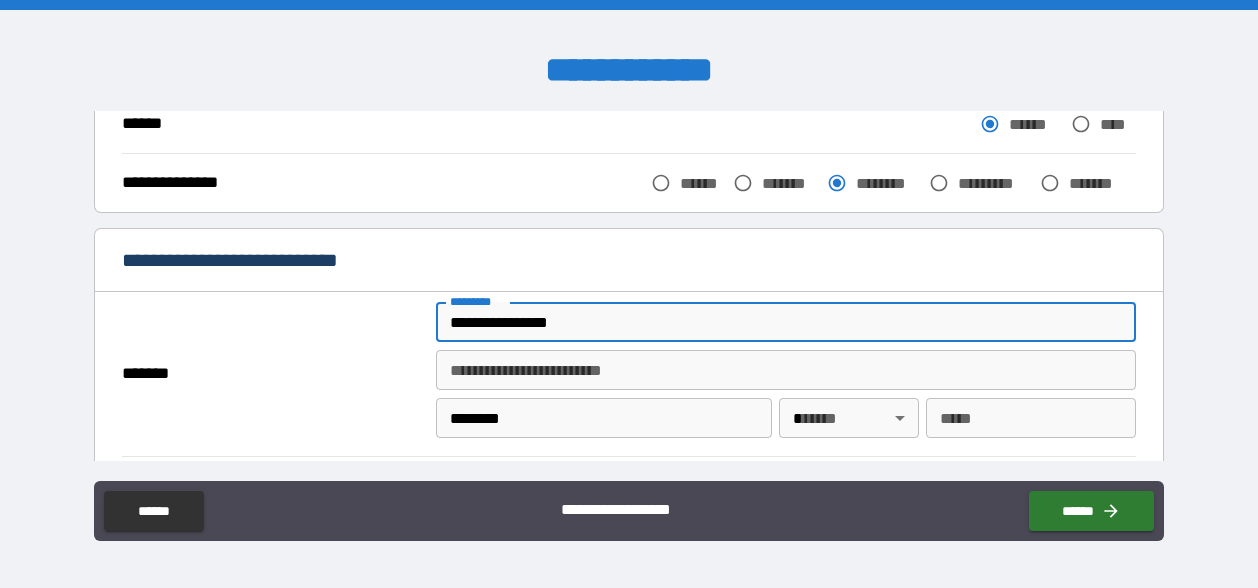 type on "**" 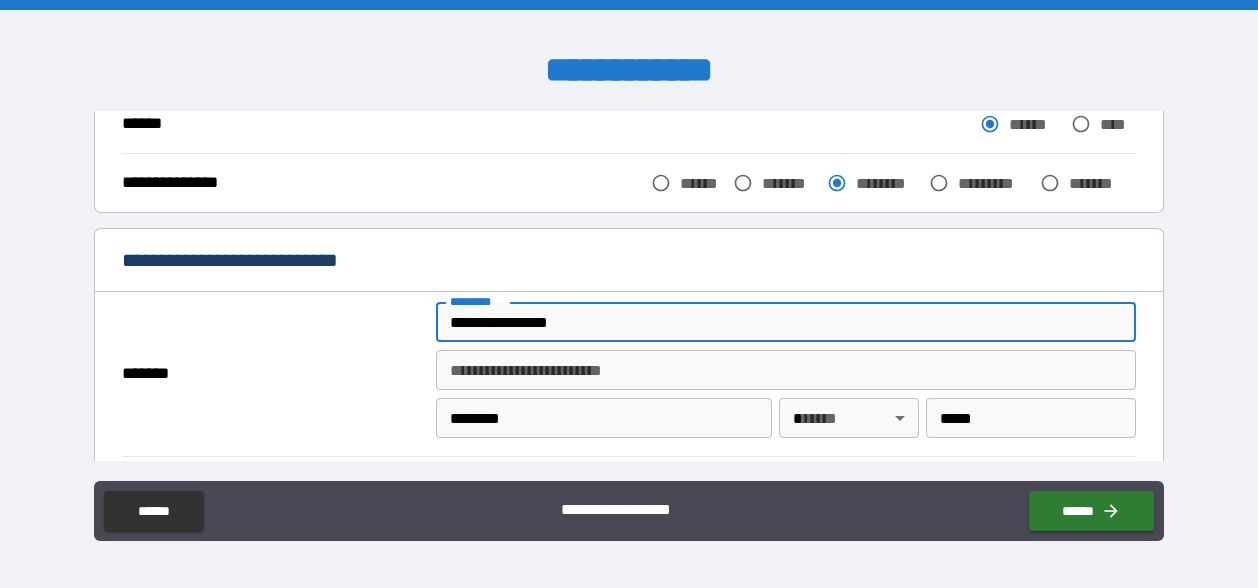 type on "**********" 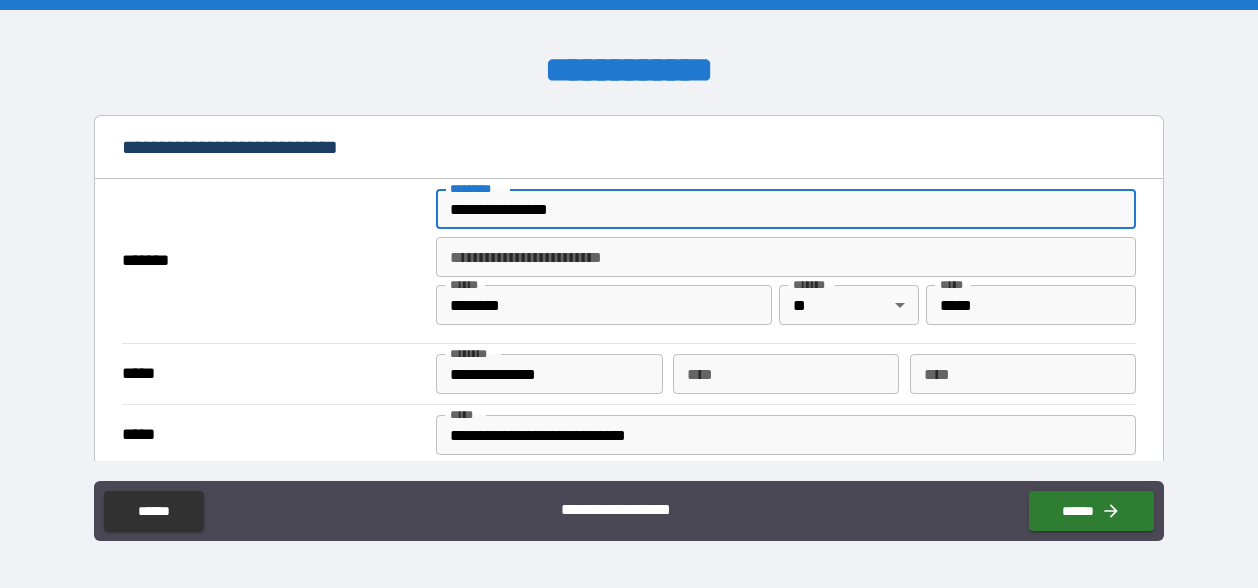 scroll, scrollTop: 393, scrollLeft: 0, axis: vertical 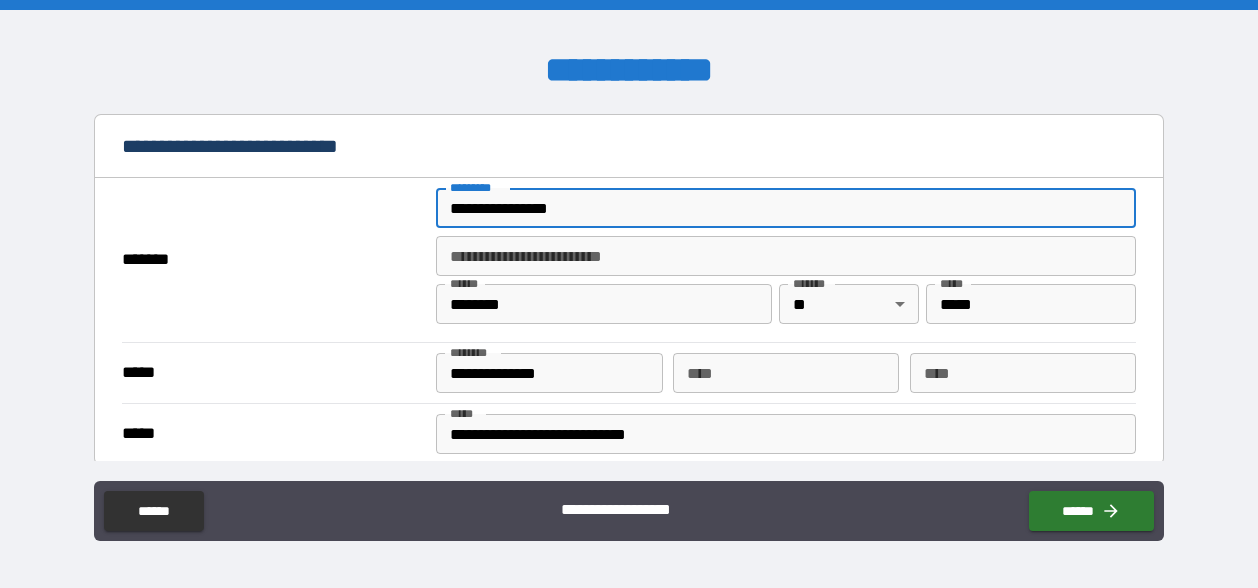 click on "**********" at bounding box center (786, 434) 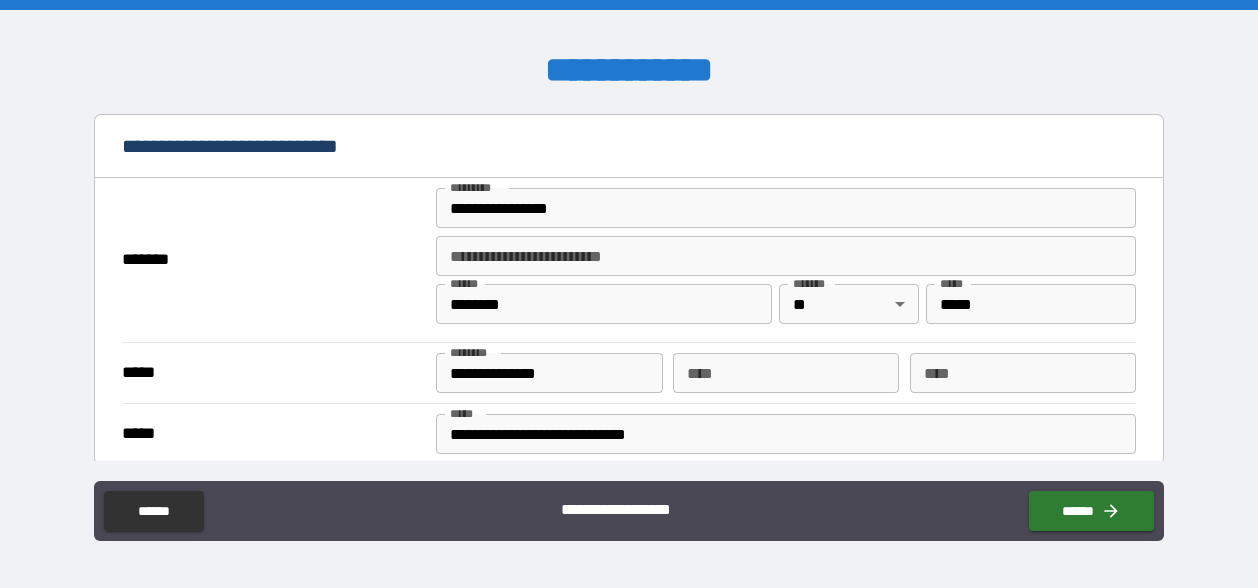 click on "**********" at bounding box center (629, 296) 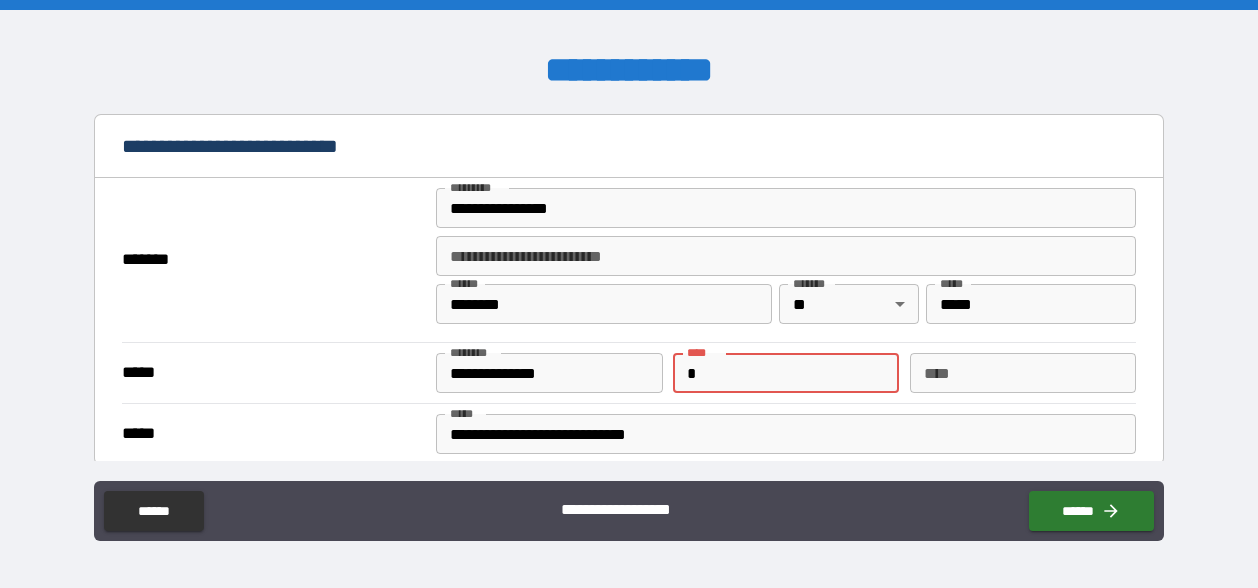 click on "*" at bounding box center (786, 373) 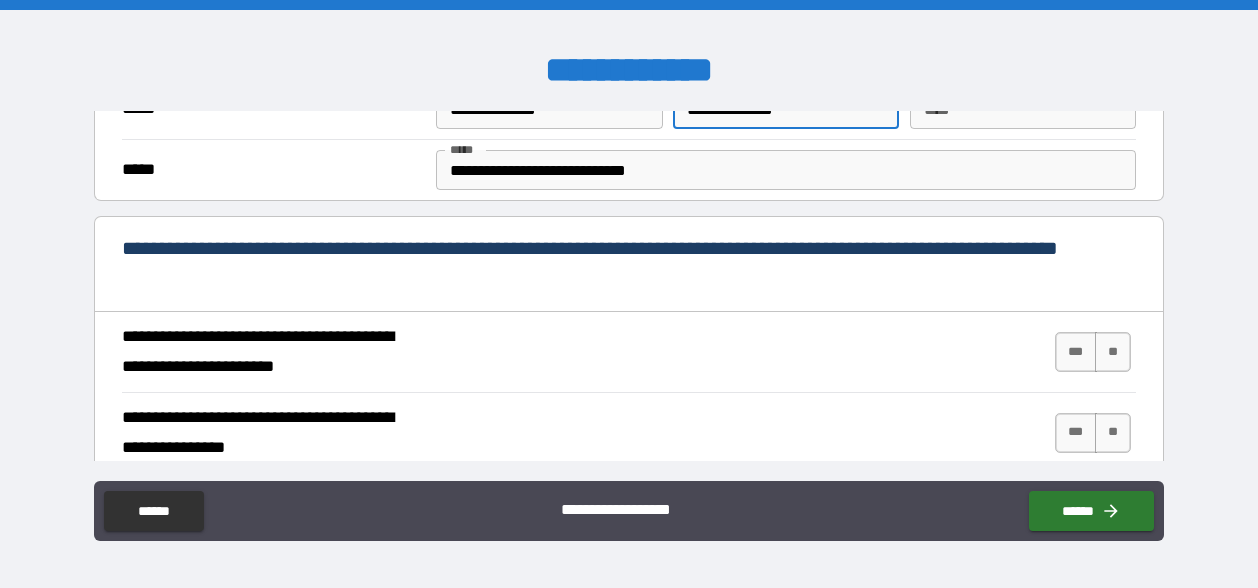 scroll, scrollTop: 656, scrollLeft: 0, axis: vertical 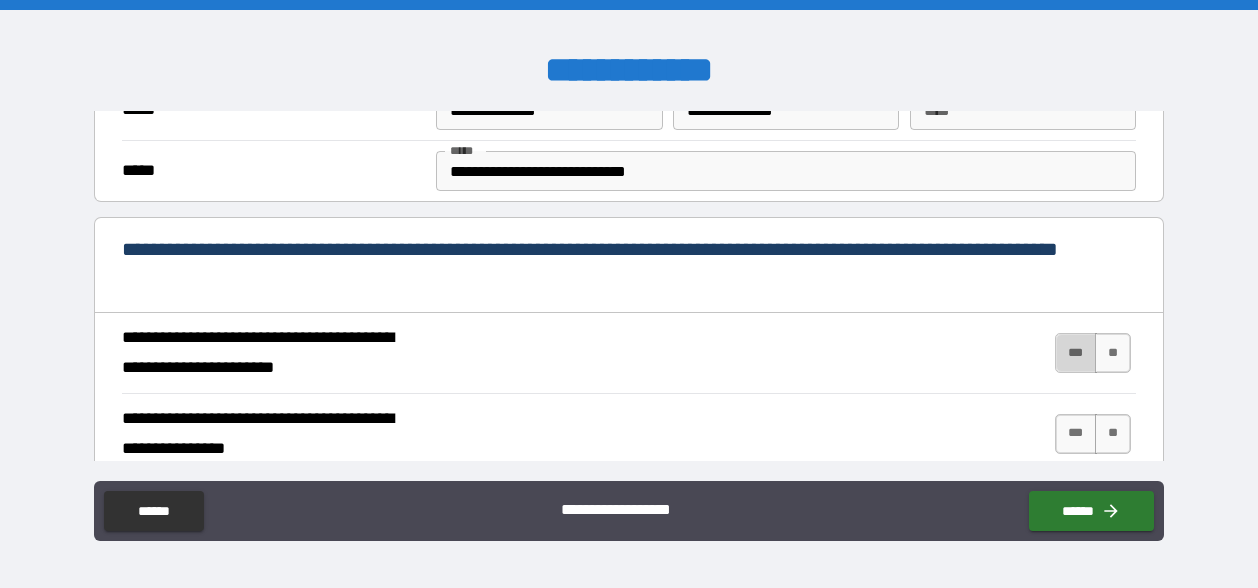 click on "***" at bounding box center [1076, 353] 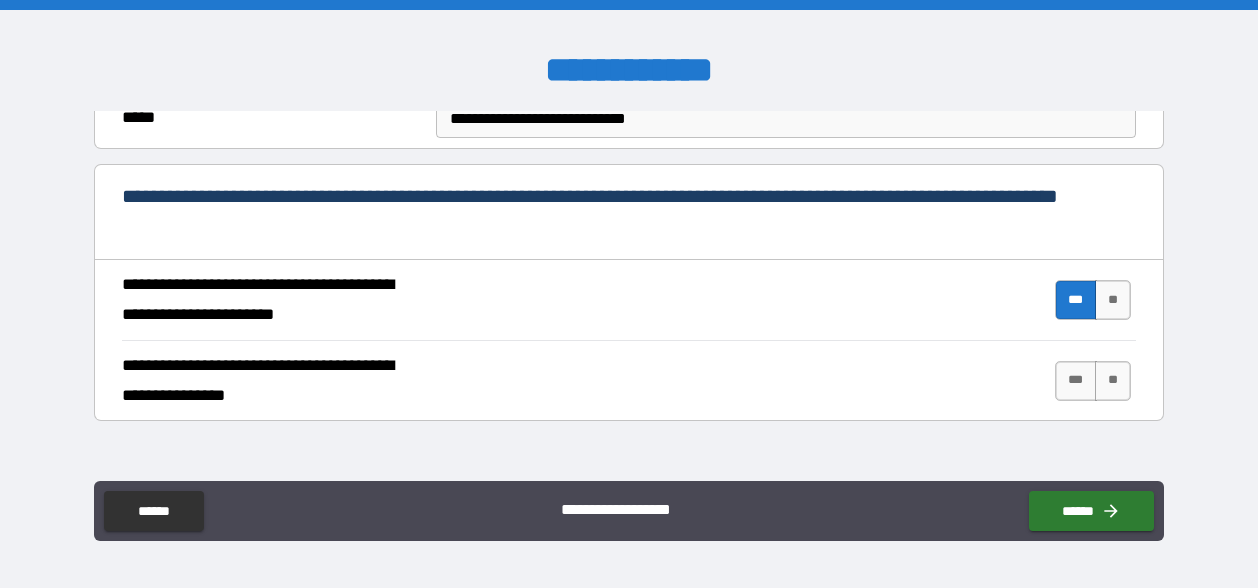 scroll, scrollTop: 717, scrollLeft: 0, axis: vertical 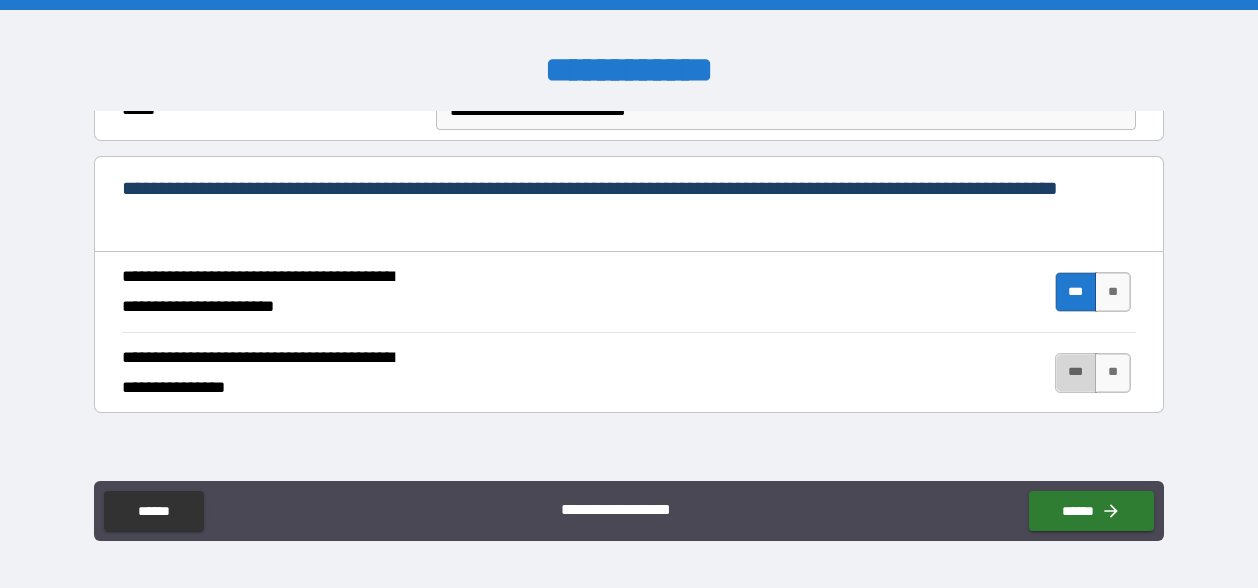 click on "***" at bounding box center (1076, 373) 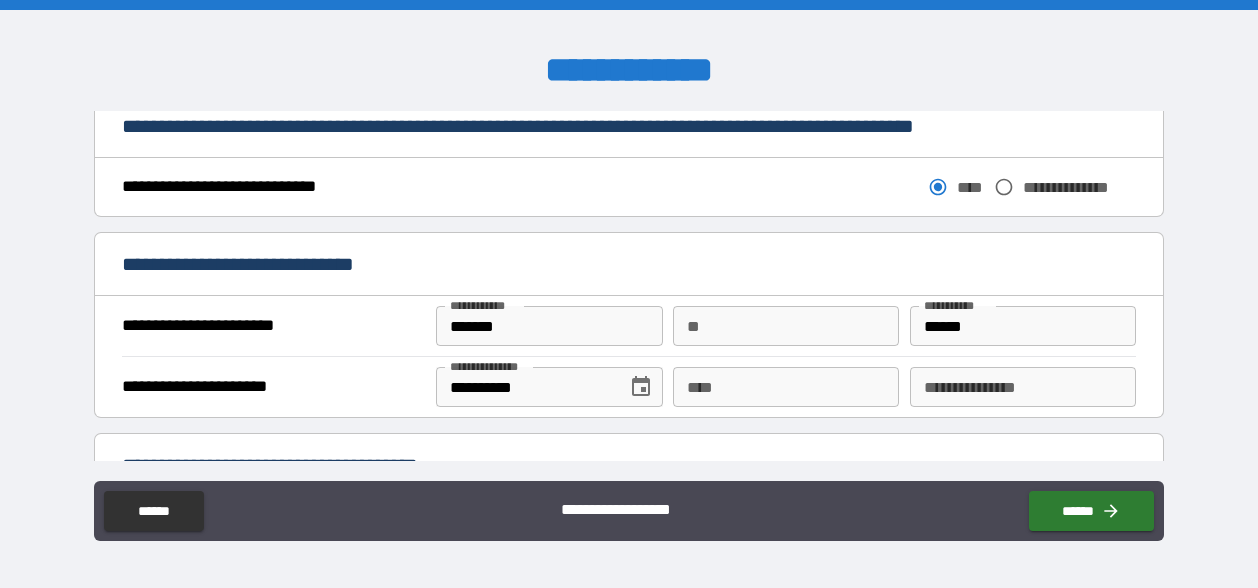 scroll, scrollTop: 1146, scrollLeft: 0, axis: vertical 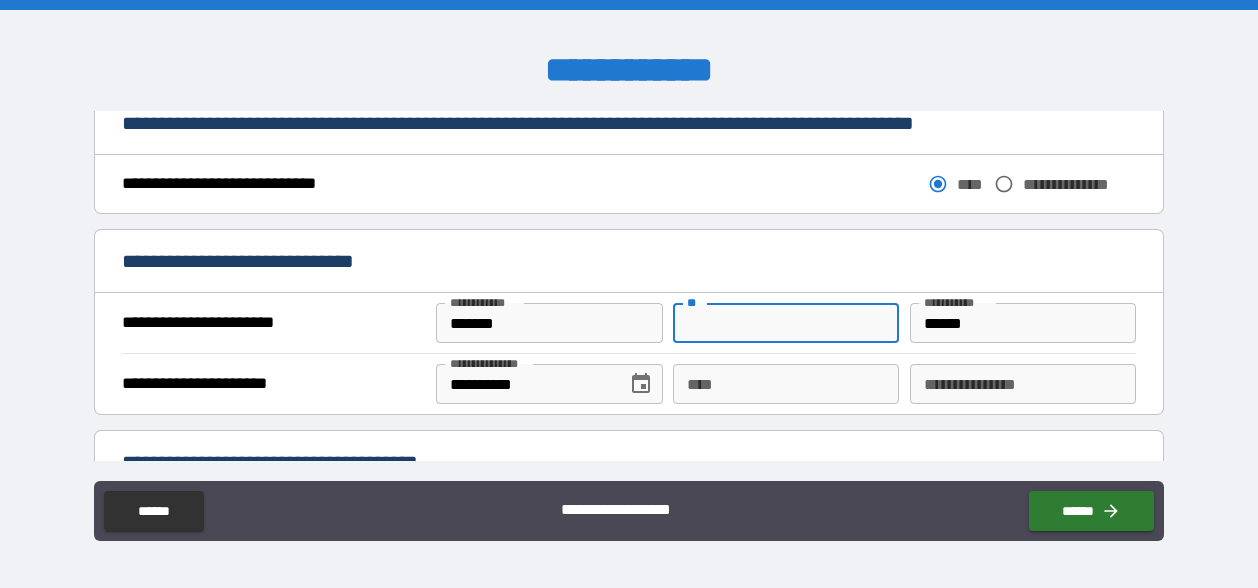 click on "**" at bounding box center [786, 323] 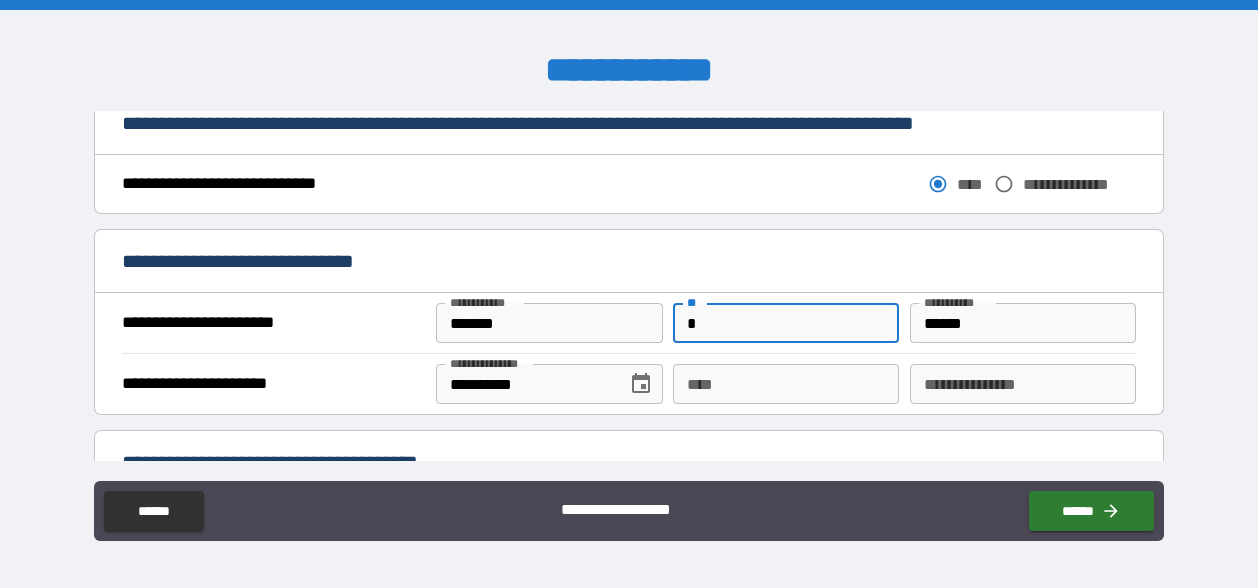 type on "*" 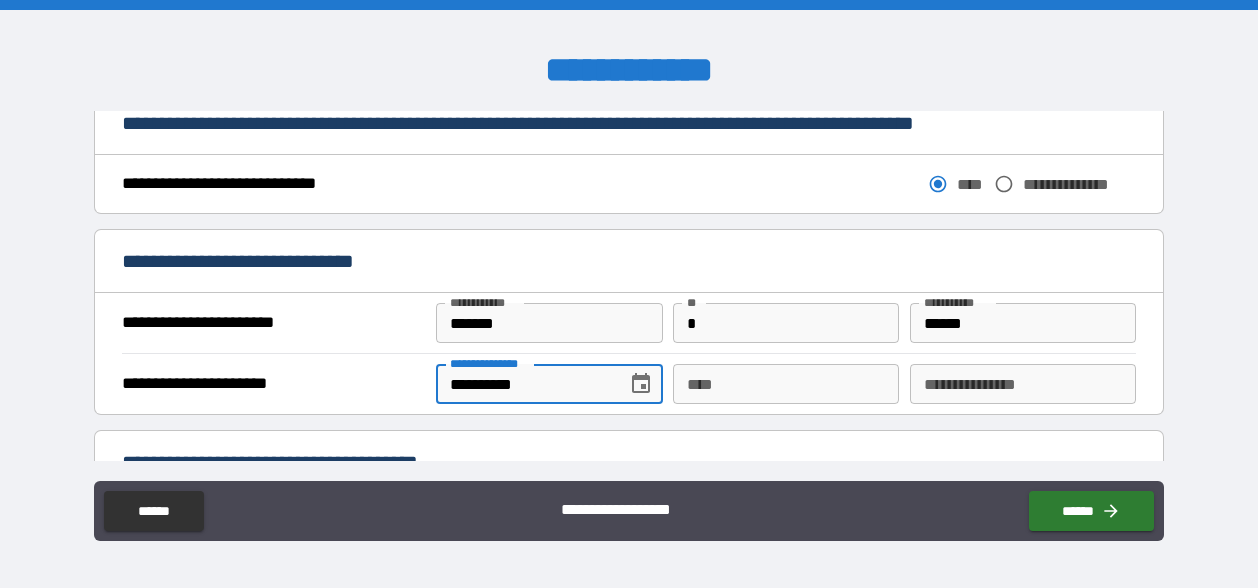 type 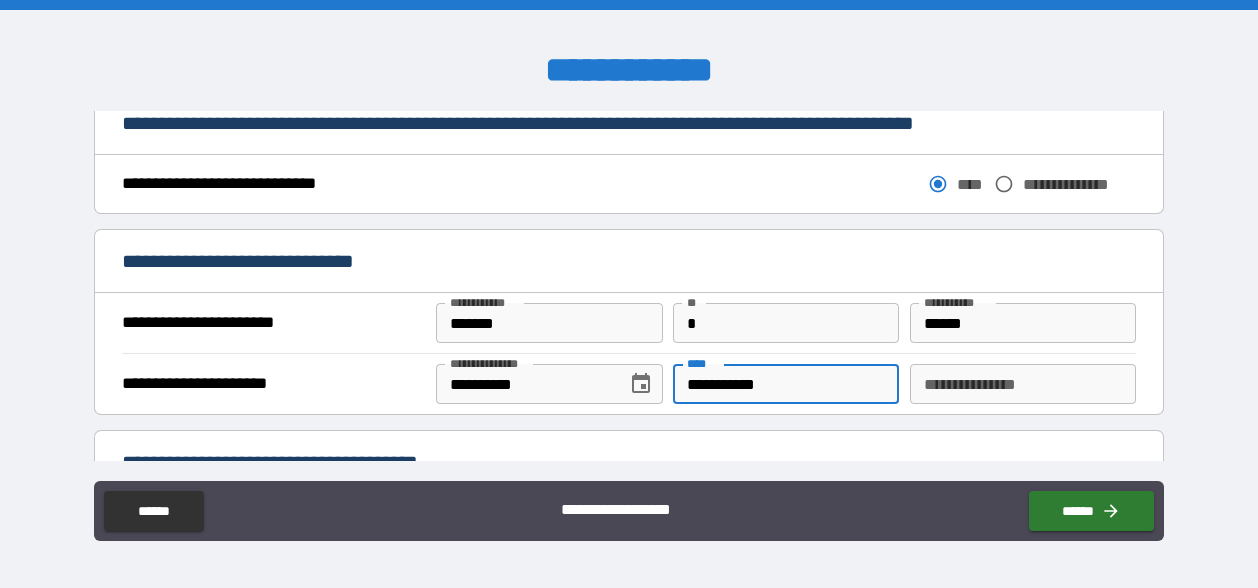 type on "**********" 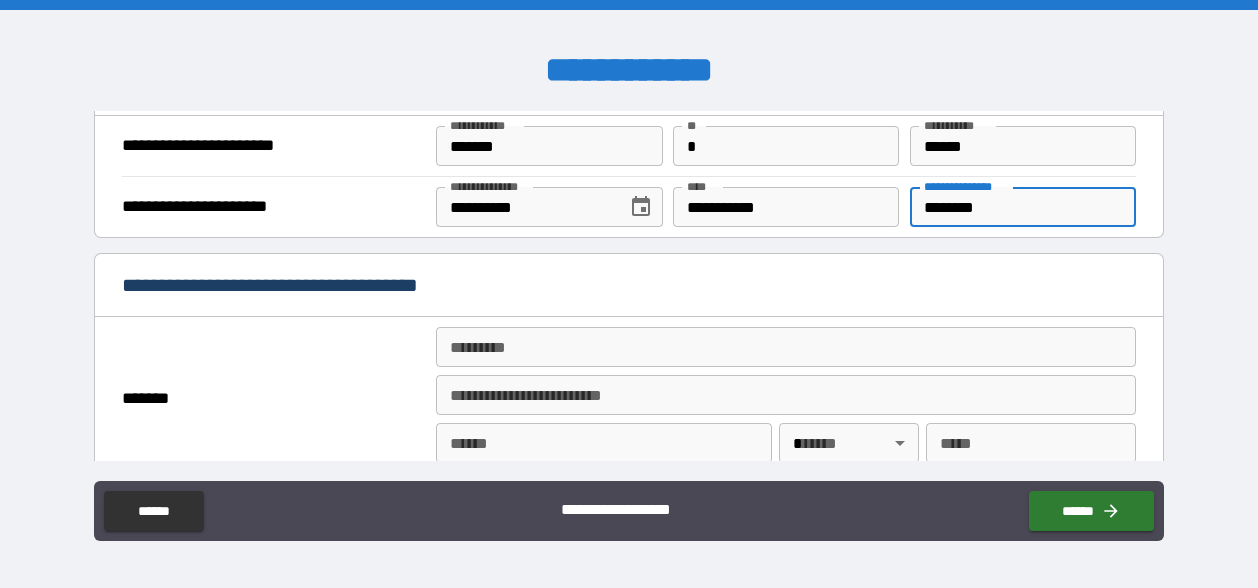 scroll, scrollTop: 1325, scrollLeft: 0, axis: vertical 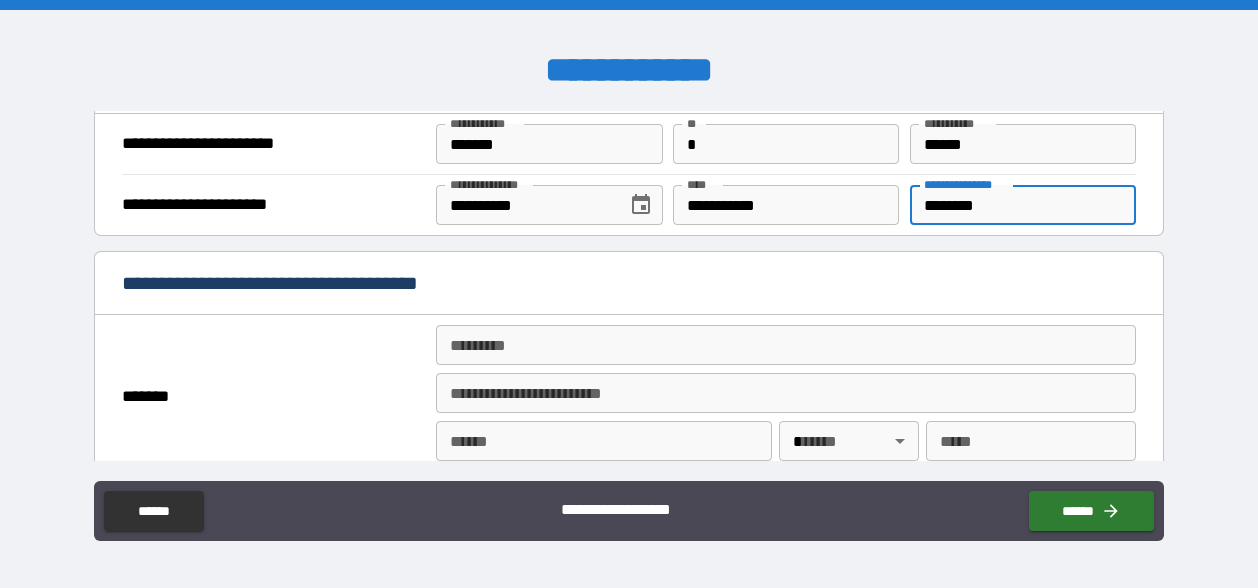 type on "********" 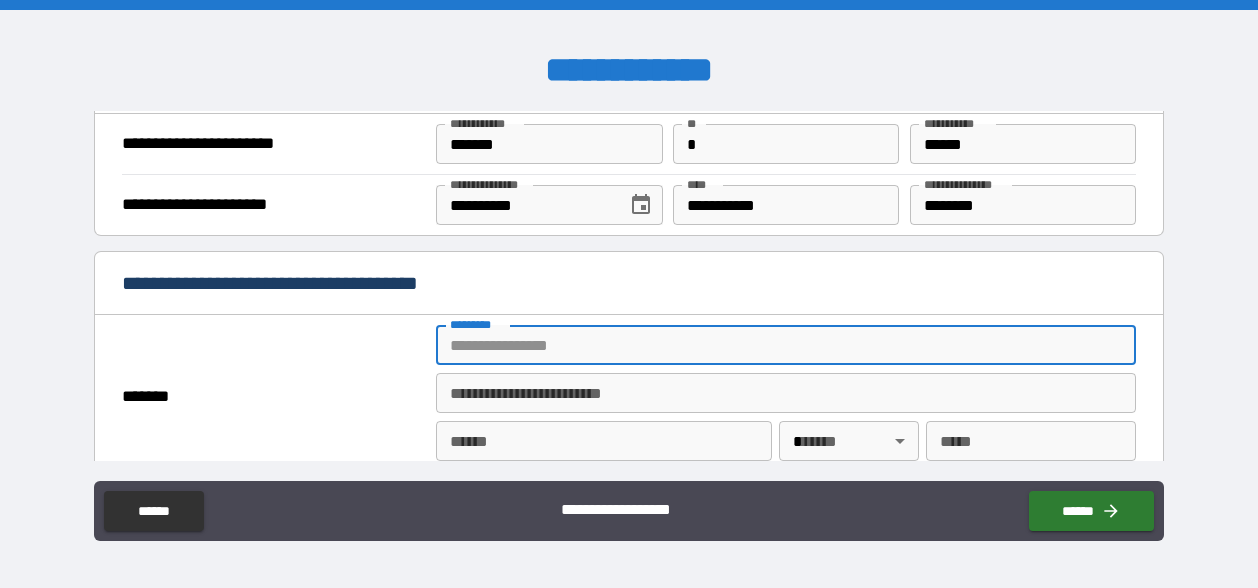 click on "*******   *" at bounding box center [786, 345] 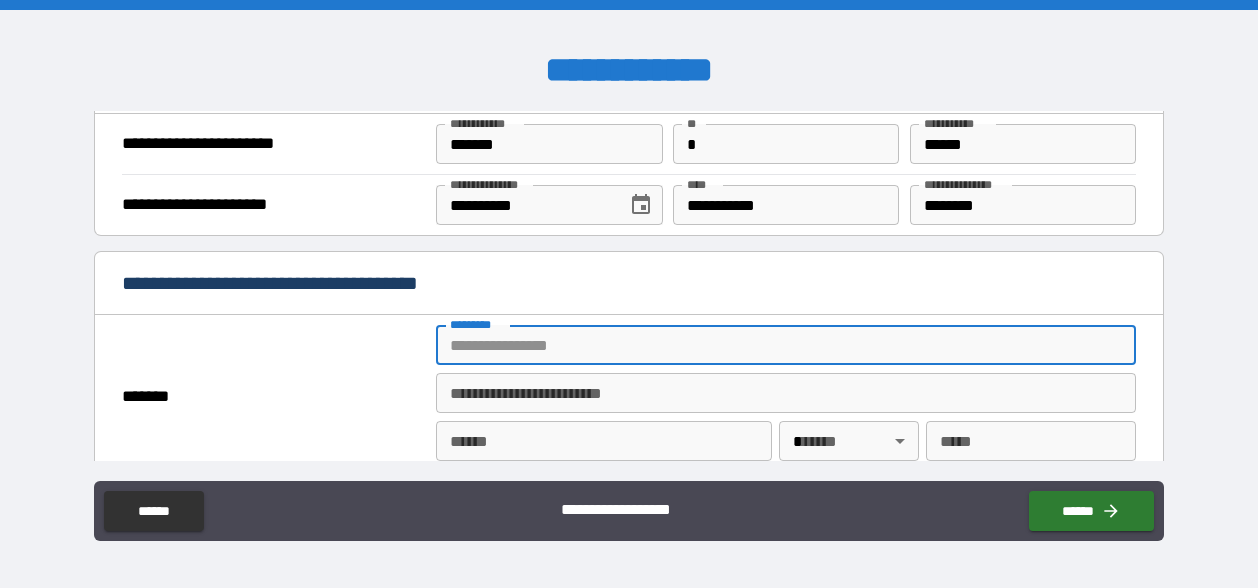 type on "**********" 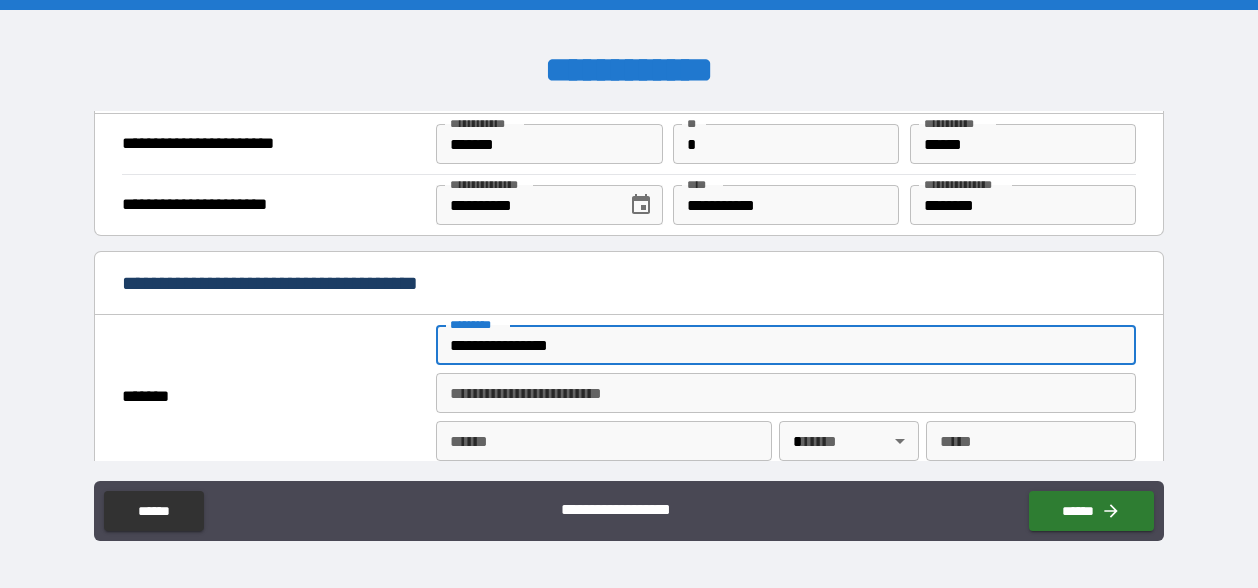 type on "********" 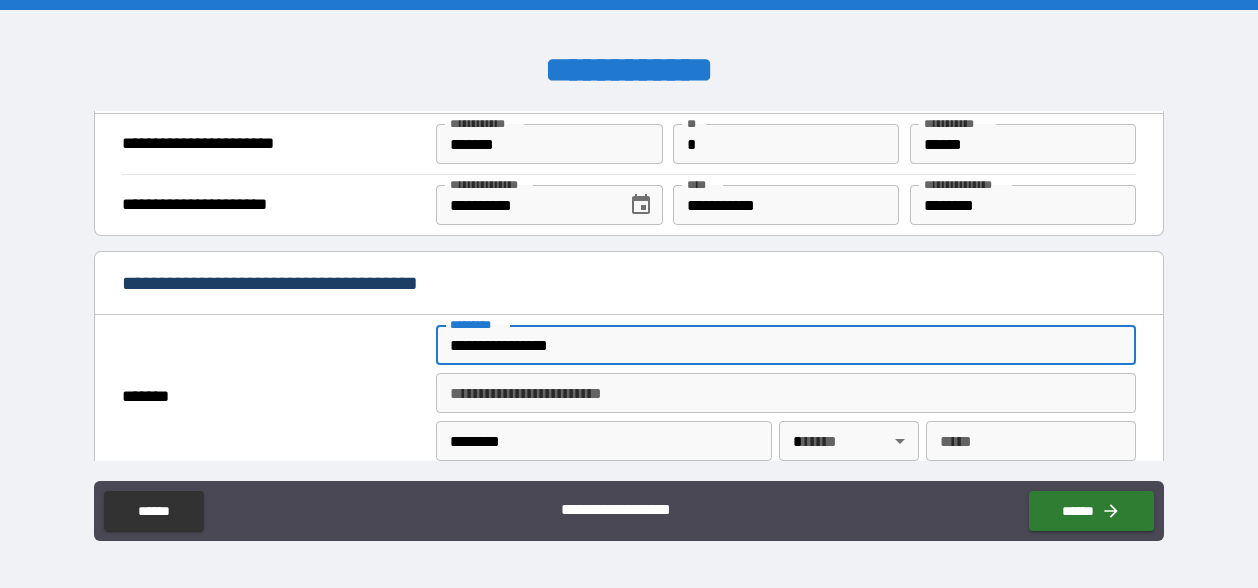 type on "**" 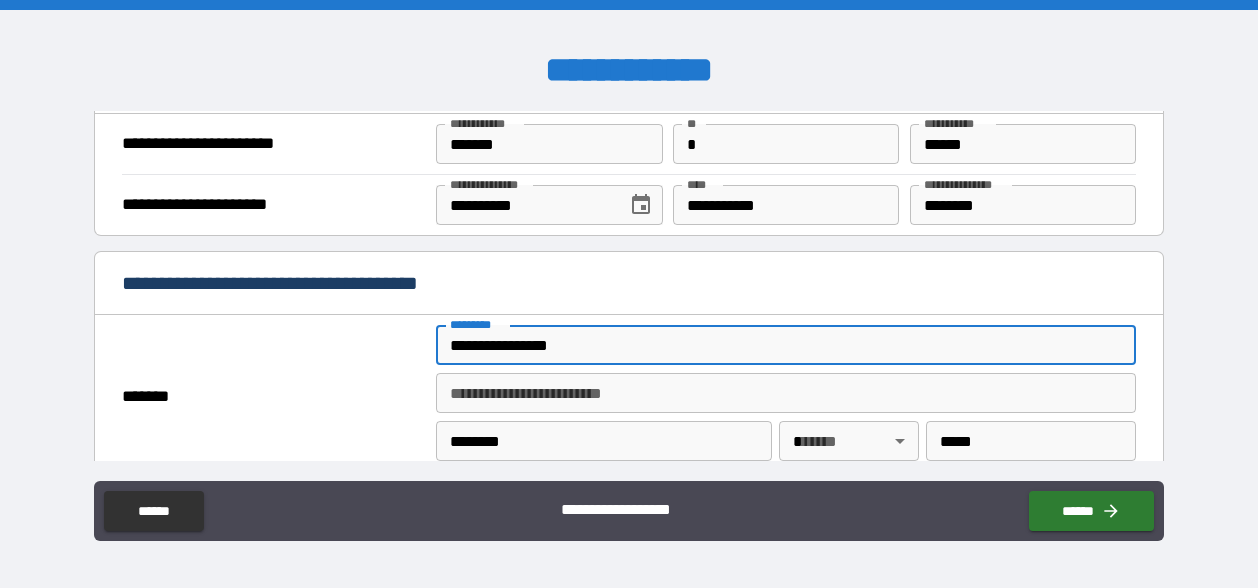type on "**********" 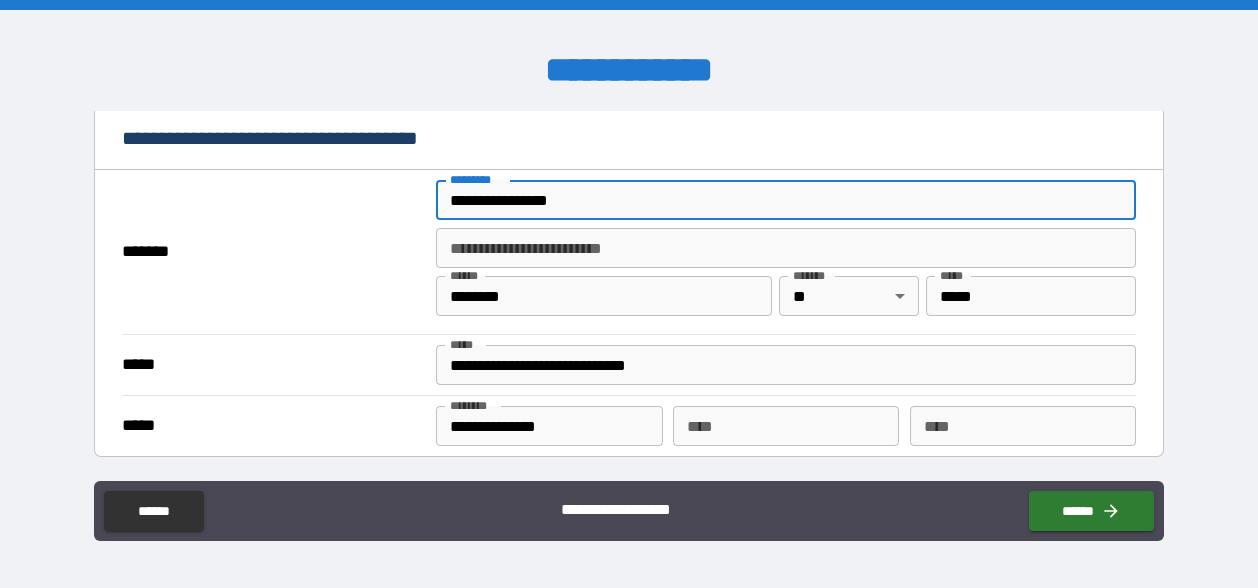 scroll, scrollTop: 1484, scrollLeft: 0, axis: vertical 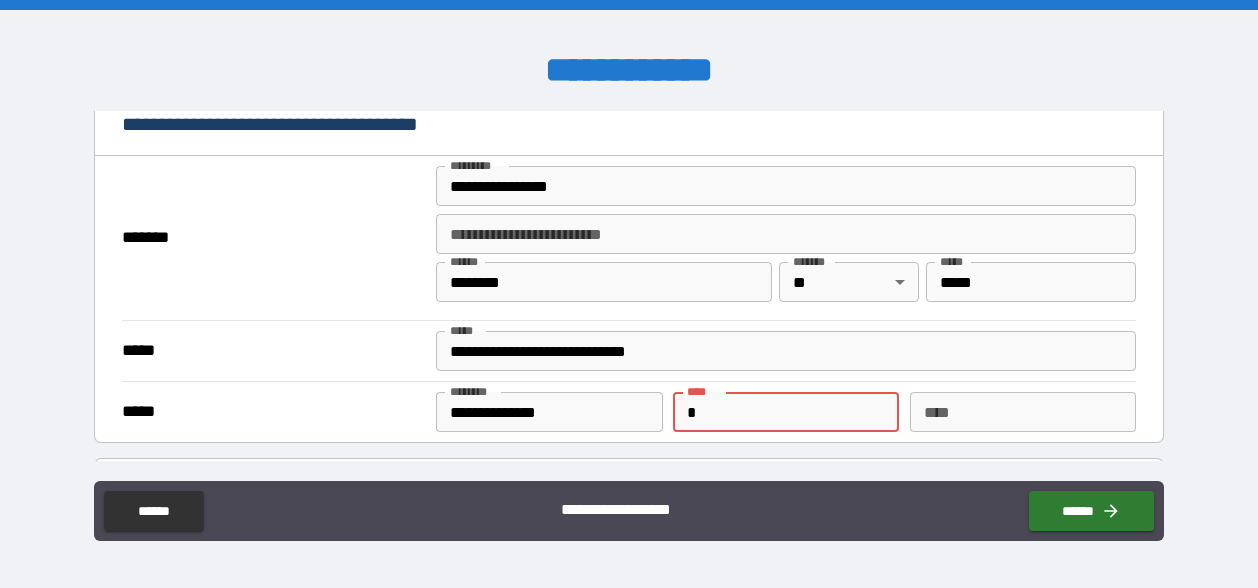click on "*" at bounding box center [786, 412] 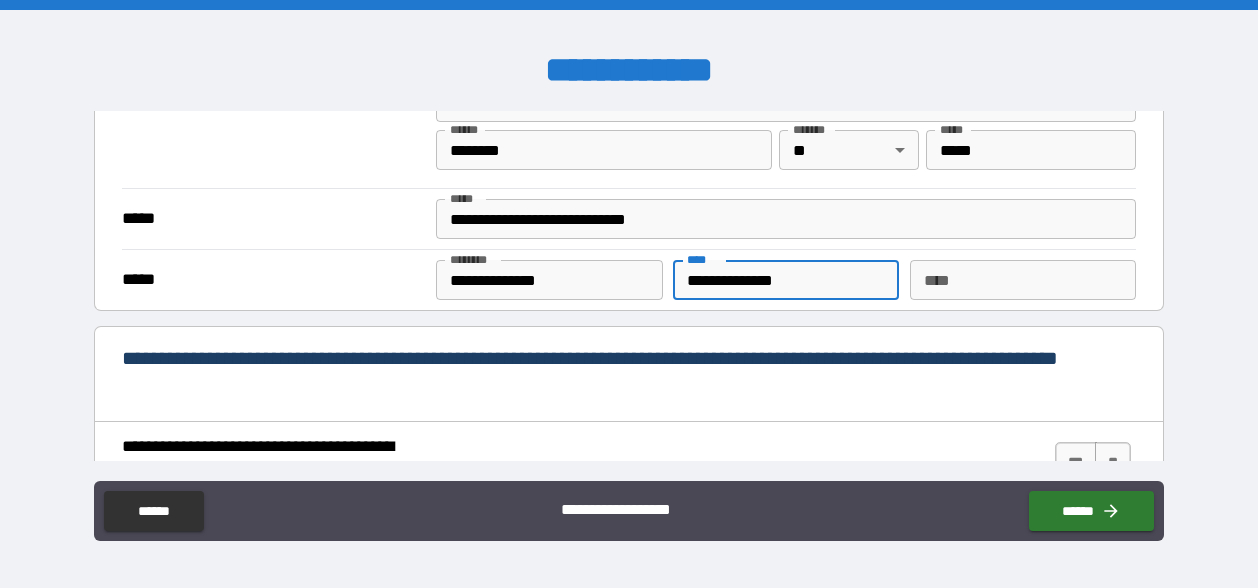 scroll, scrollTop: 1714, scrollLeft: 0, axis: vertical 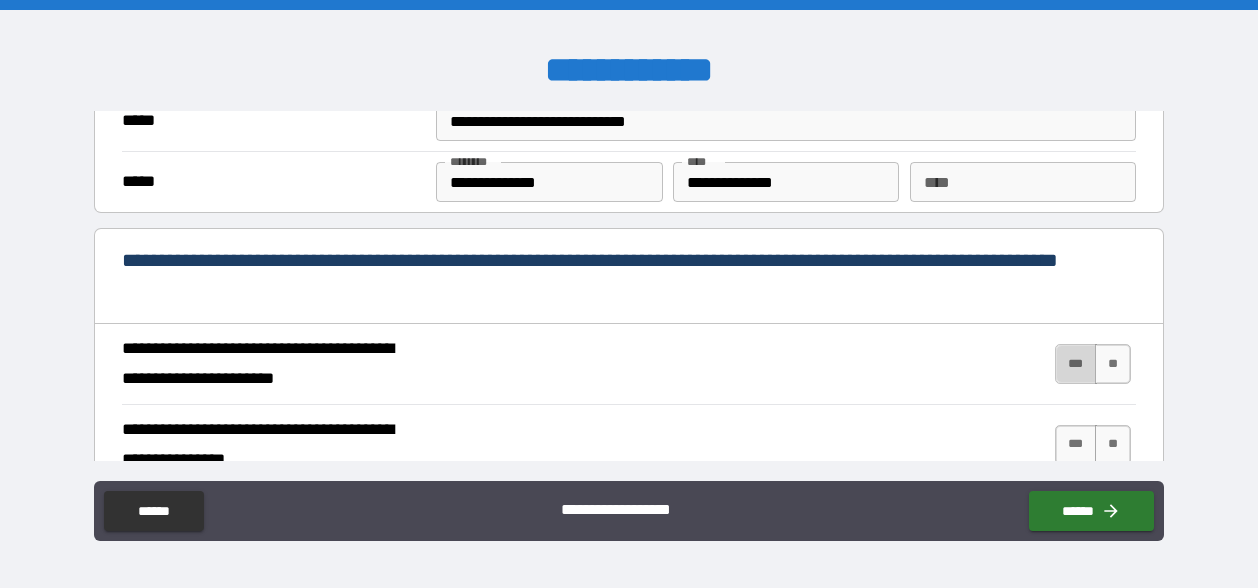 click on "***" at bounding box center (1076, 364) 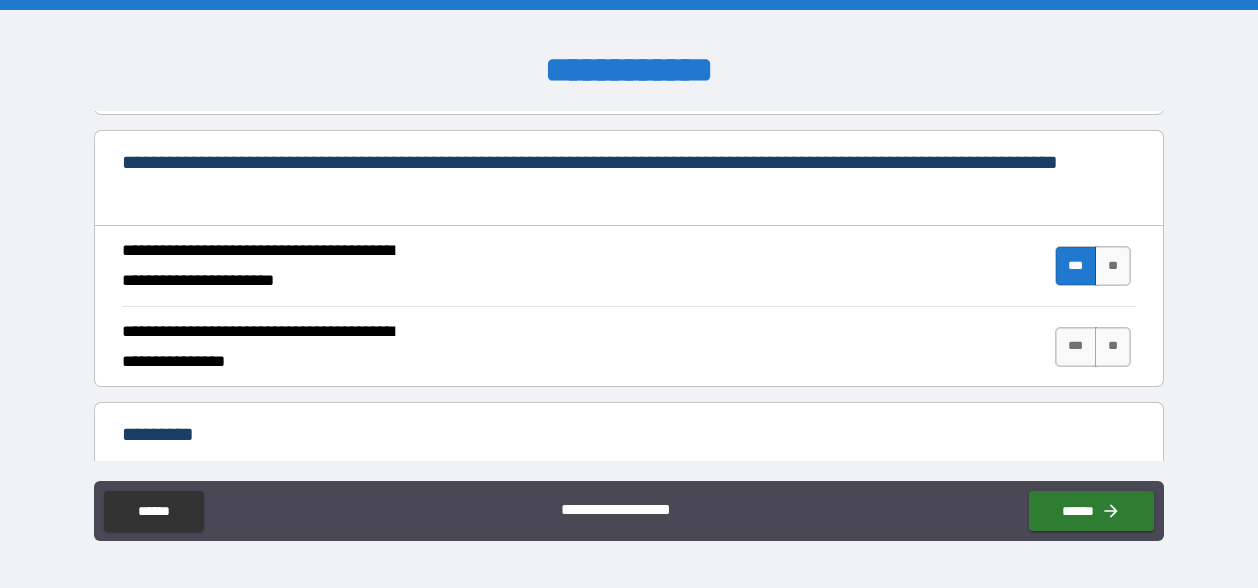 scroll, scrollTop: 1814, scrollLeft: 0, axis: vertical 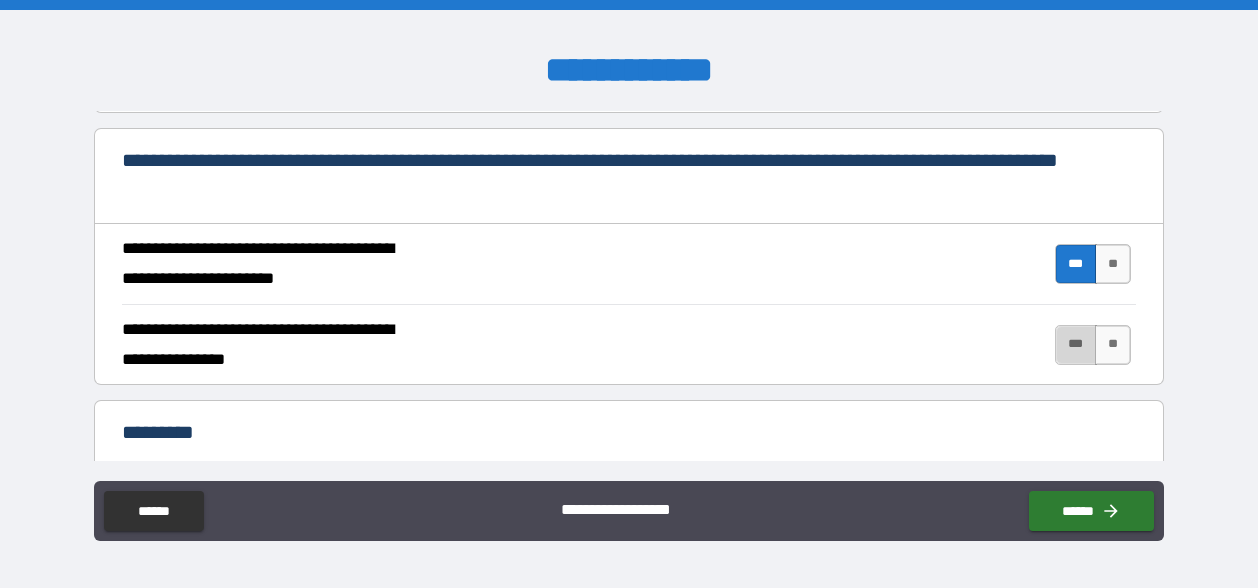 click on "***" at bounding box center (1076, 345) 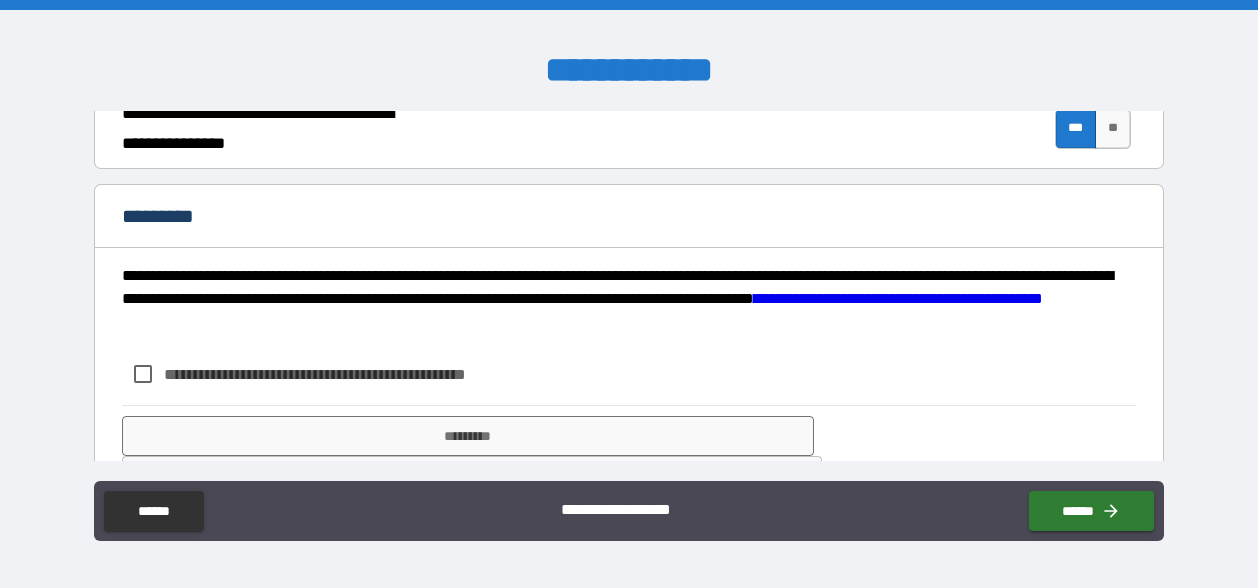 scroll, scrollTop: 2030, scrollLeft: 0, axis: vertical 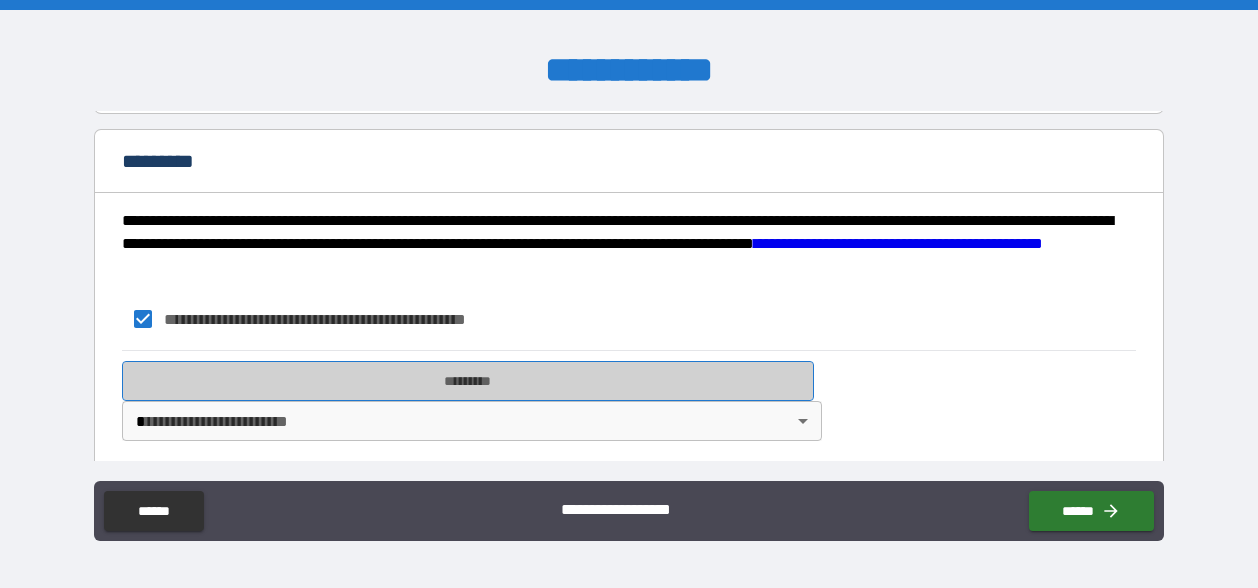 click on "*********" at bounding box center [468, 381] 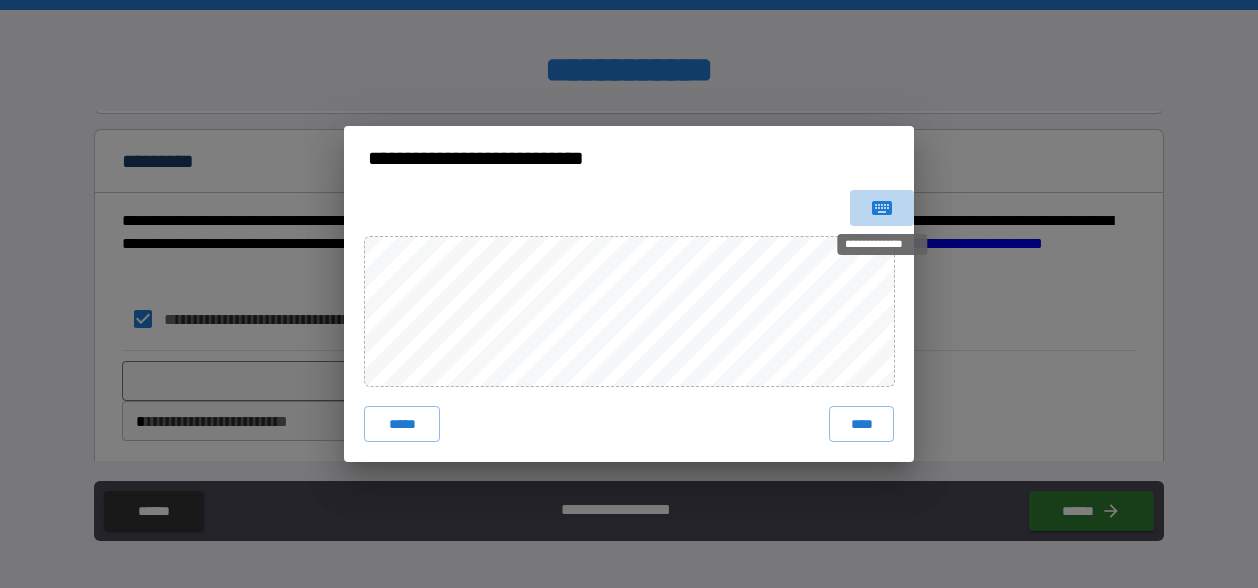 click 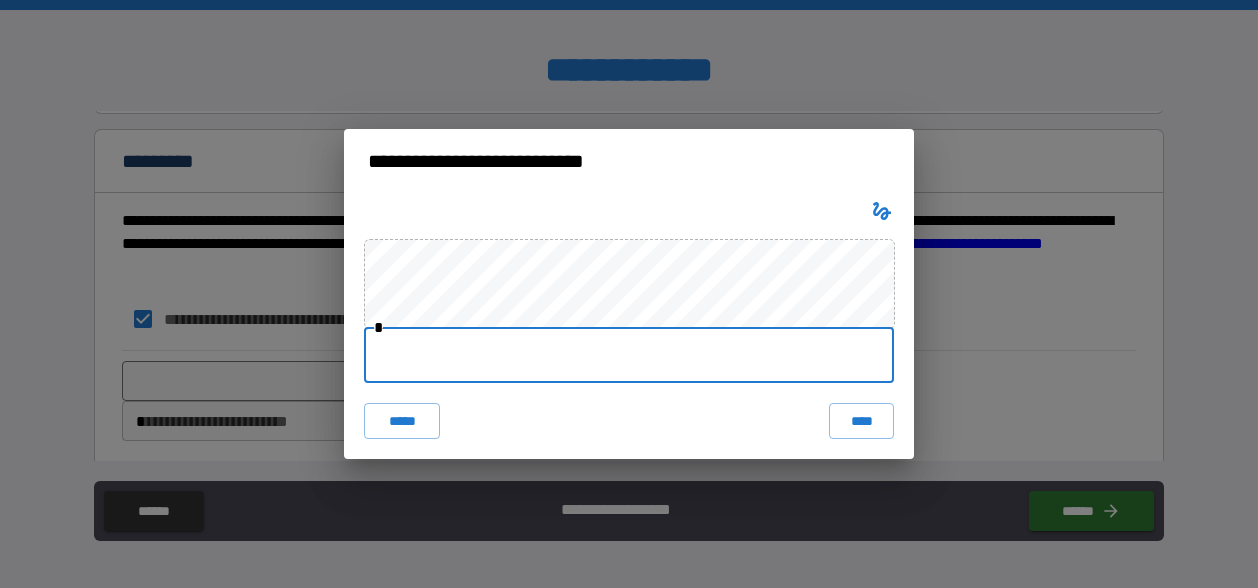click at bounding box center [629, 355] 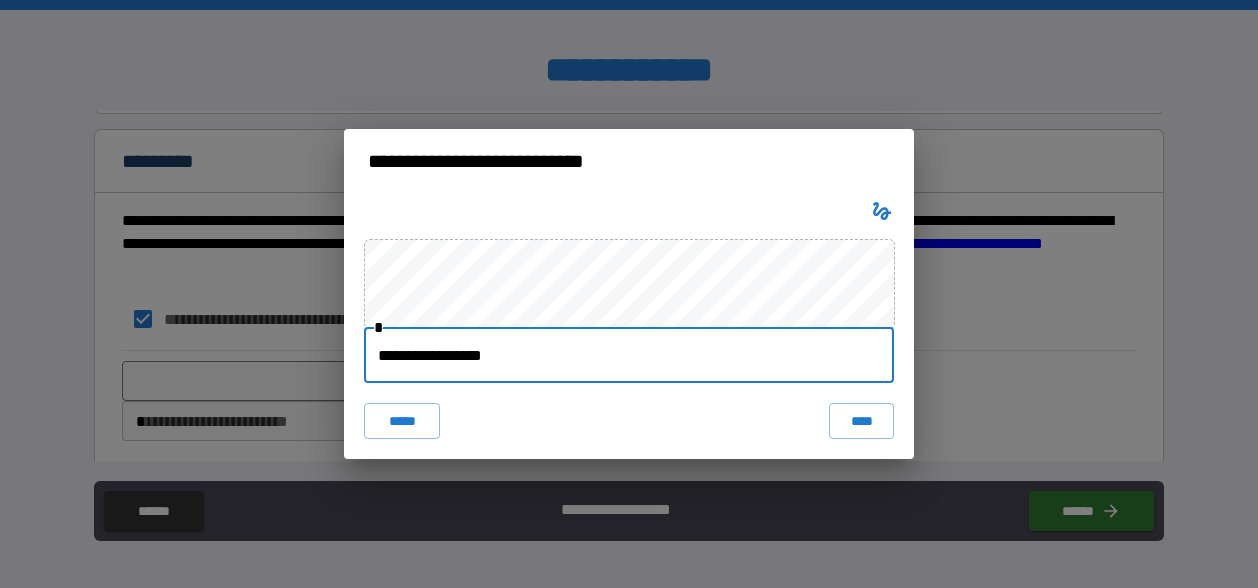 type on "**********" 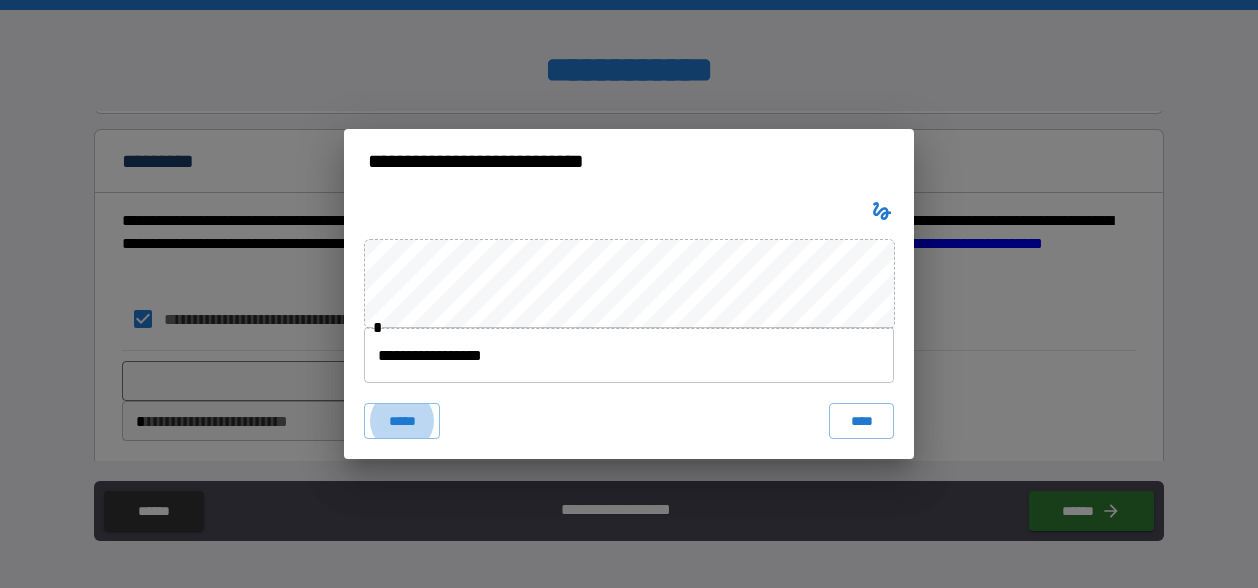 type 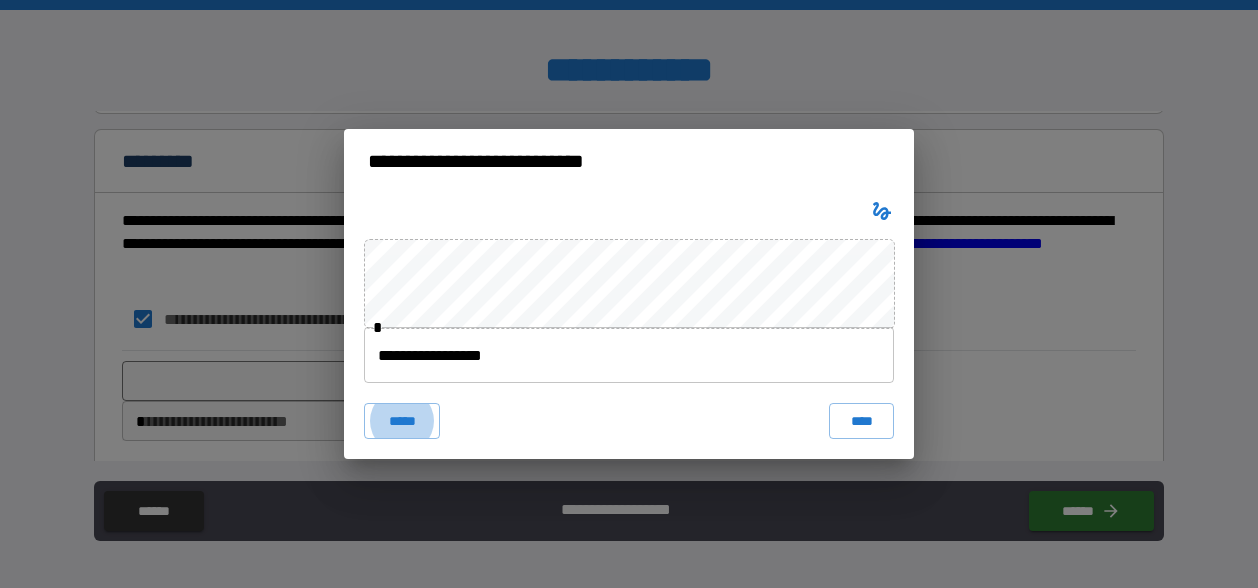 type 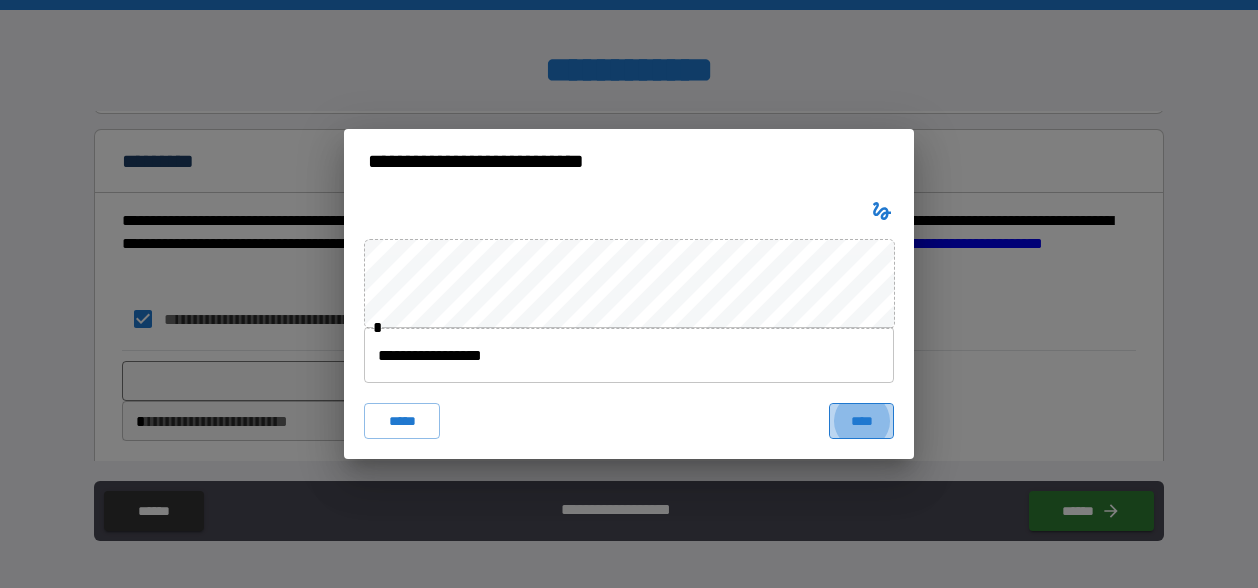click on "****" at bounding box center [861, 421] 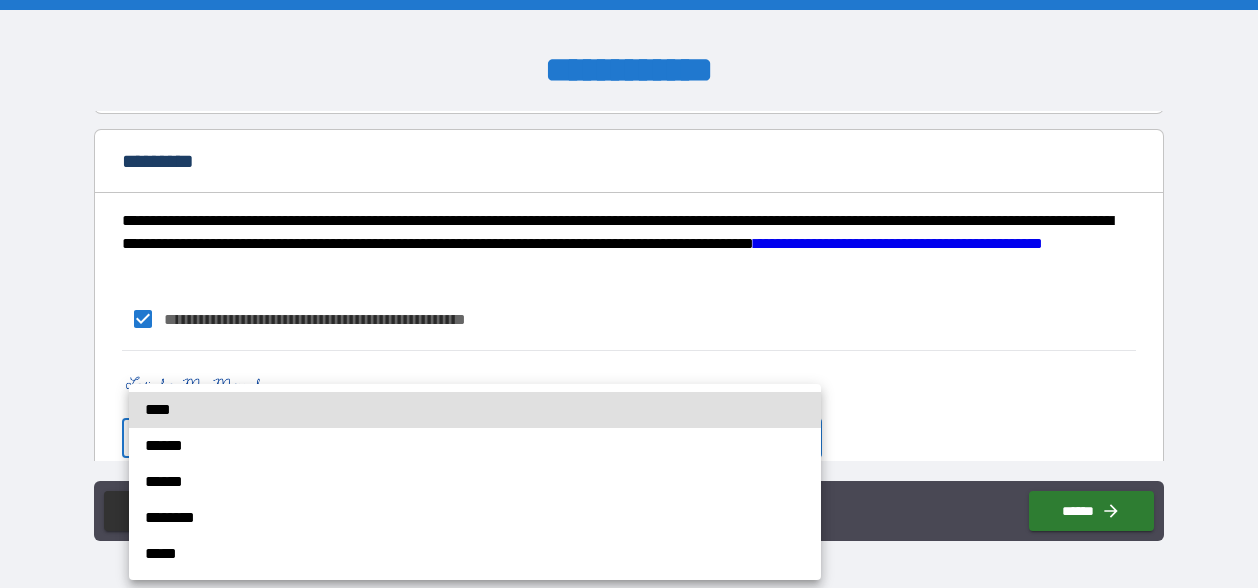 click on "**********" at bounding box center (629, 294) 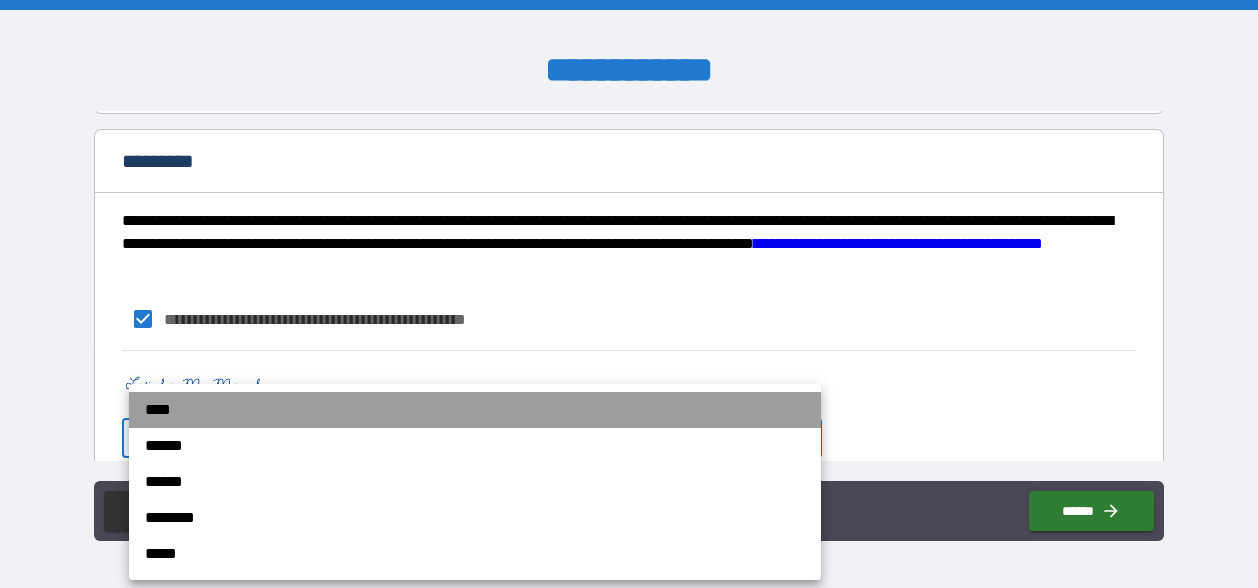 click on "****" at bounding box center (475, 410) 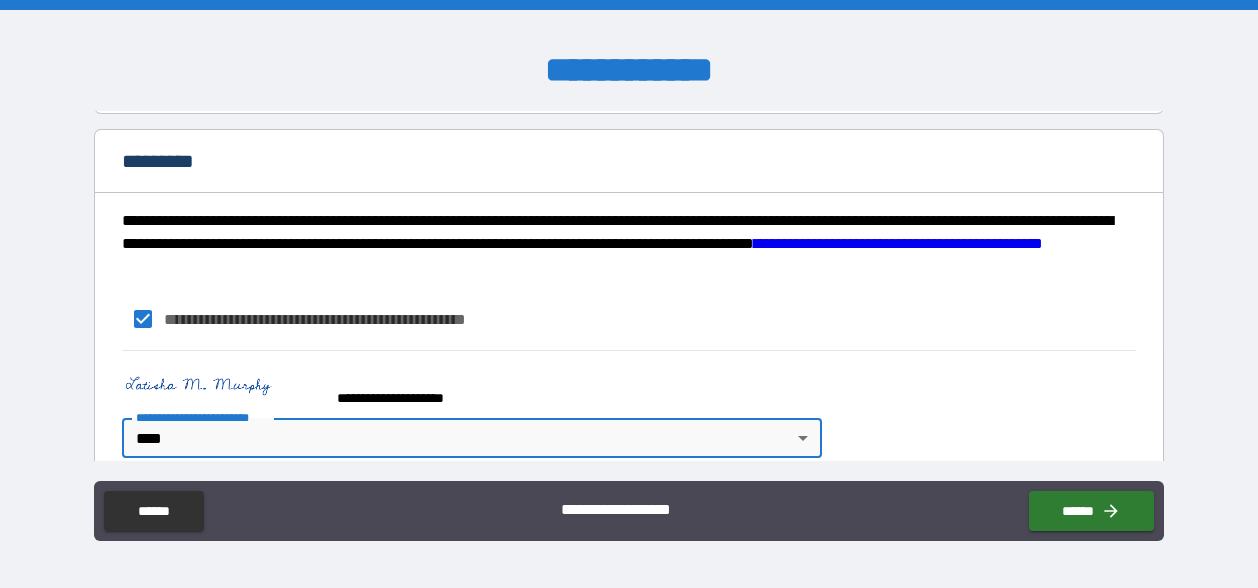scroll, scrollTop: 2102, scrollLeft: 0, axis: vertical 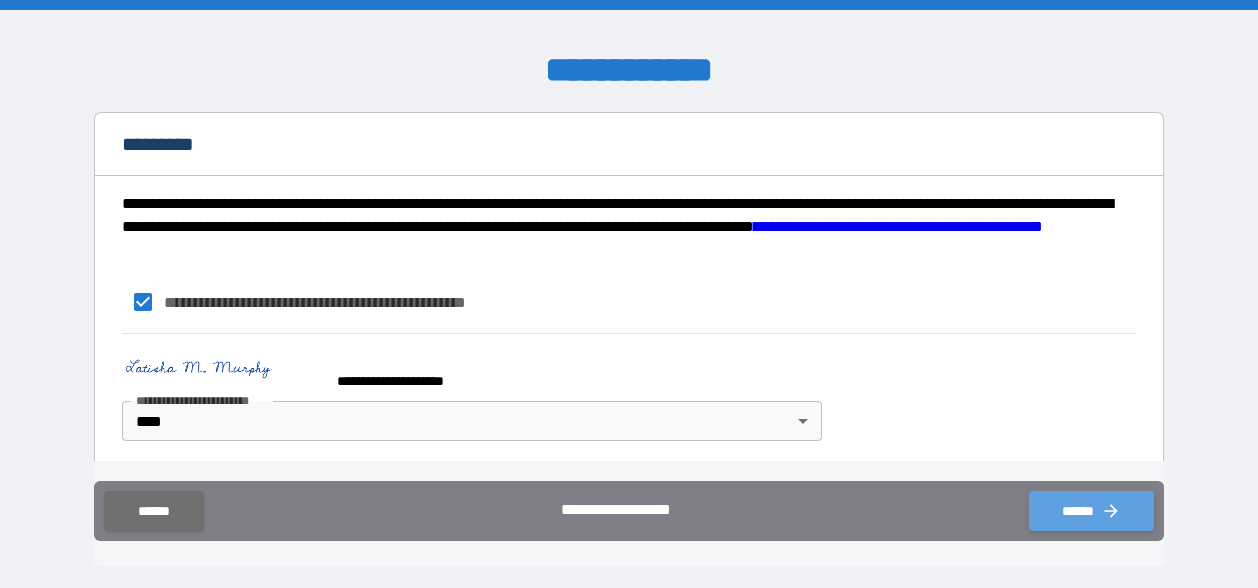 click on "******" at bounding box center [1091, 511] 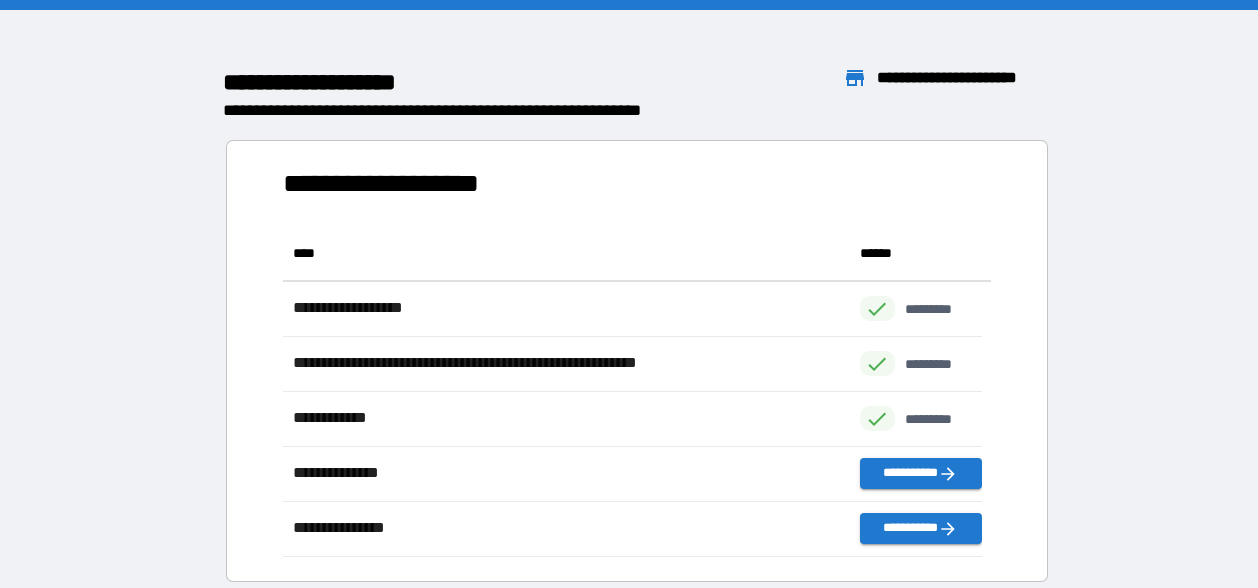 scroll, scrollTop: 16, scrollLeft: 16, axis: both 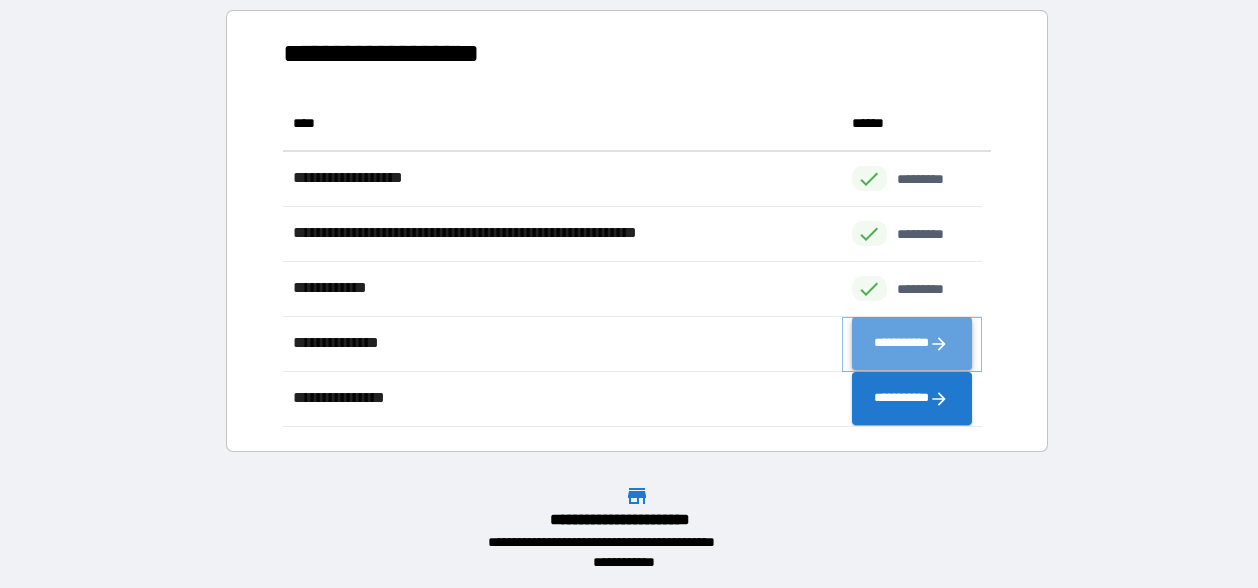 click on "**********" at bounding box center [912, 344] 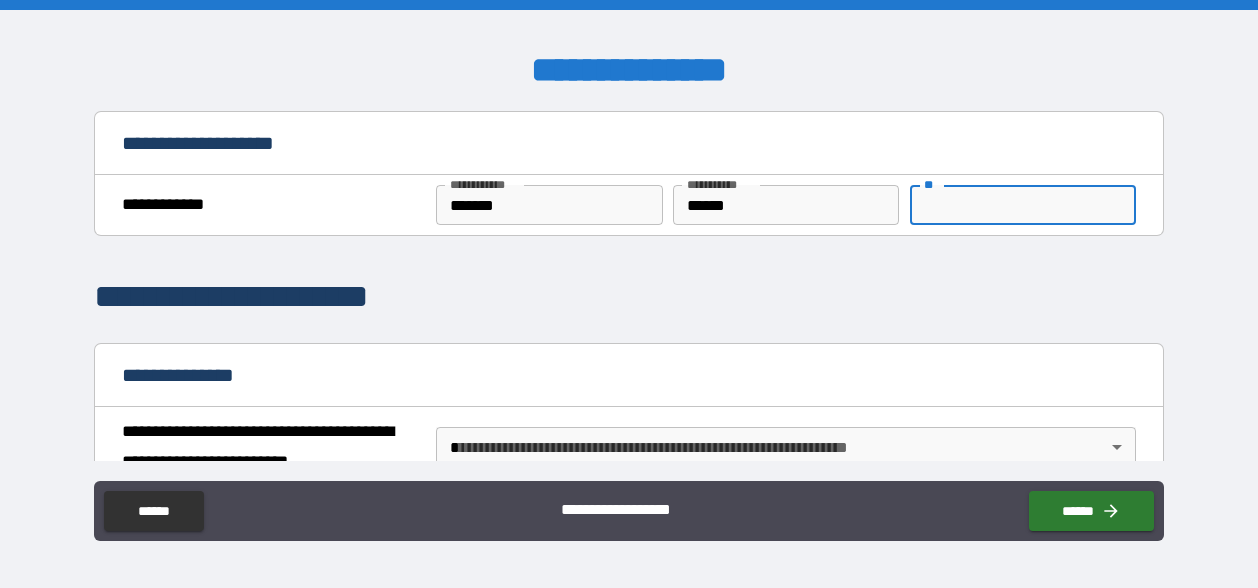 click on "**" at bounding box center (1023, 205) 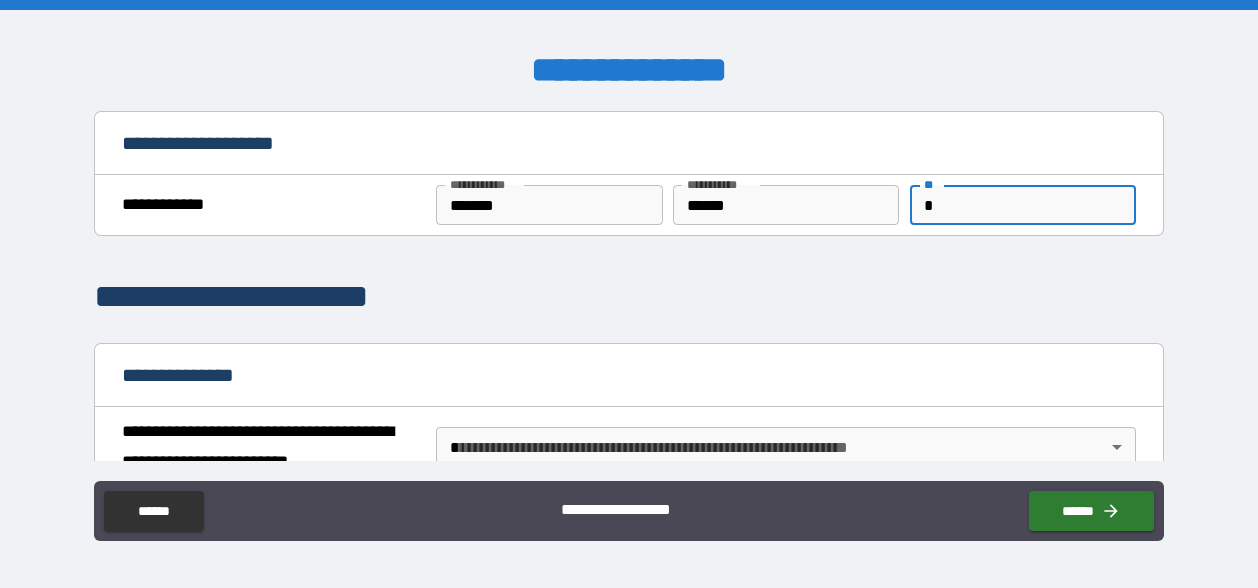 type on "*" 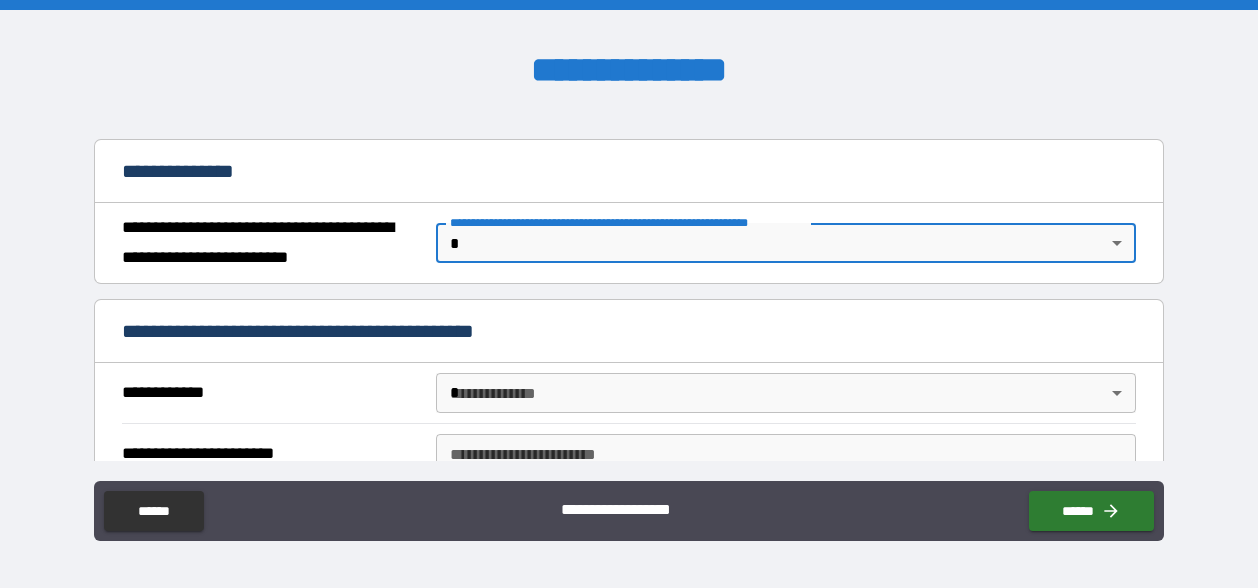 scroll, scrollTop: 204, scrollLeft: 0, axis: vertical 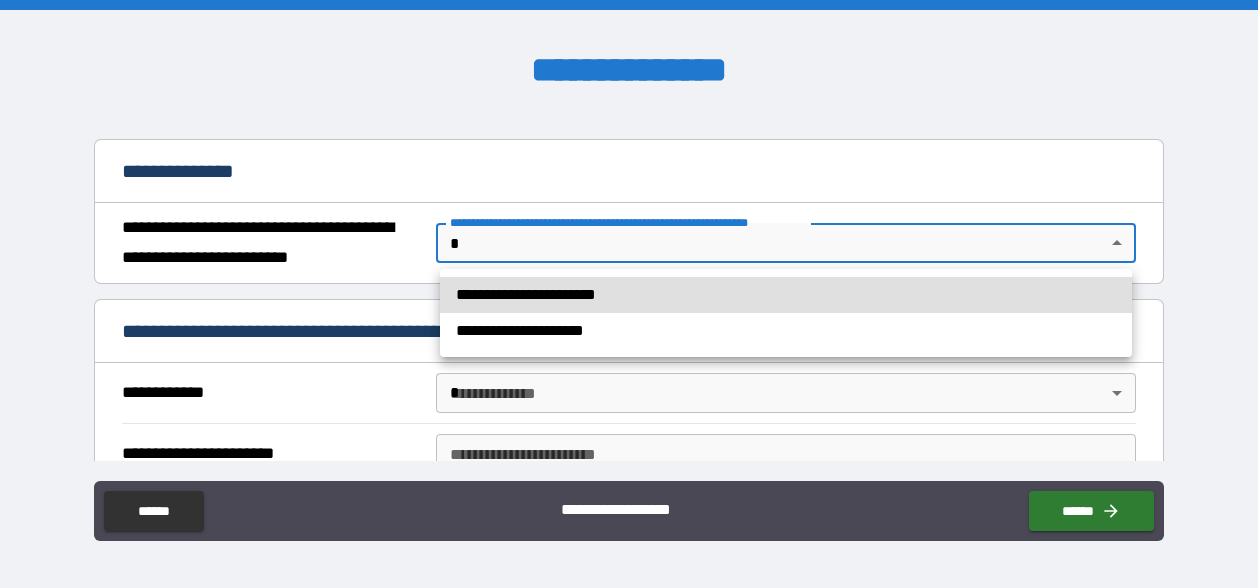 click on "**********" at bounding box center (629, 294) 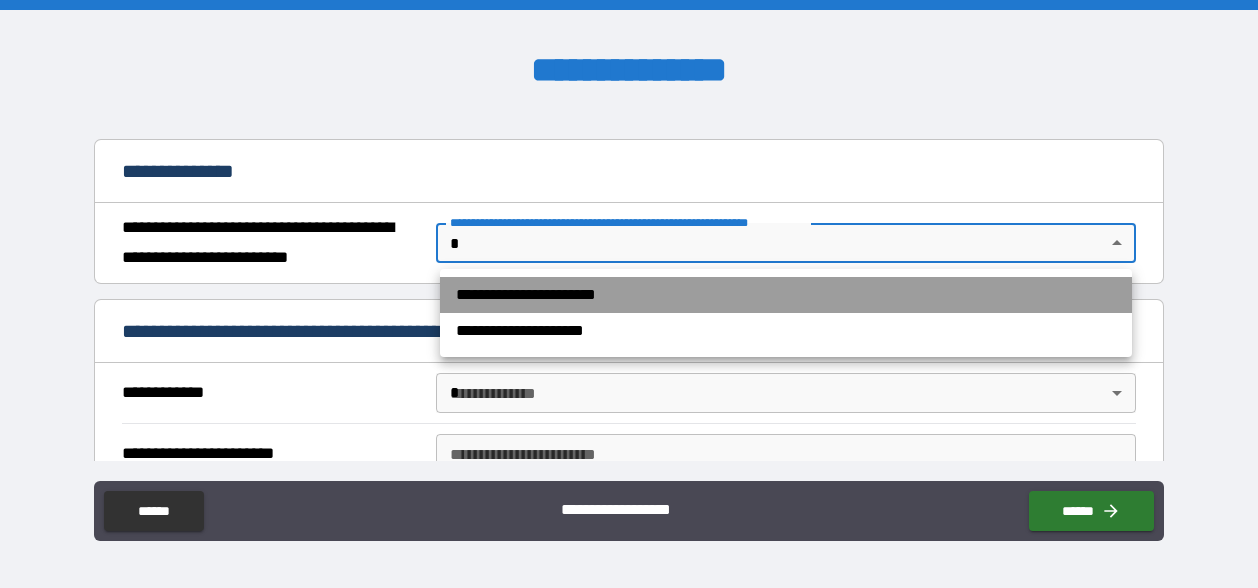 click on "**********" at bounding box center [786, 295] 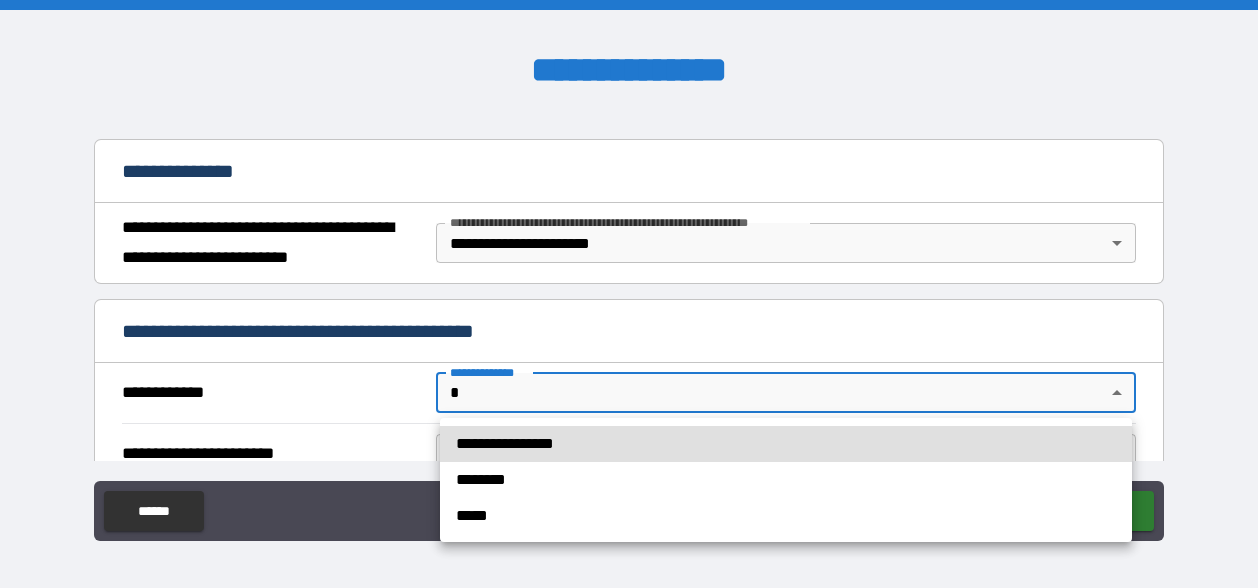 click on "**********" at bounding box center (629, 294) 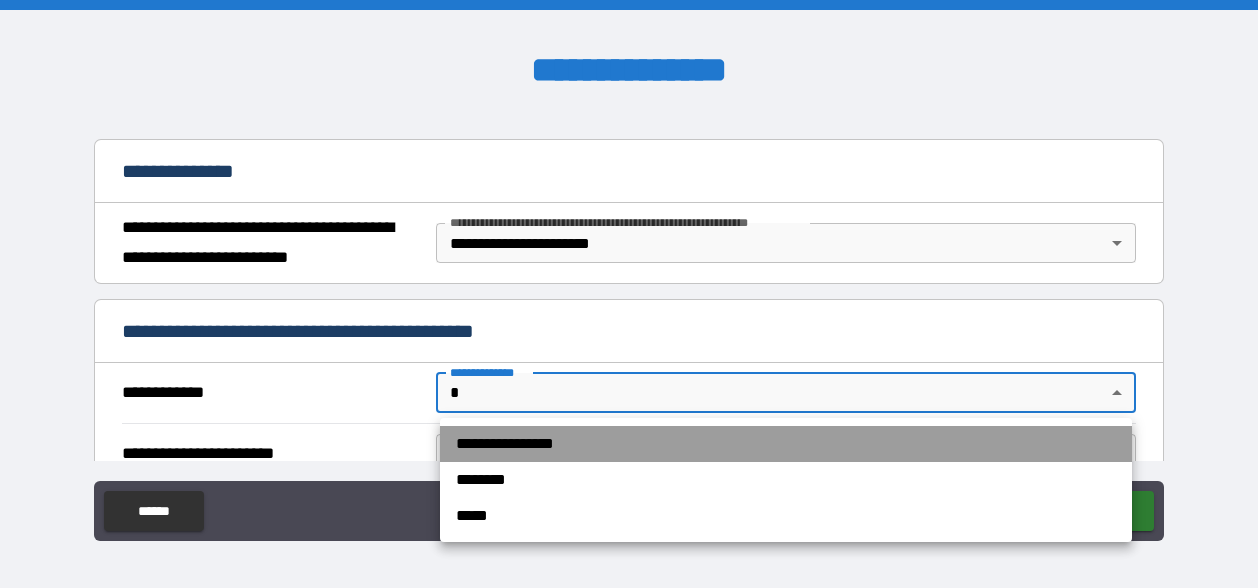 click on "**********" at bounding box center [786, 444] 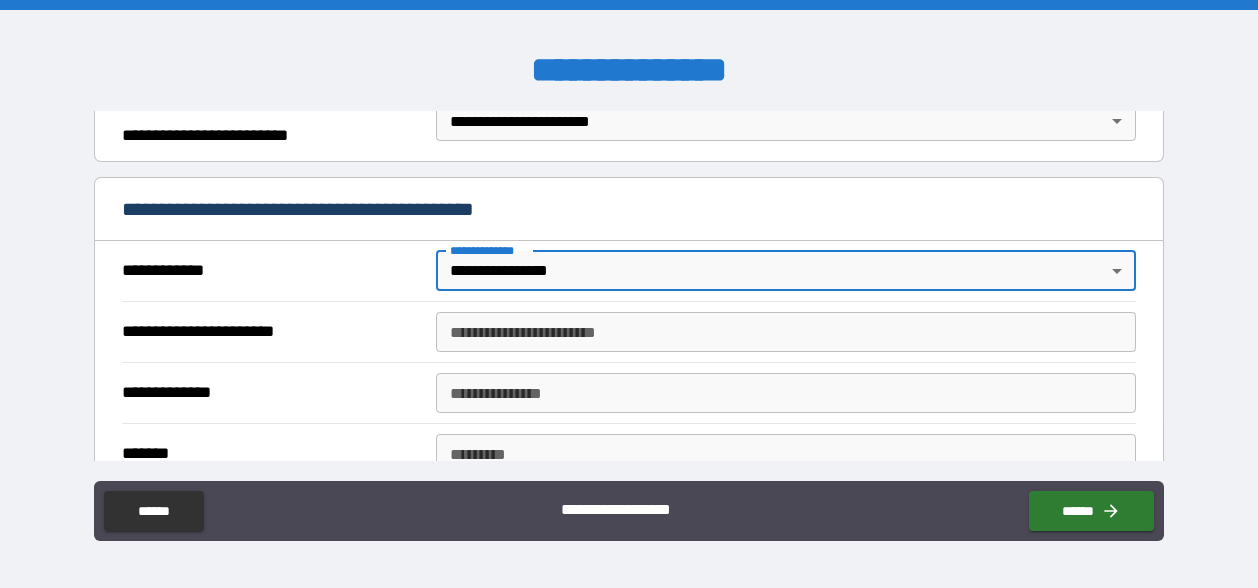 scroll, scrollTop: 332, scrollLeft: 0, axis: vertical 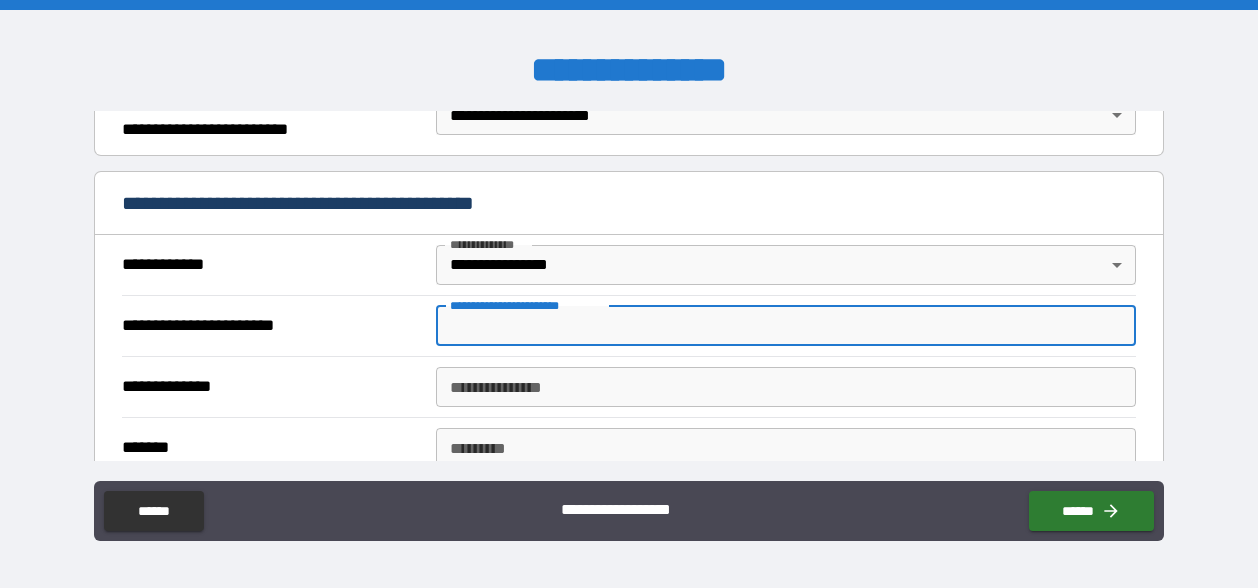 click on "**********" at bounding box center [786, 326] 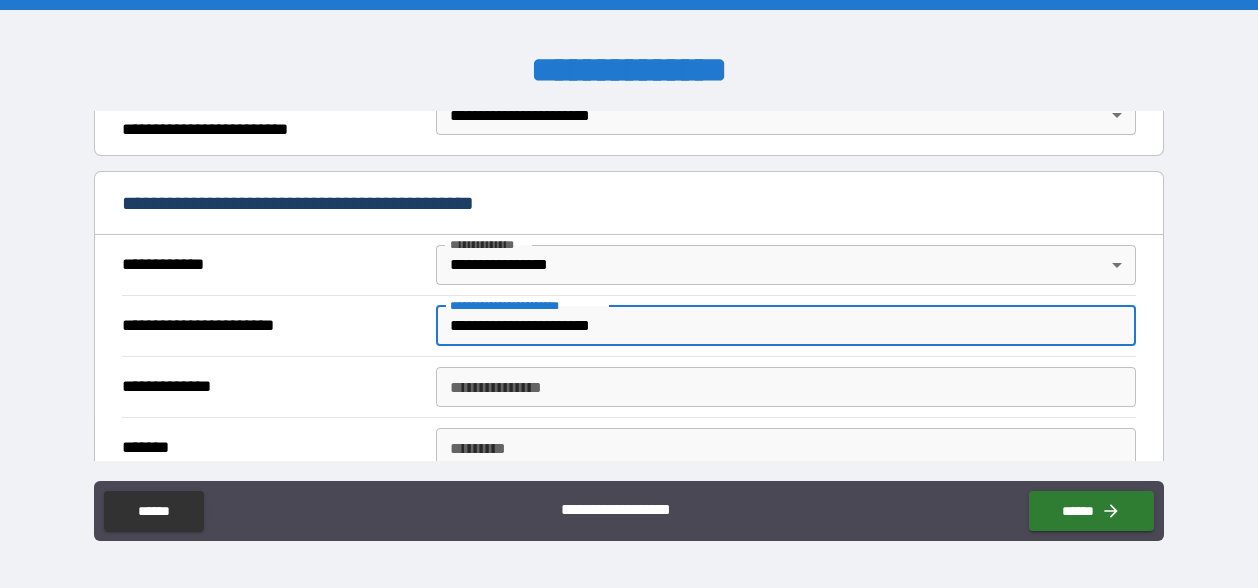 type on "**********" 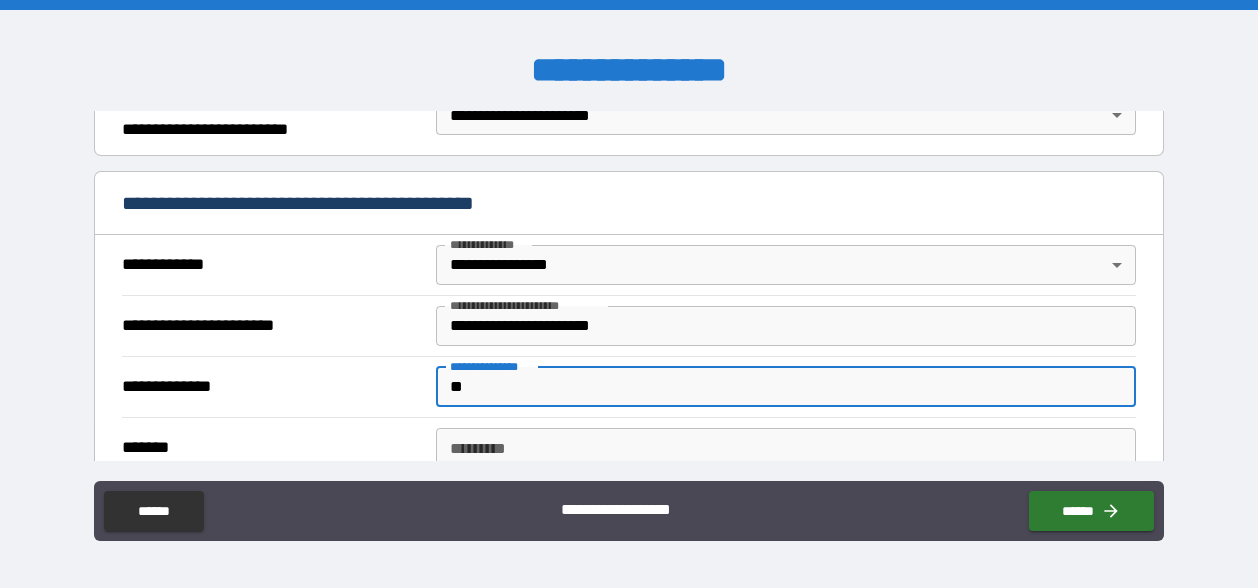 type on "*" 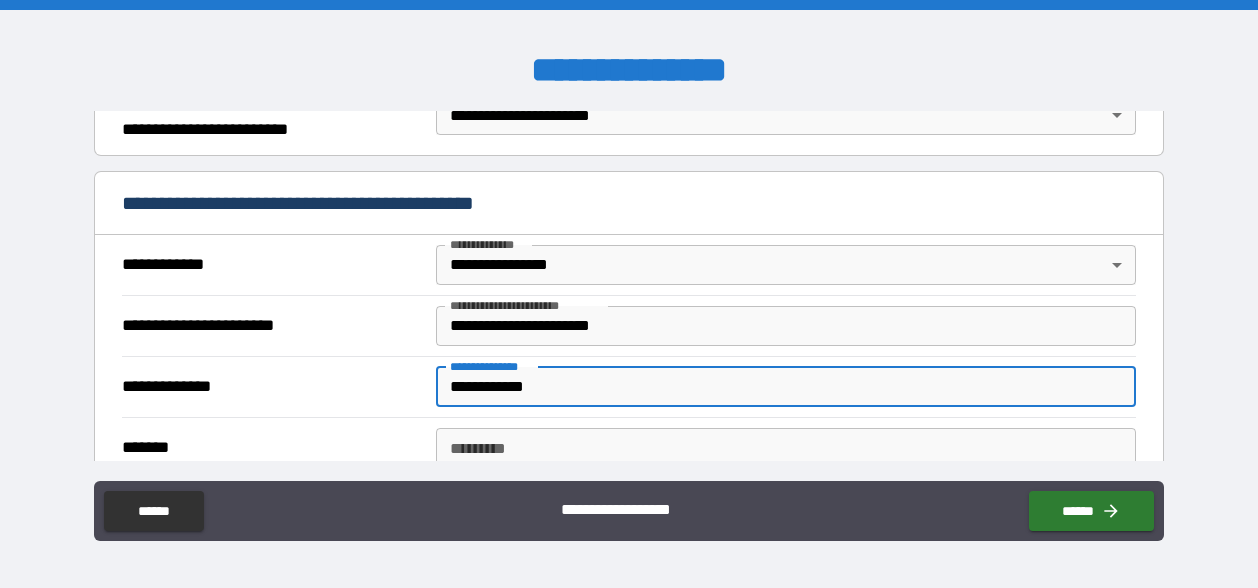 type on "**********" 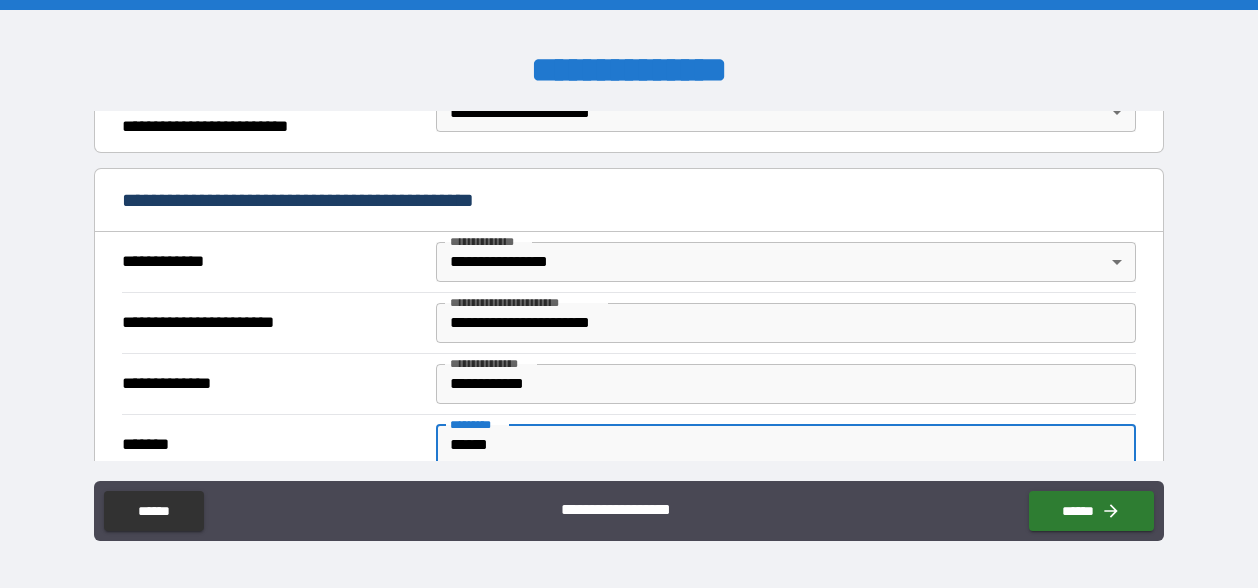 type on "******" 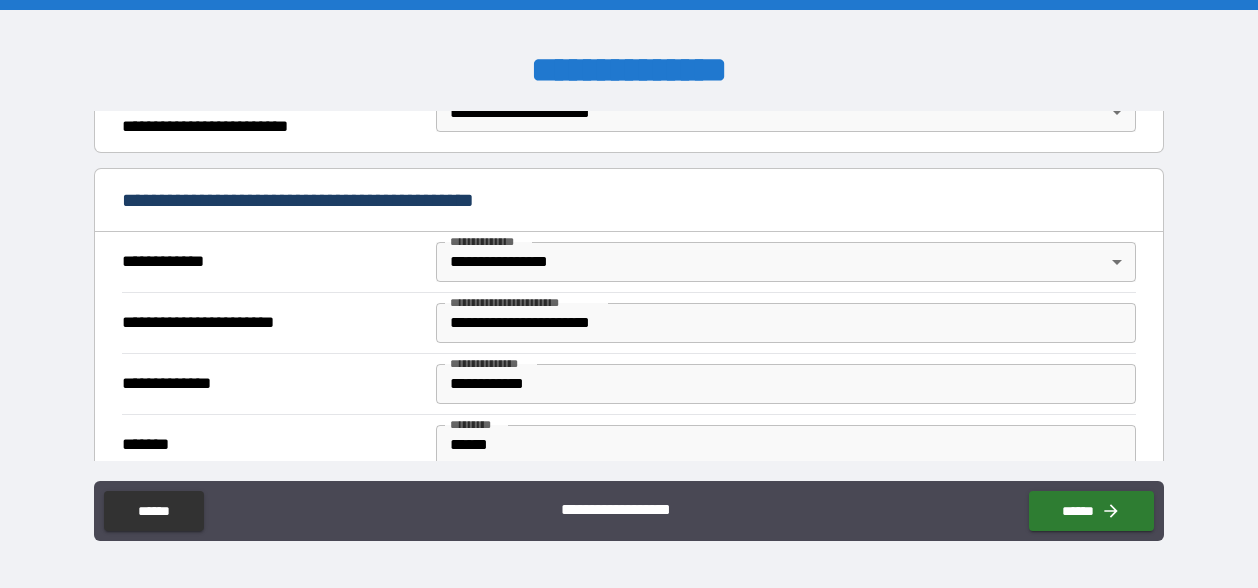 scroll, scrollTop: 629, scrollLeft: 0, axis: vertical 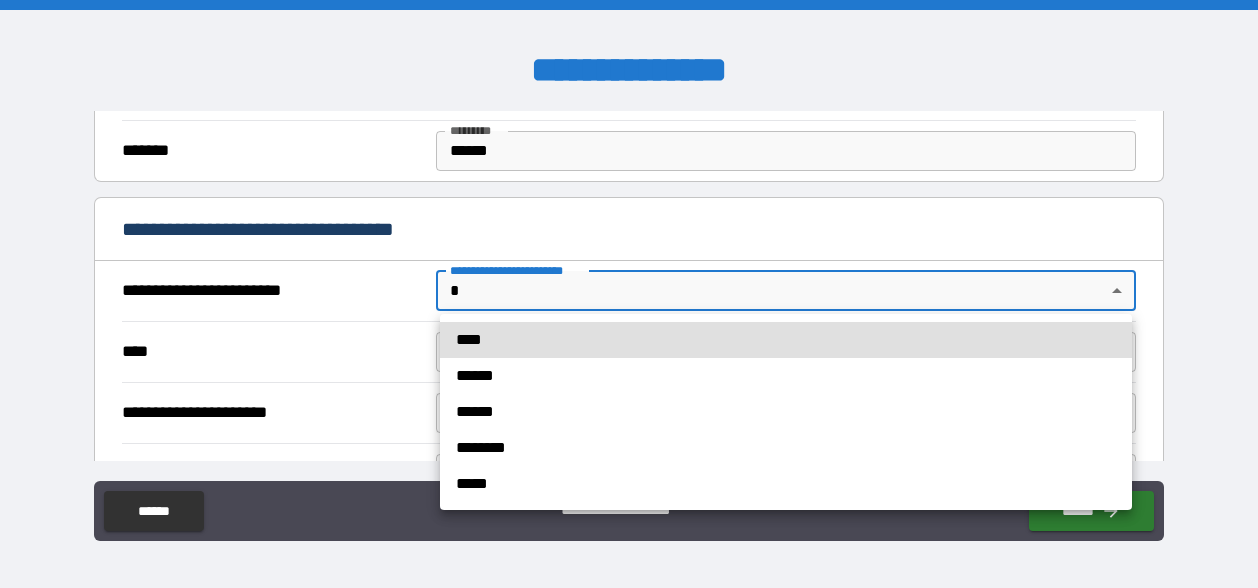 click on "**********" at bounding box center (629, 294) 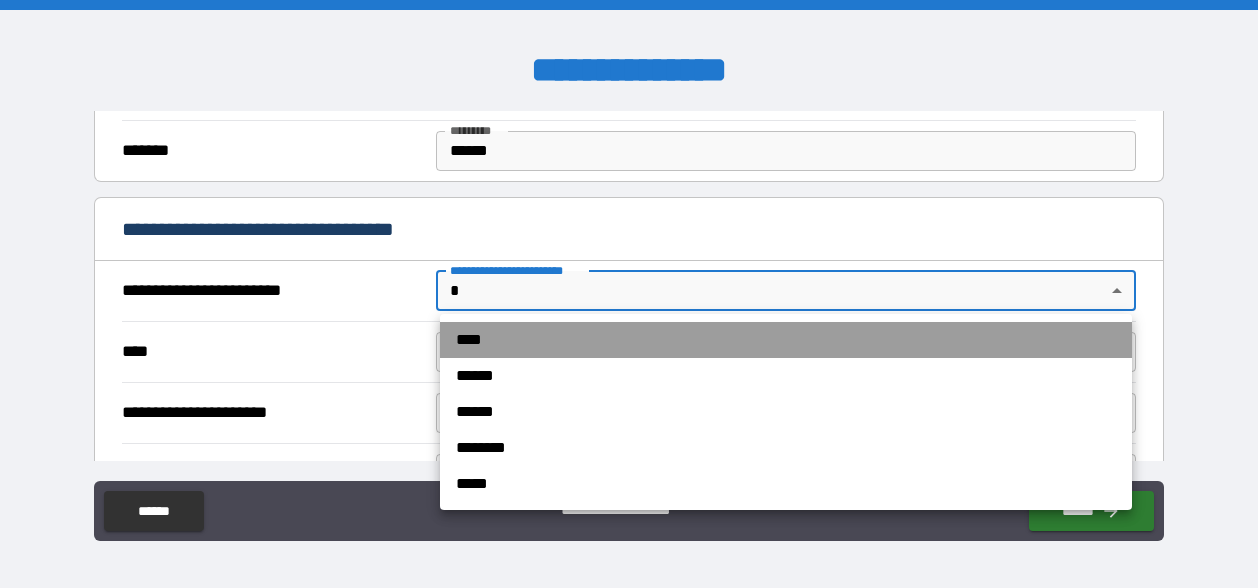 click on "****" at bounding box center [786, 340] 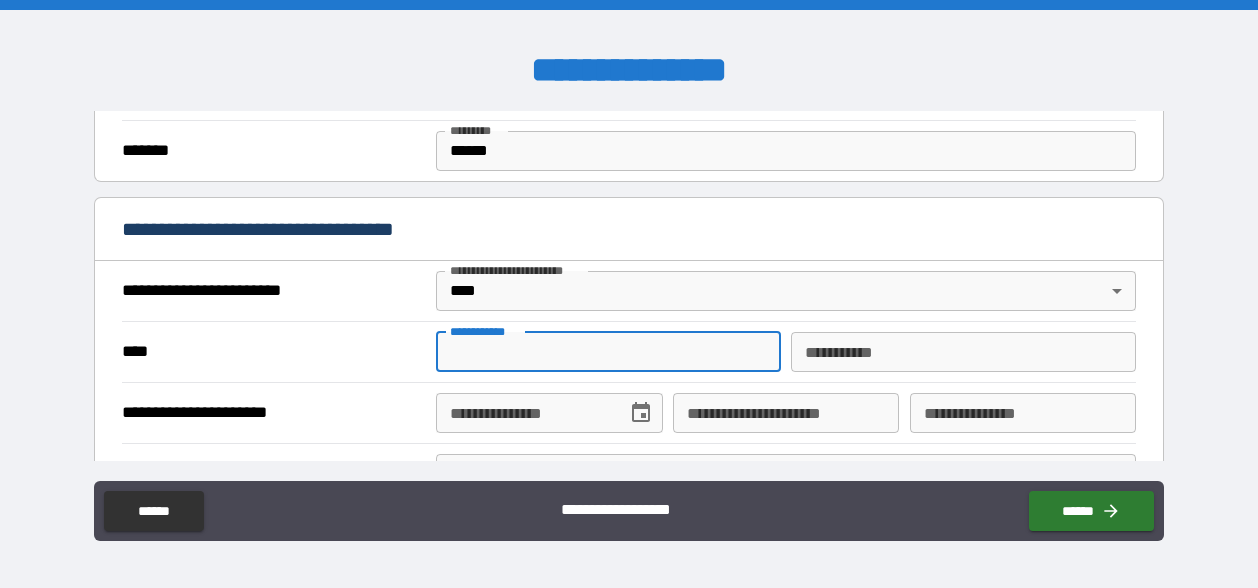 click on "**********" at bounding box center (608, 352) 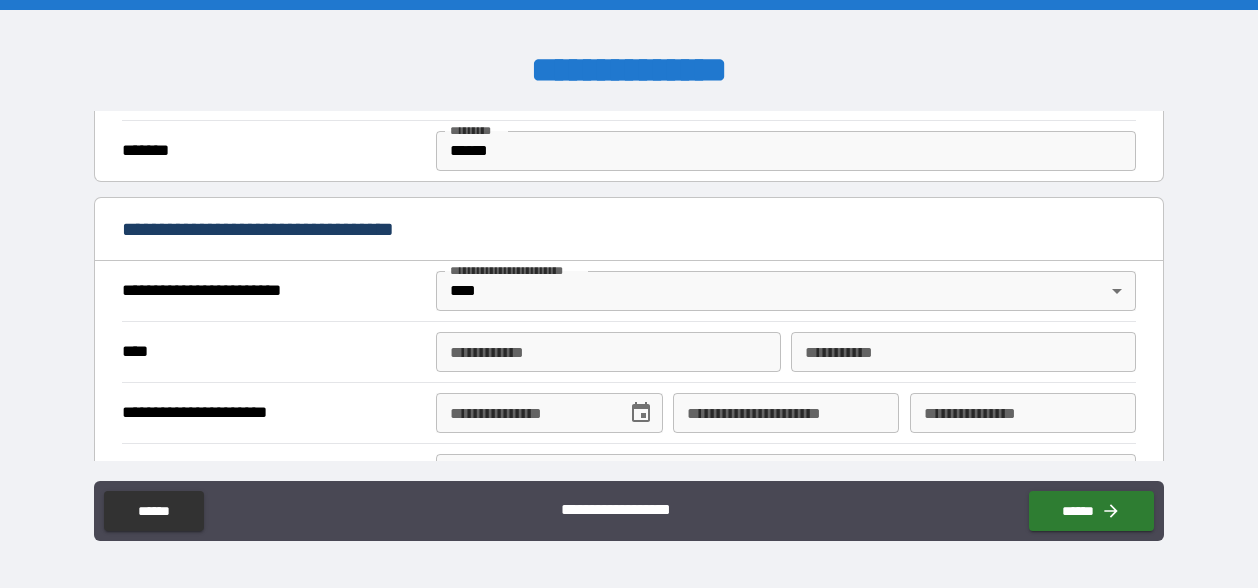 click on "**********" at bounding box center [629, 351] 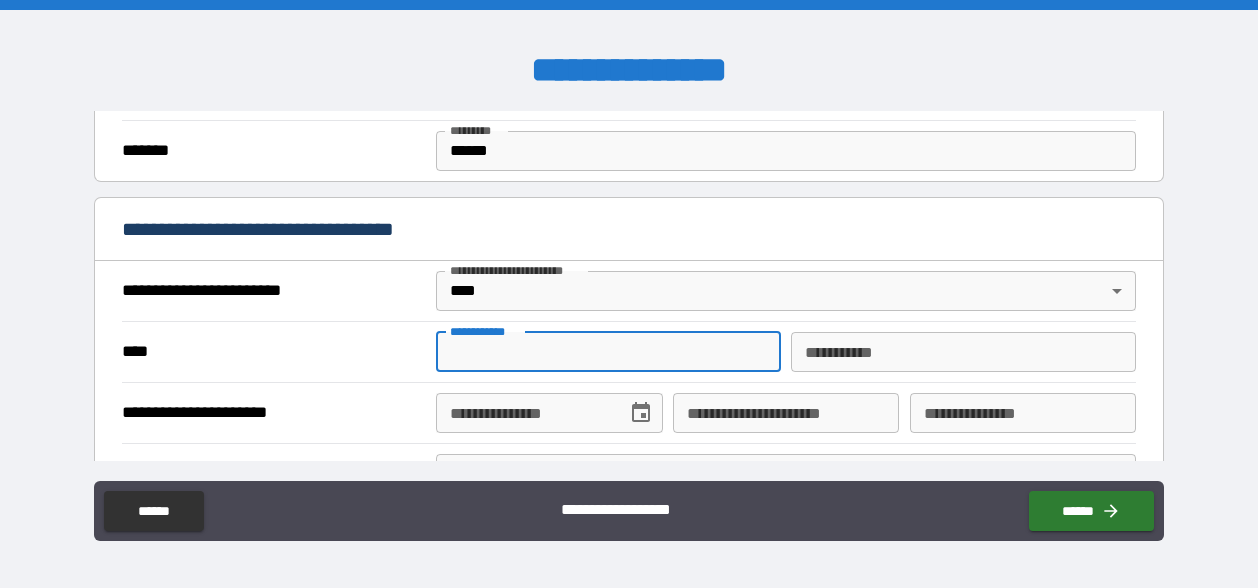 click on "**********" at bounding box center [608, 352] 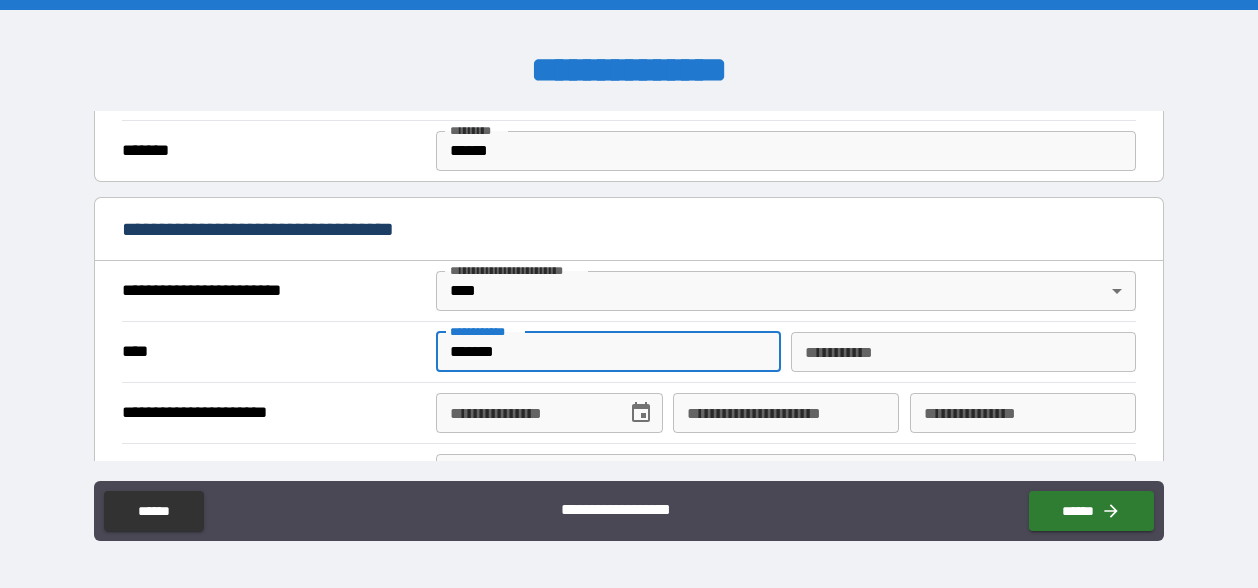 type on "*******" 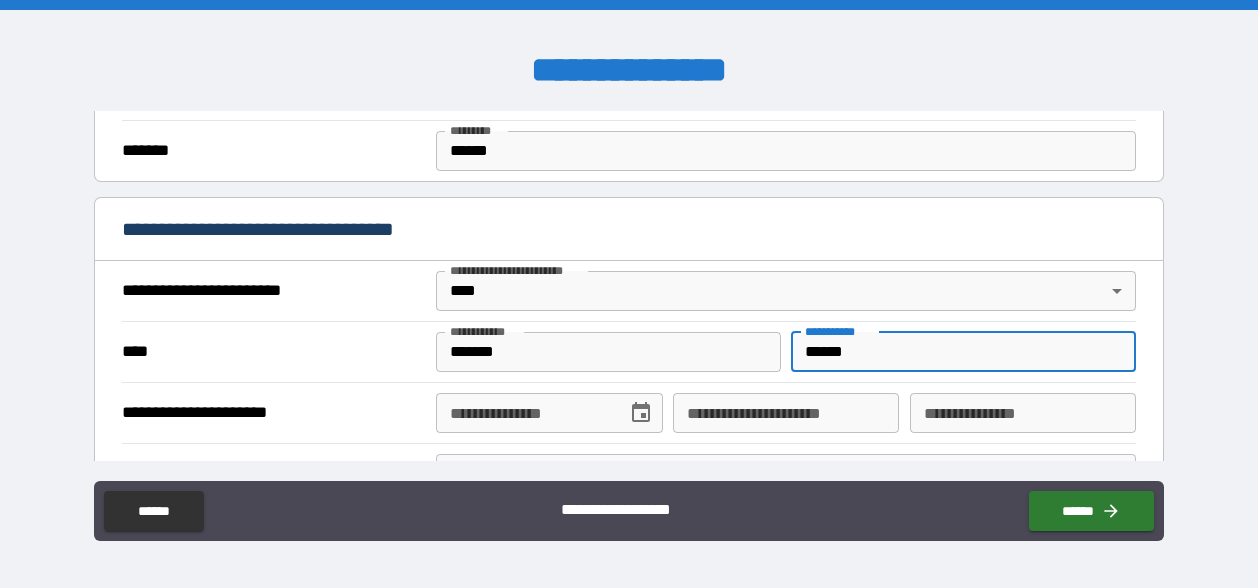 type on "******" 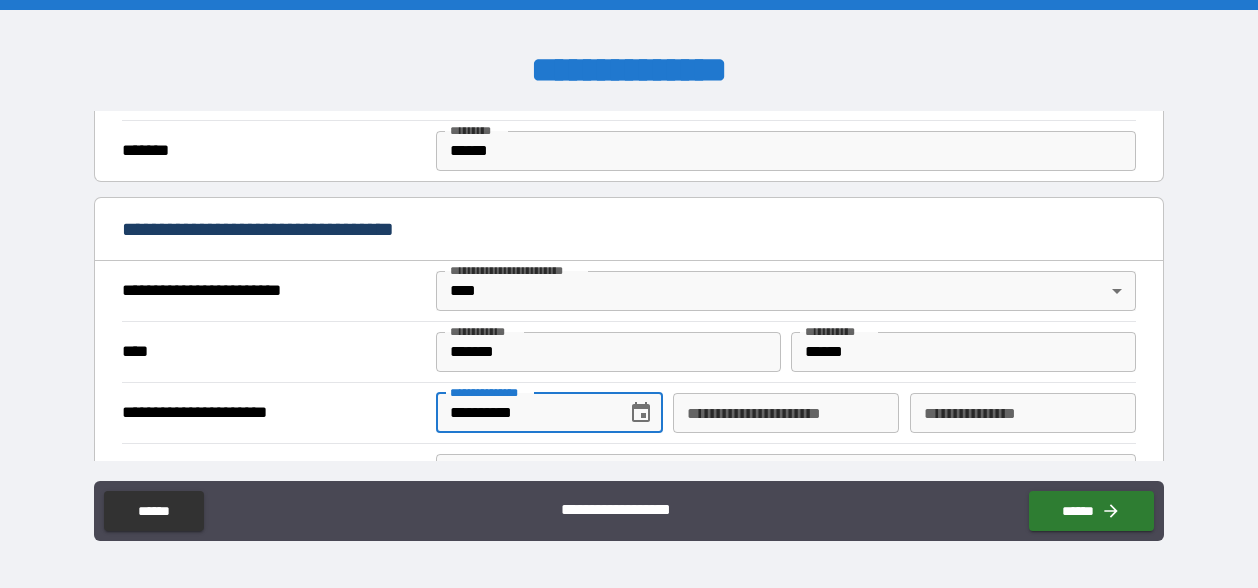type on "**********" 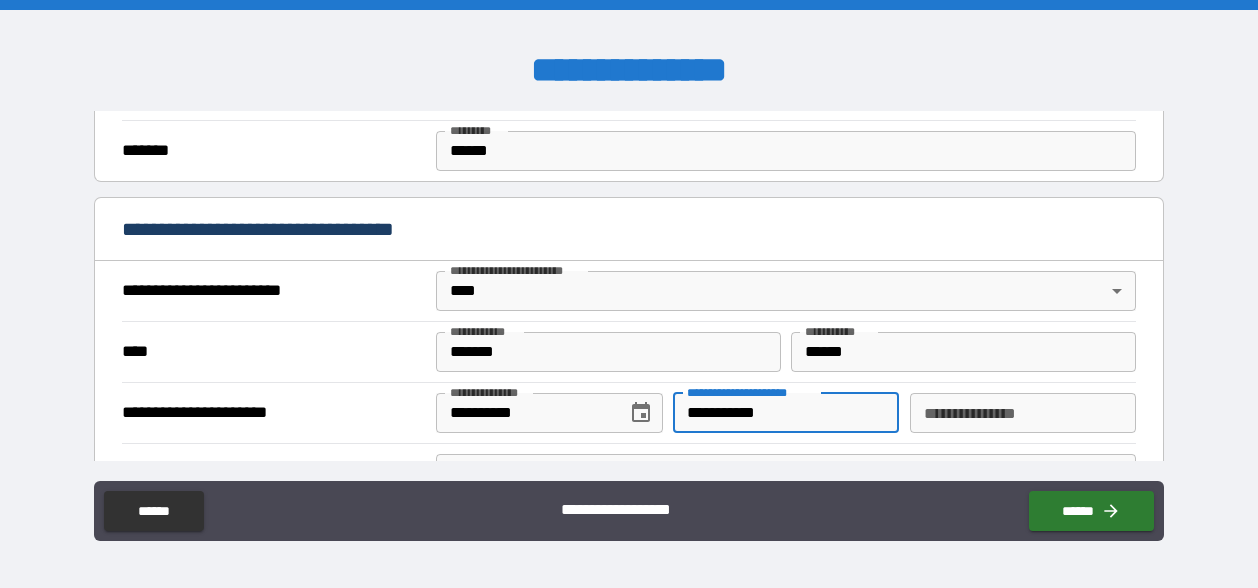 type on "**********" 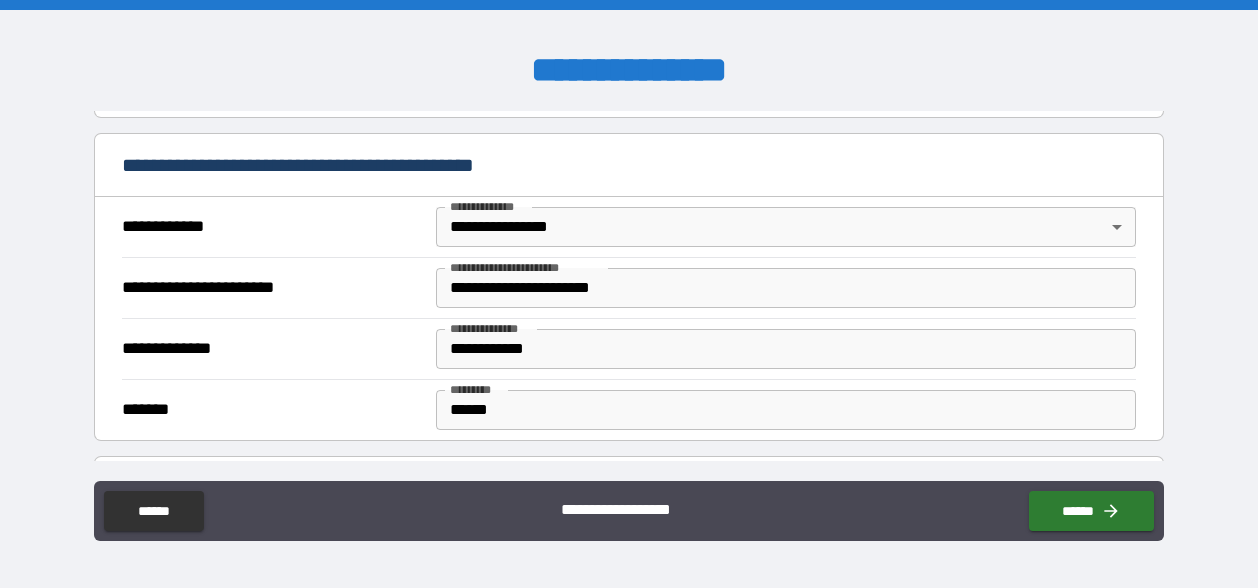 scroll, scrollTop: 393, scrollLeft: 0, axis: vertical 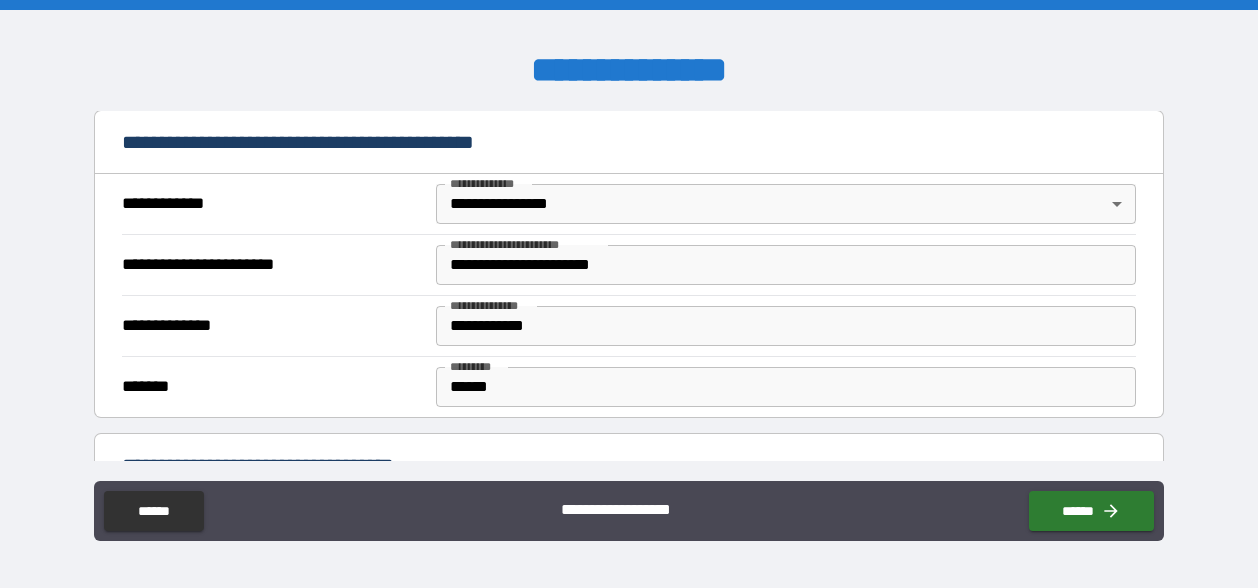 type on "********" 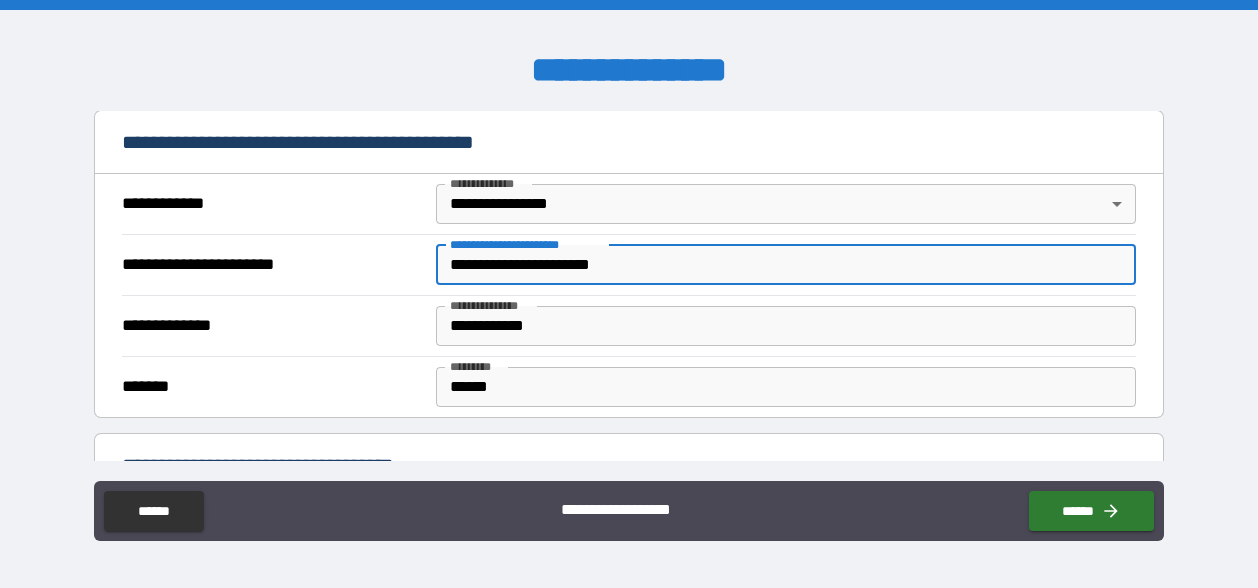 click on "**********" at bounding box center [786, 265] 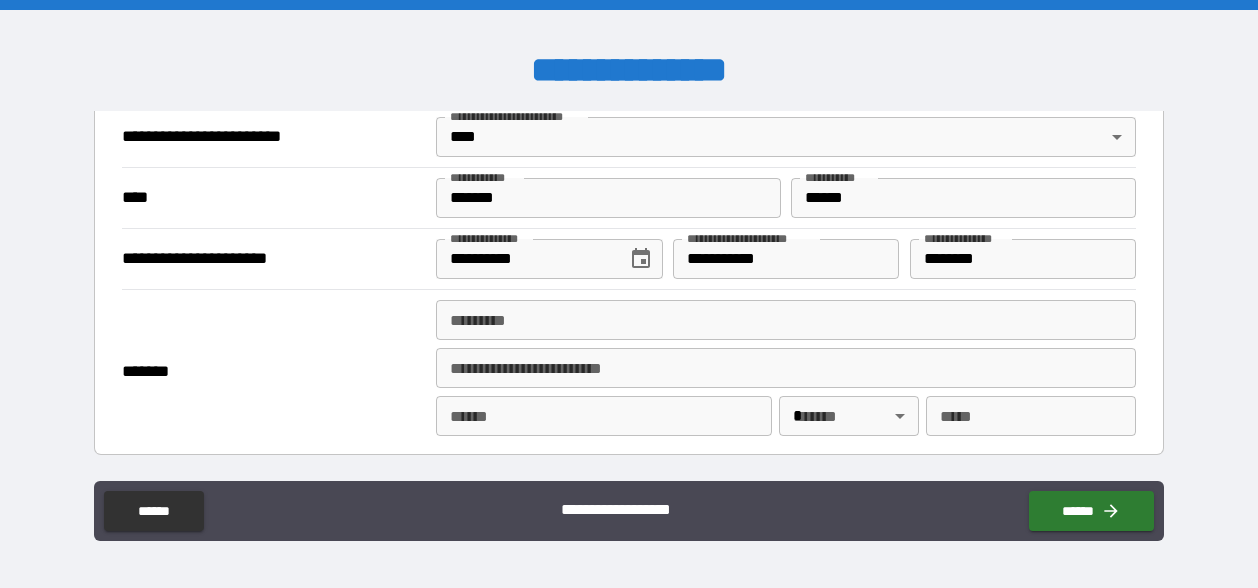 scroll, scrollTop: 784, scrollLeft: 0, axis: vertical 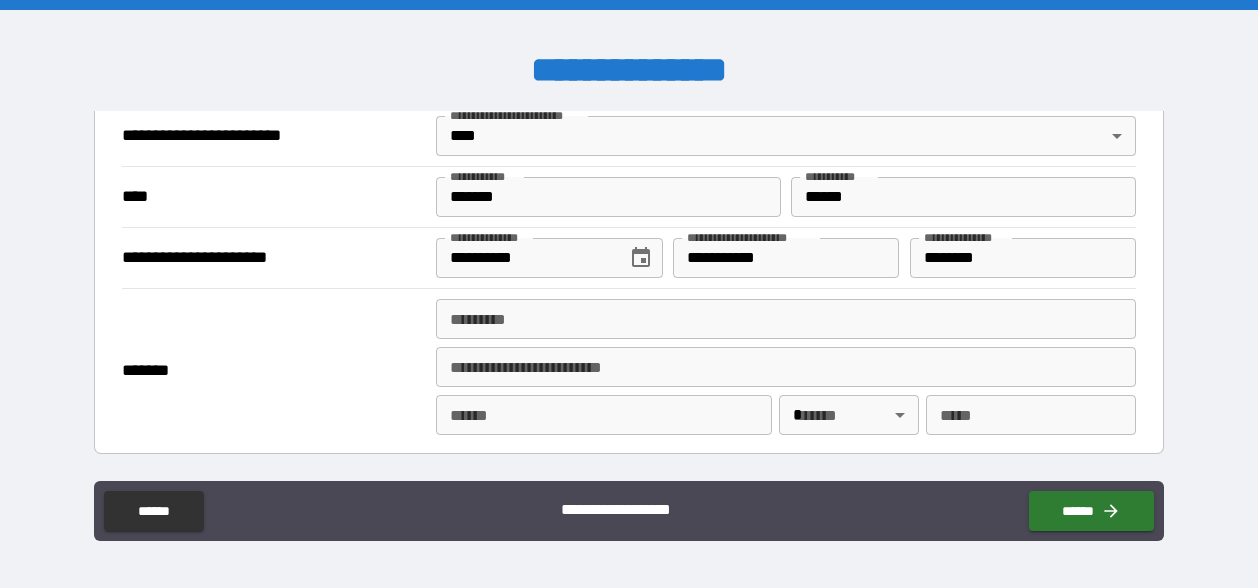 type on "**********" 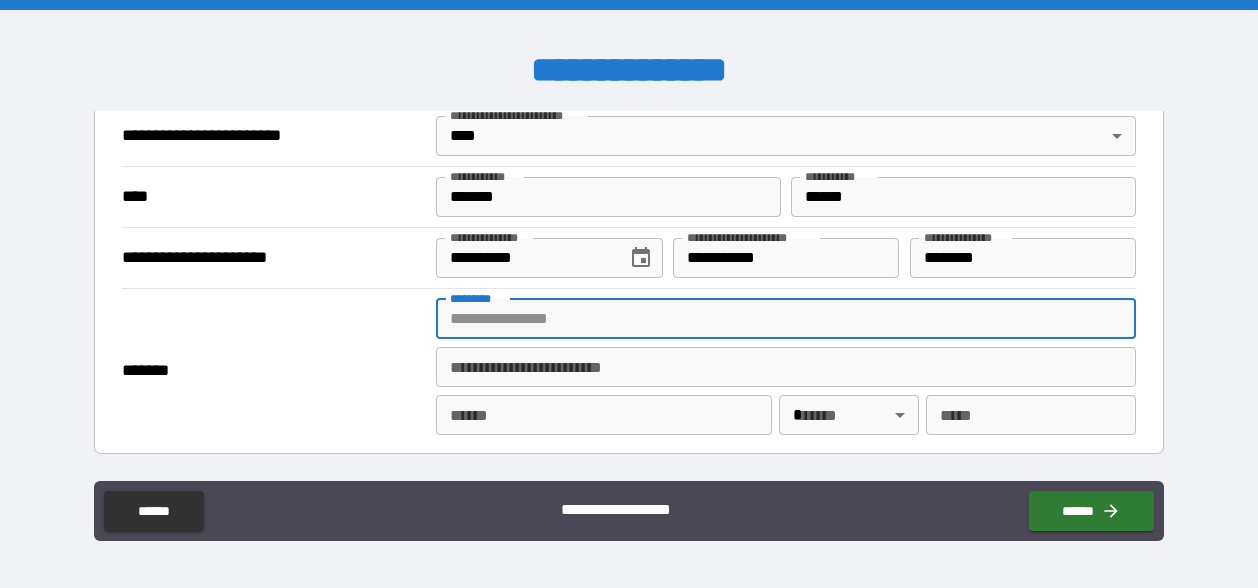 click on "*******   *" at bounding box center (786, 319) 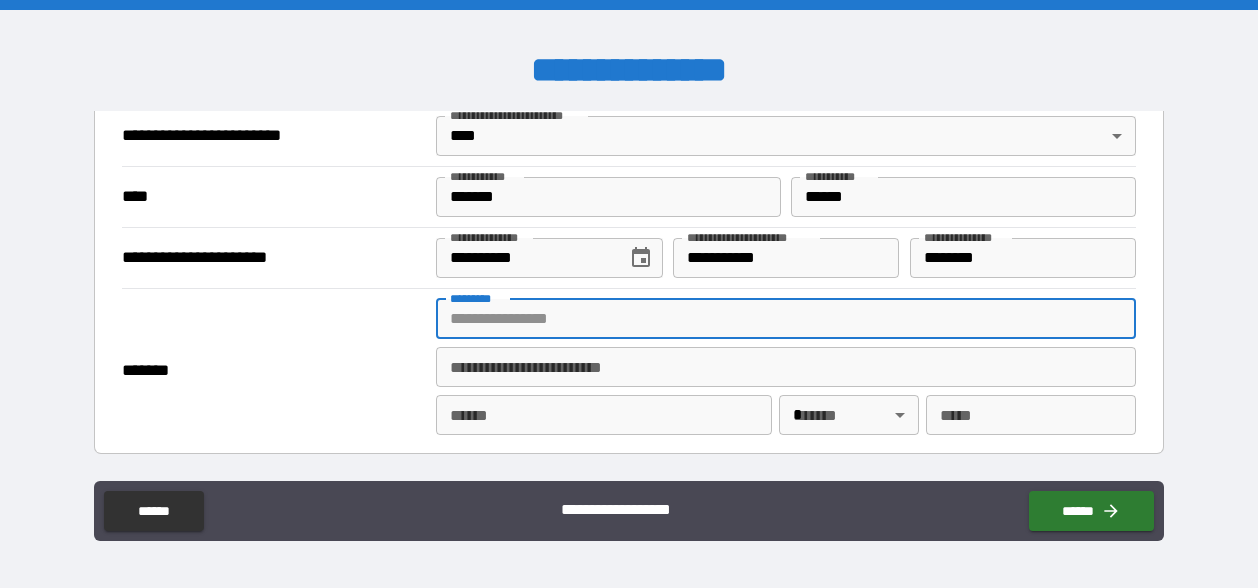 type on "**********" 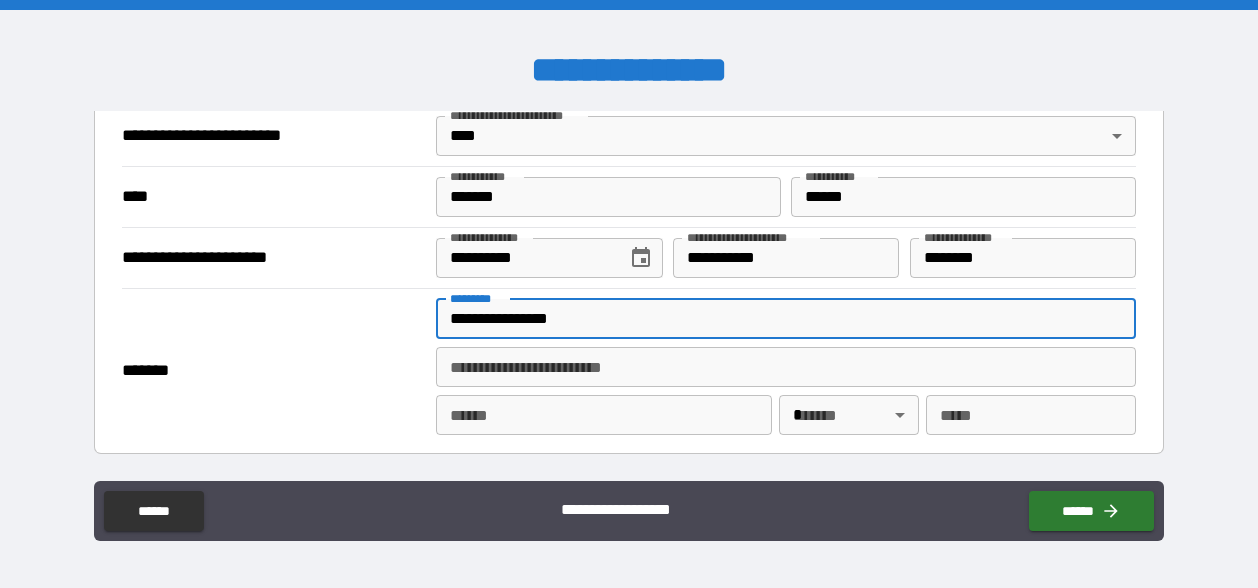 type on "********" 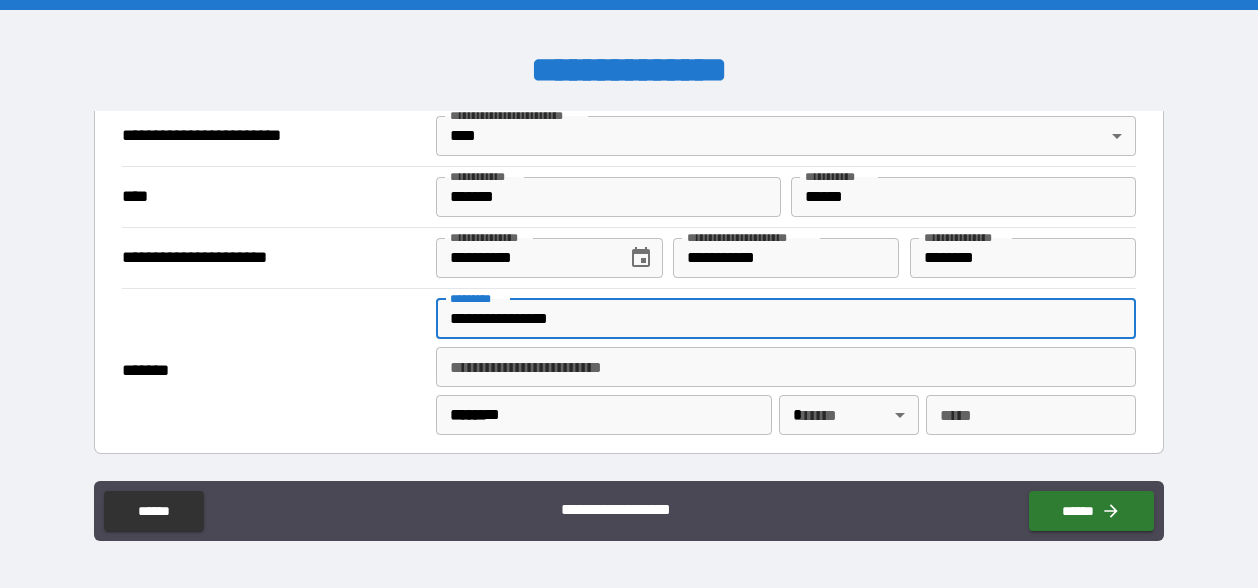 type on "**" 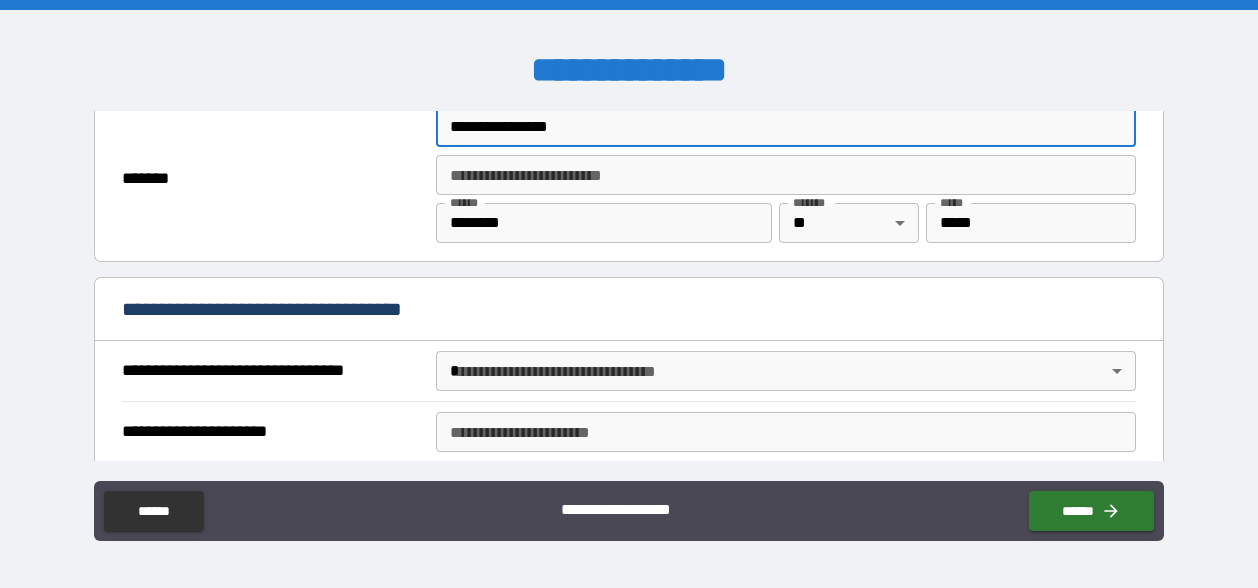 scroll, scrollTop: 976, scrollLeft: 0, axis: vertical 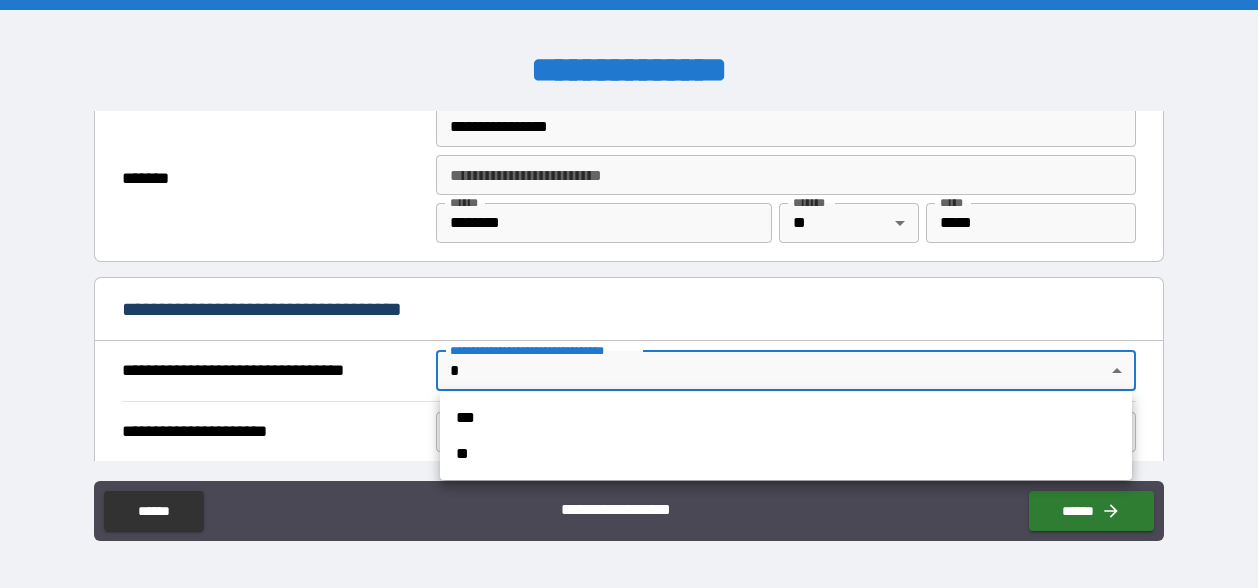 click on "**********" at bounding box center [629, 294] 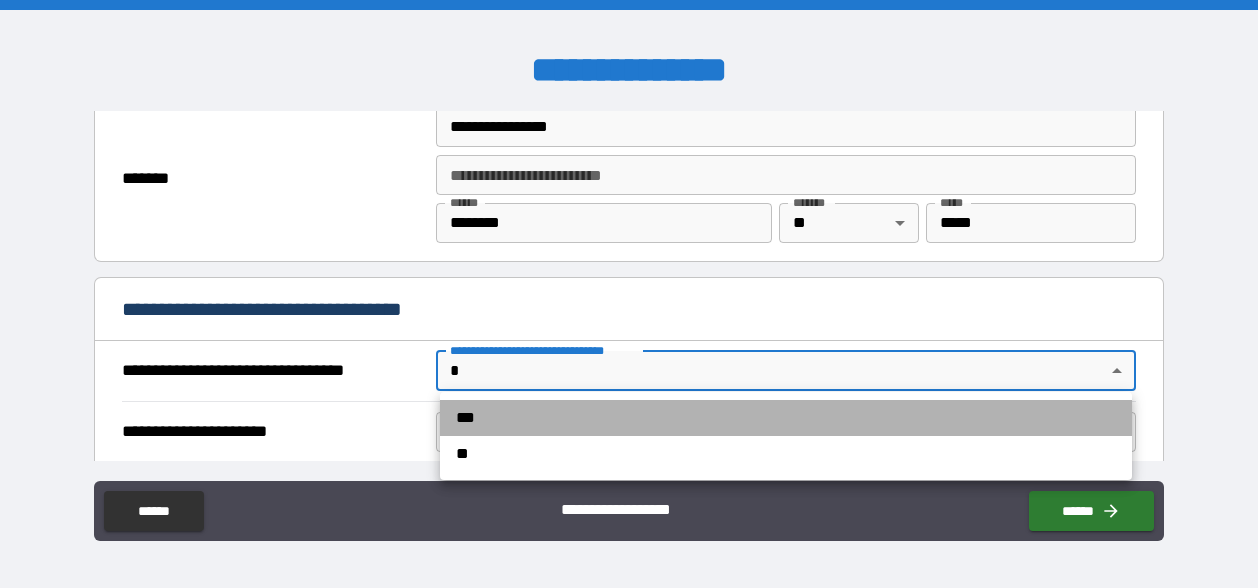 click on "***" at bounding box center [786, 418] 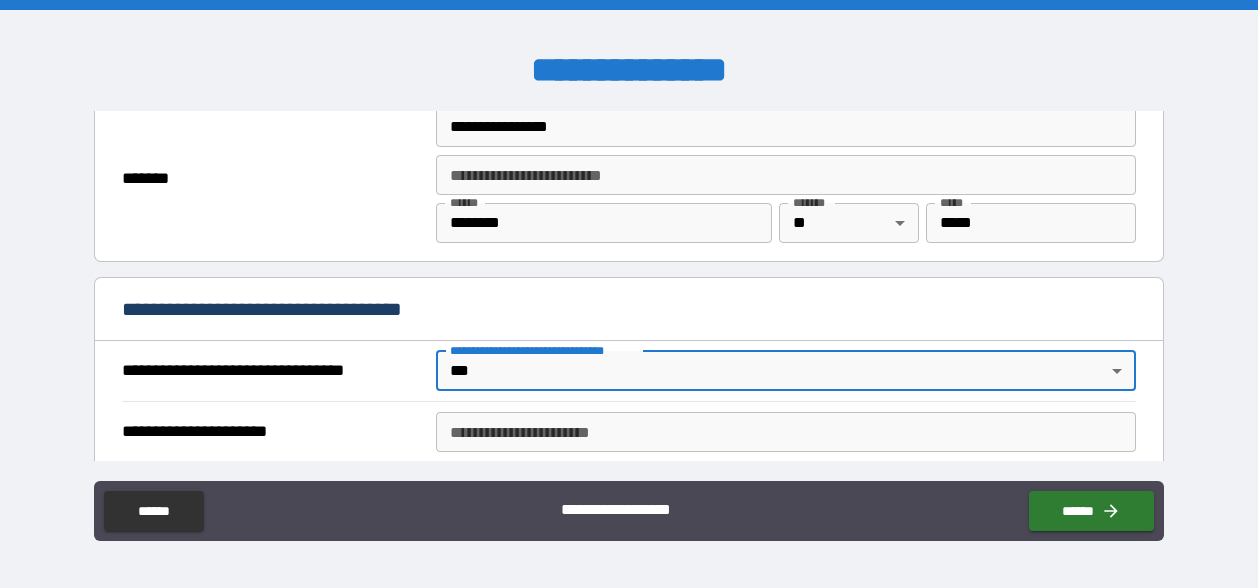 click on "**********" at bounding box center [786, 432] 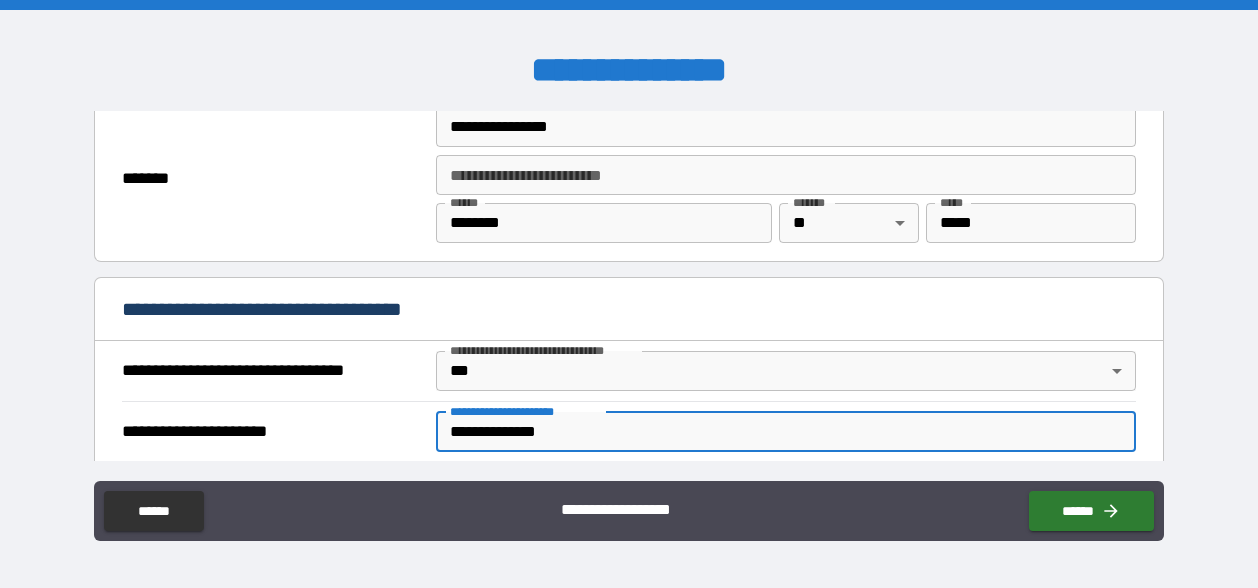 type on "**********" 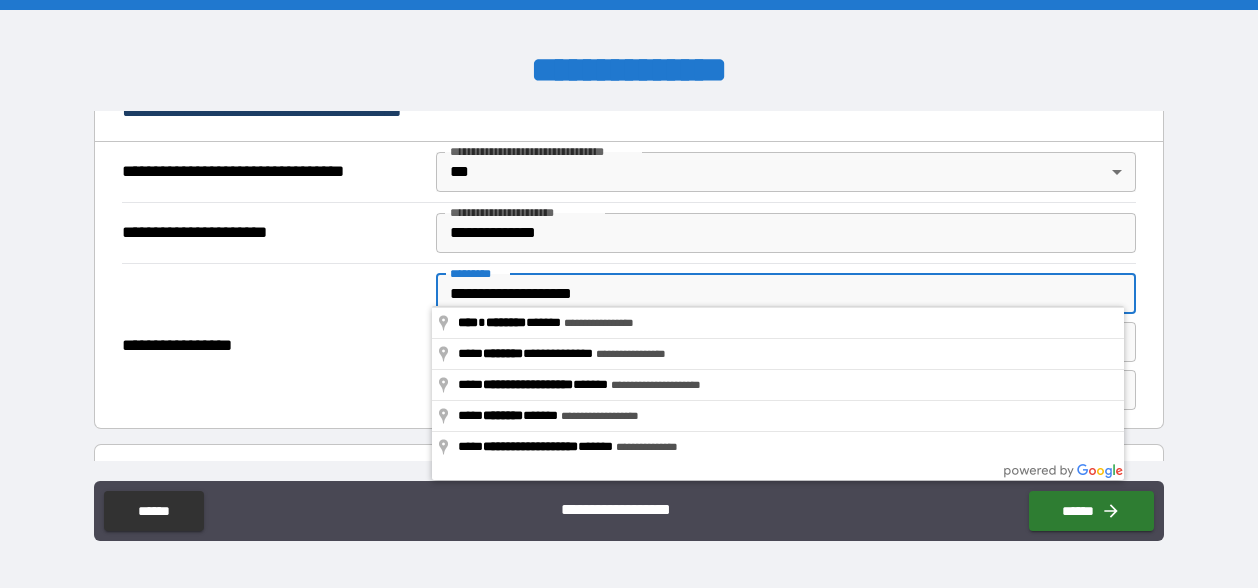 type on "**********" 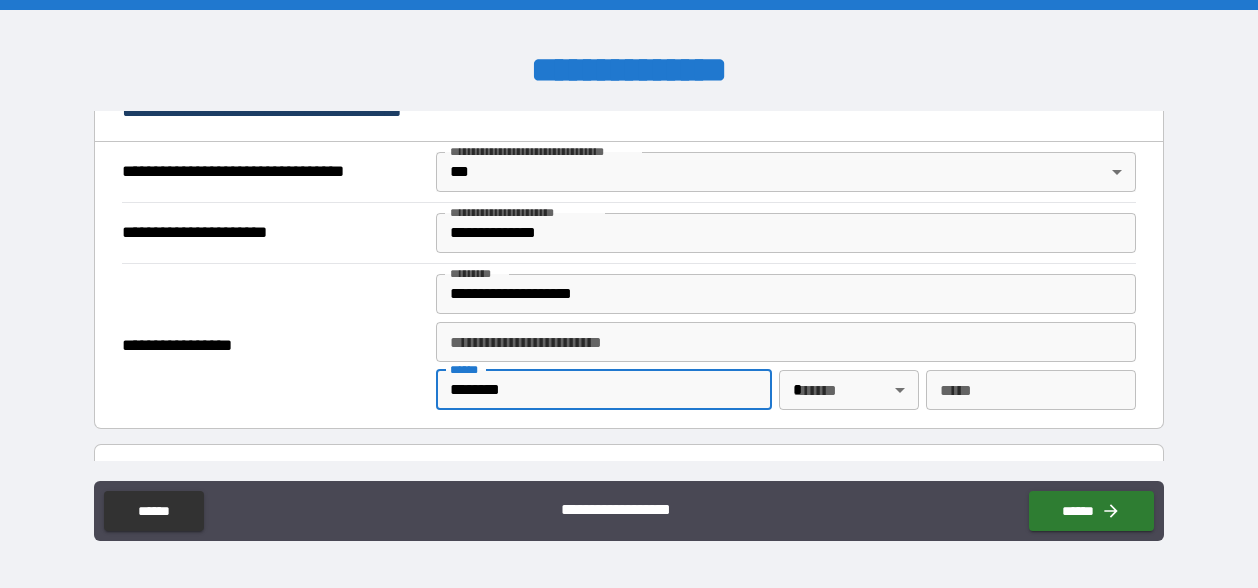 type on "********" 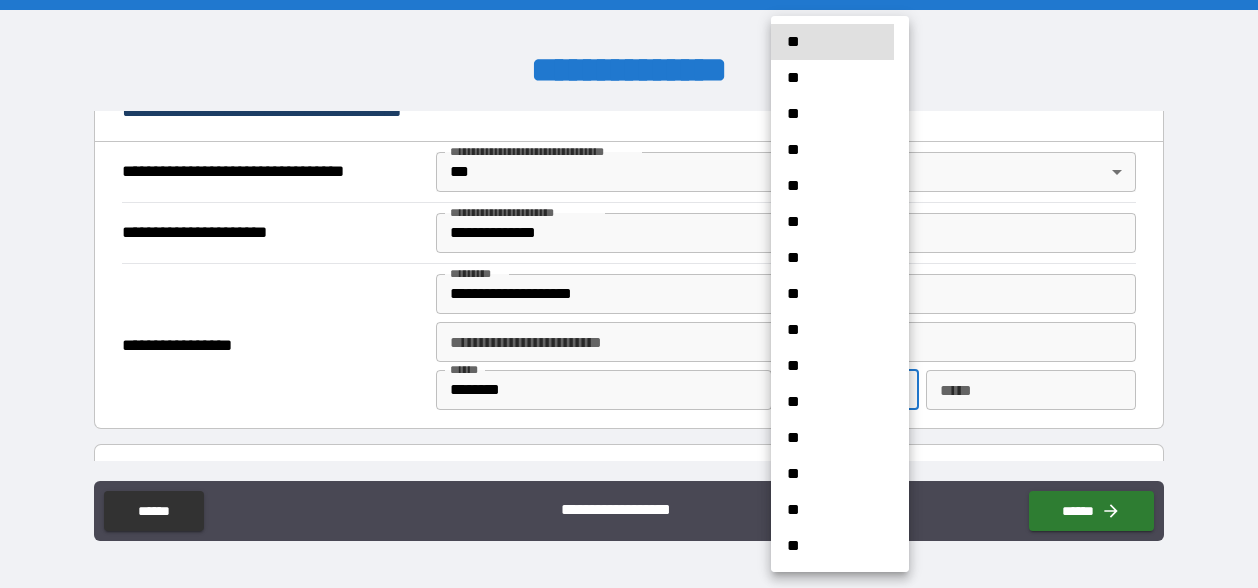 click on "**********" at bounding box center (629, 294) 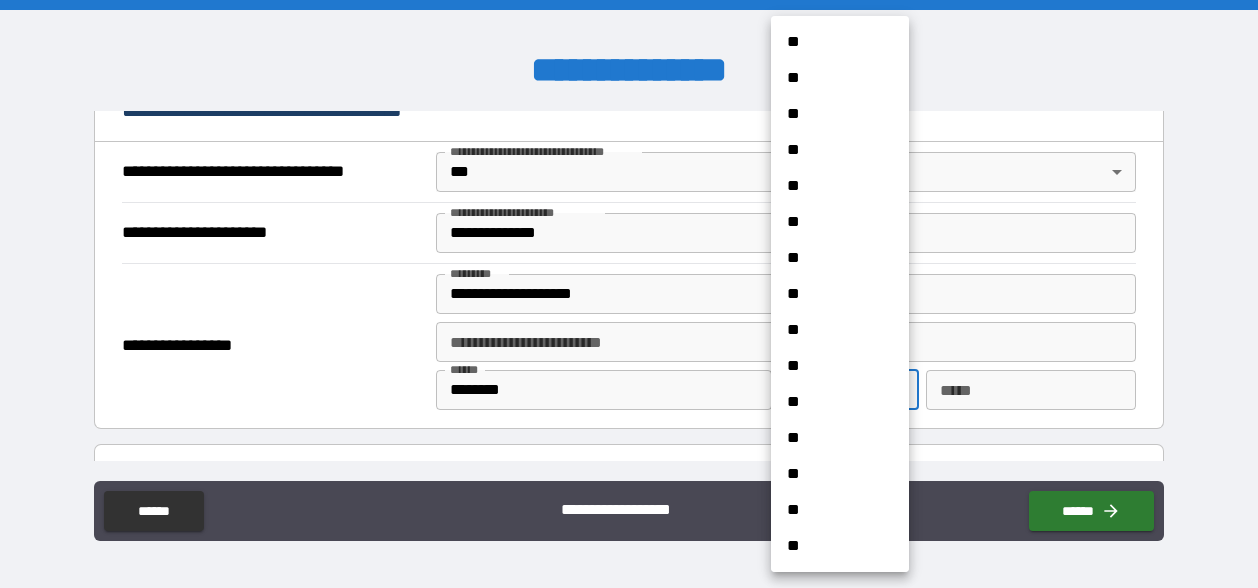 drag, startPoint x: 857, startPoint y: 380, endPoint x: 850, endPoint y: 497, distance: 117.20921 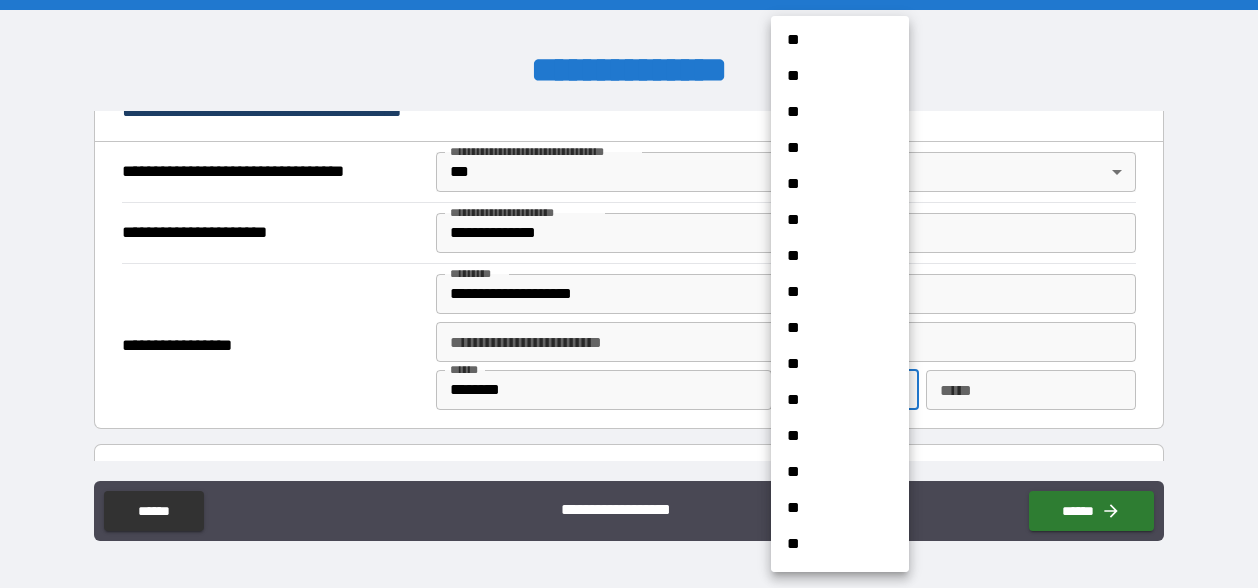 scroll, scrollTop: 1476, scrollLeft: 0, axis: vertical 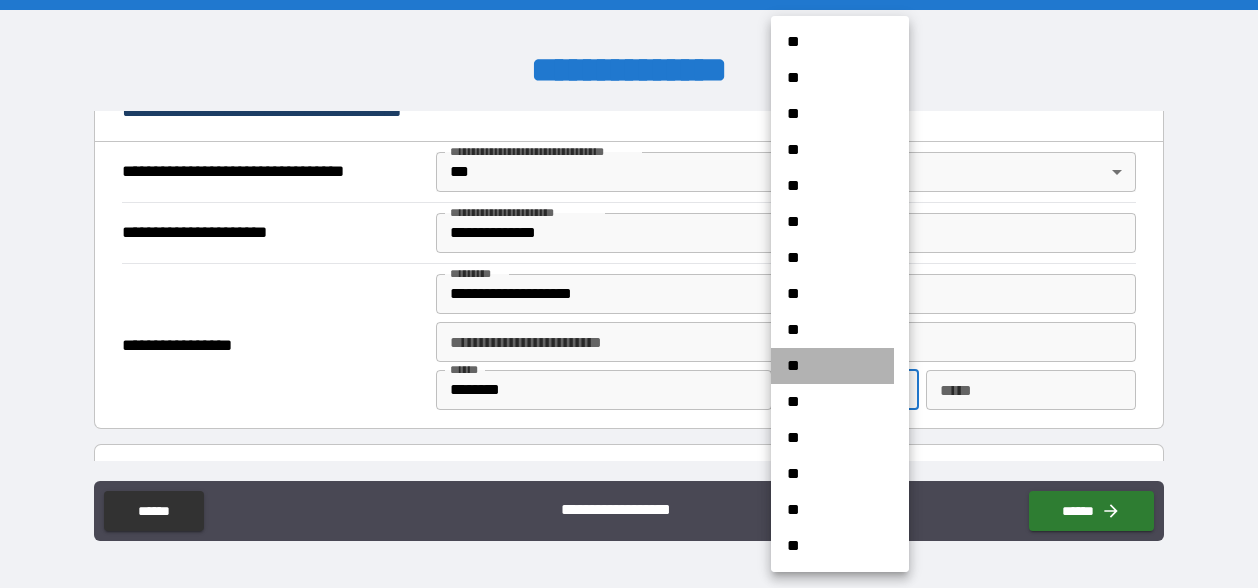 click on "**" at bounding box center (832, 366) 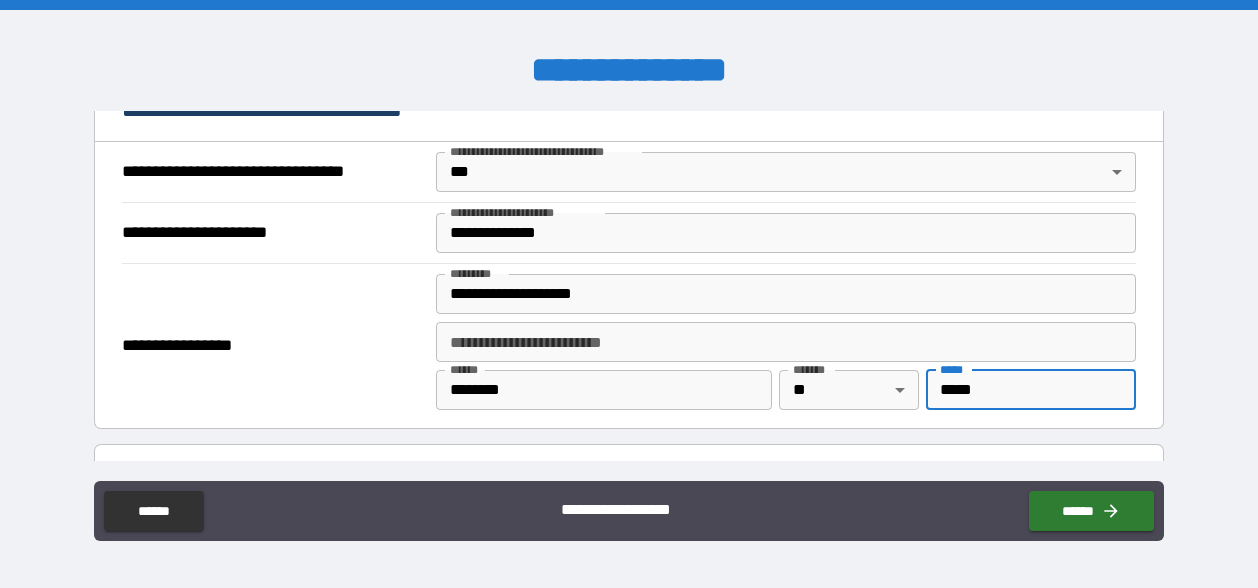 type on "*****" 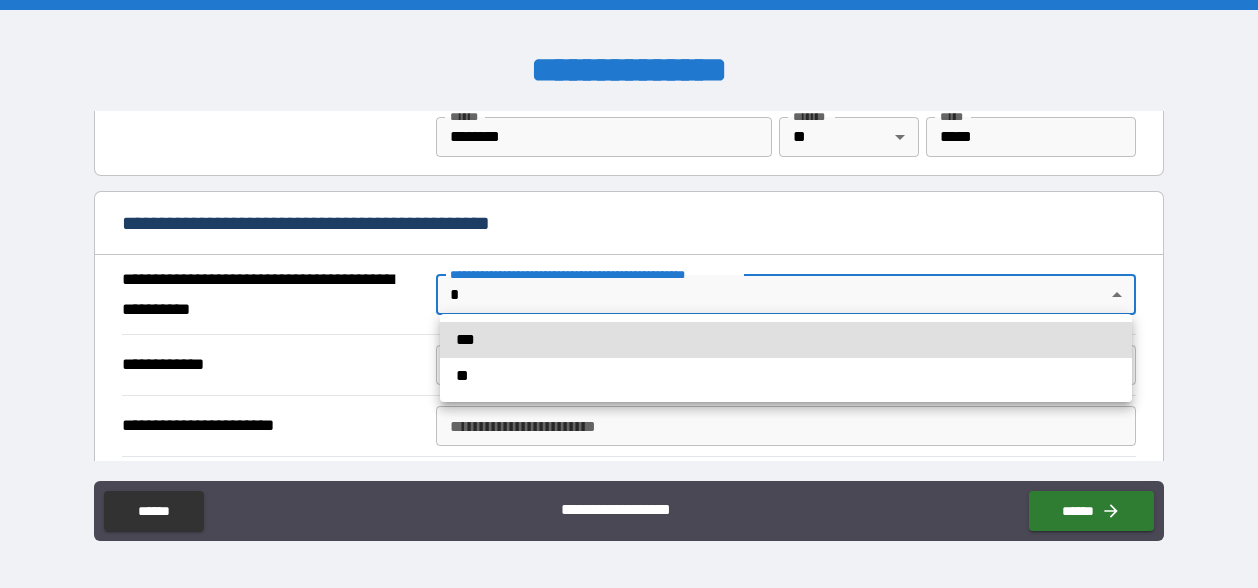 click on "**********" at bounding box center [629, 294] 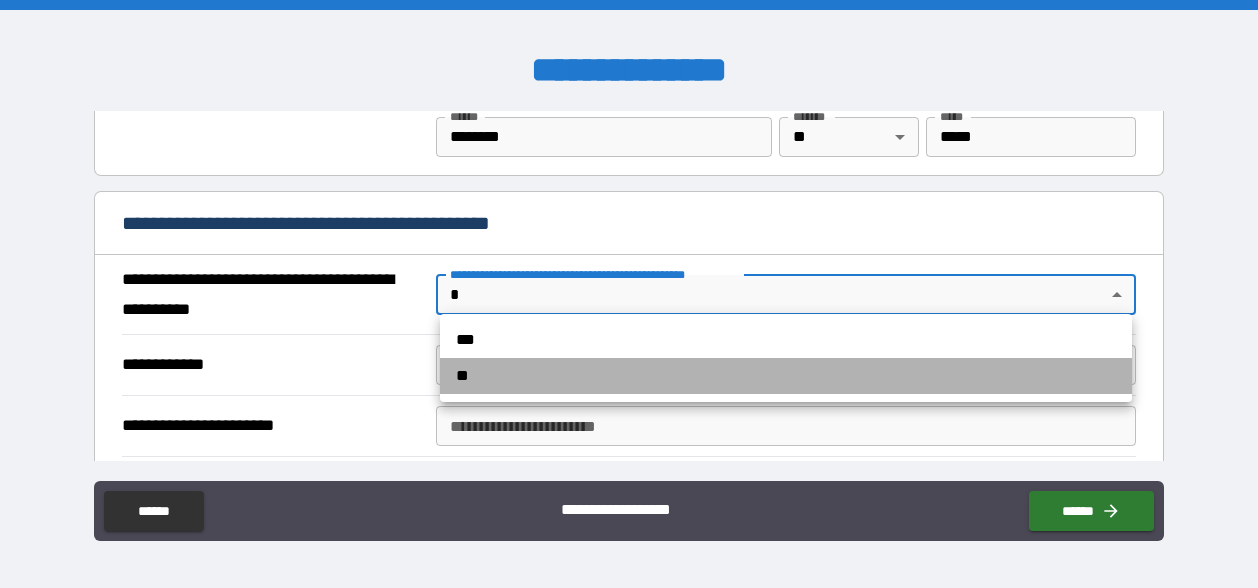 click on "**" at bounding box center [786, 376] 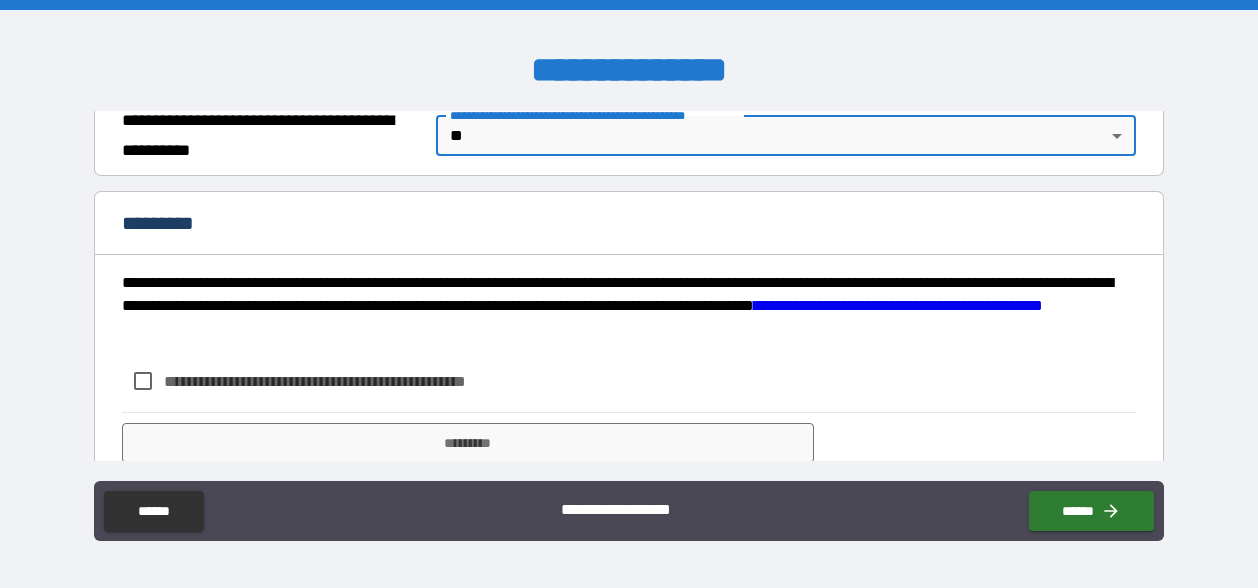 scroll, scrollTop: 1589, scrollLeft: 0, axis: vertical 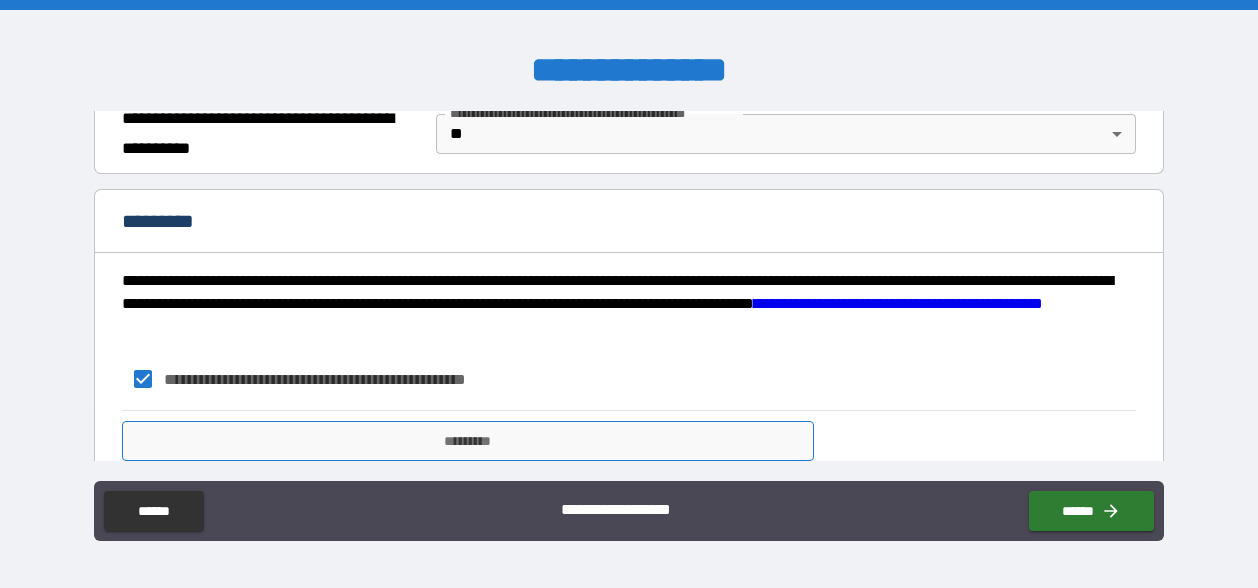 click on "*********" at bounding box center [468, 441] 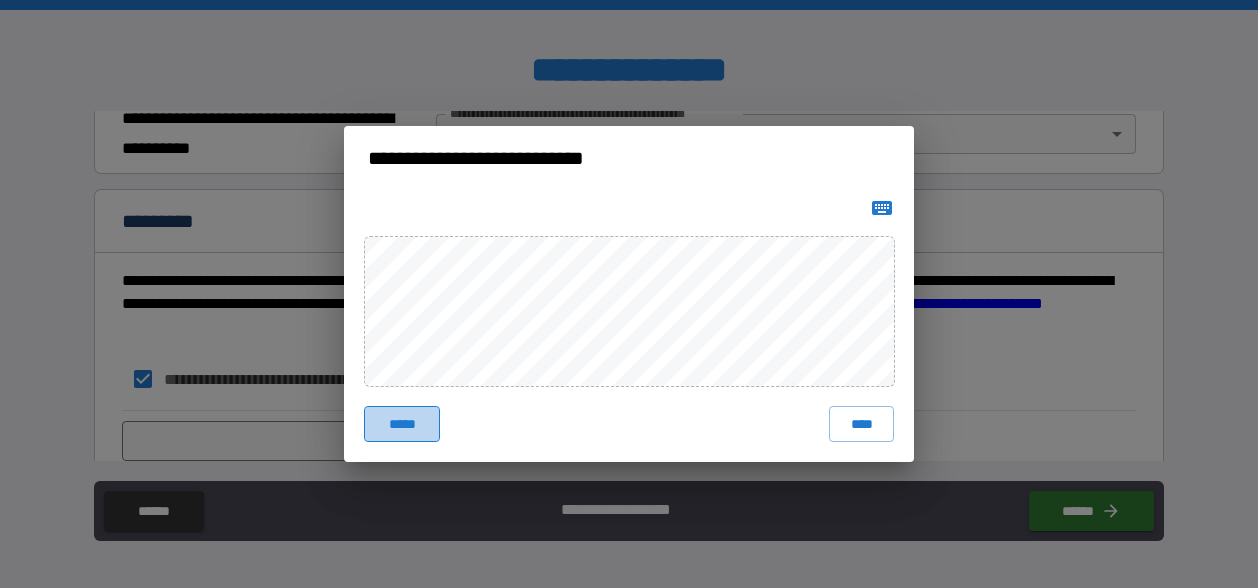 click on "*****" at bounding box center [402, 424] 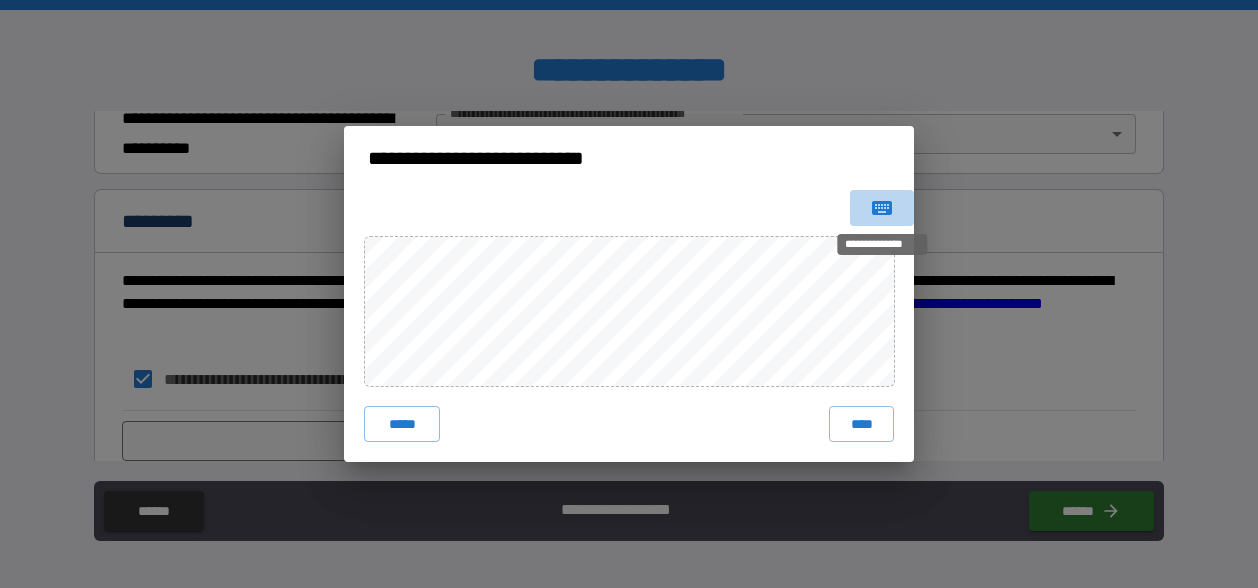 click 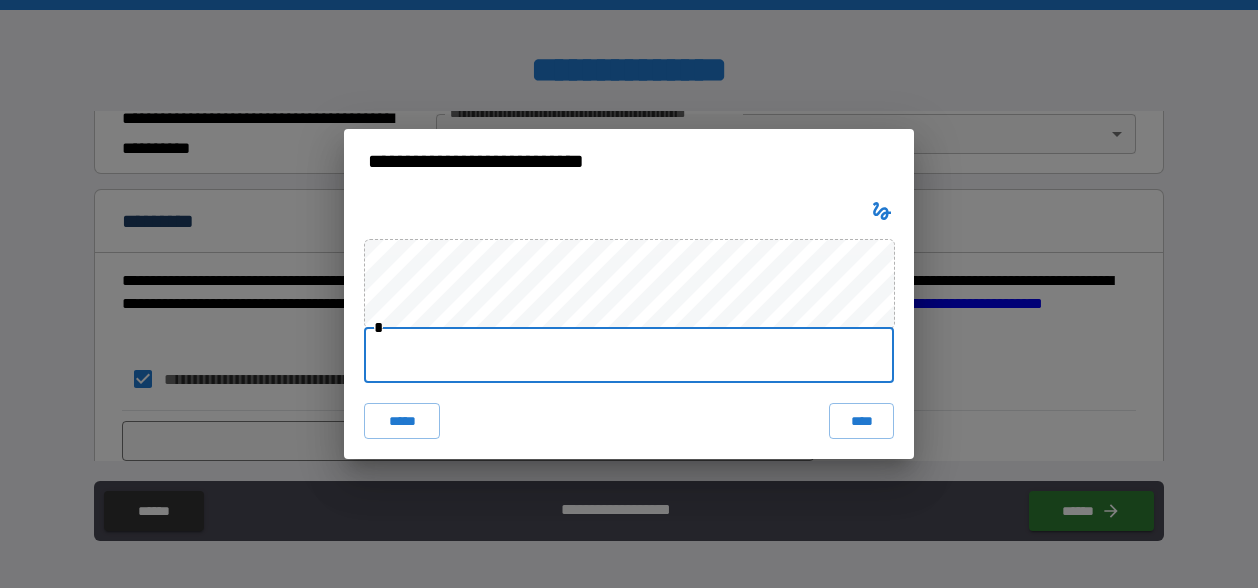 click at bounding box center [629, 355] 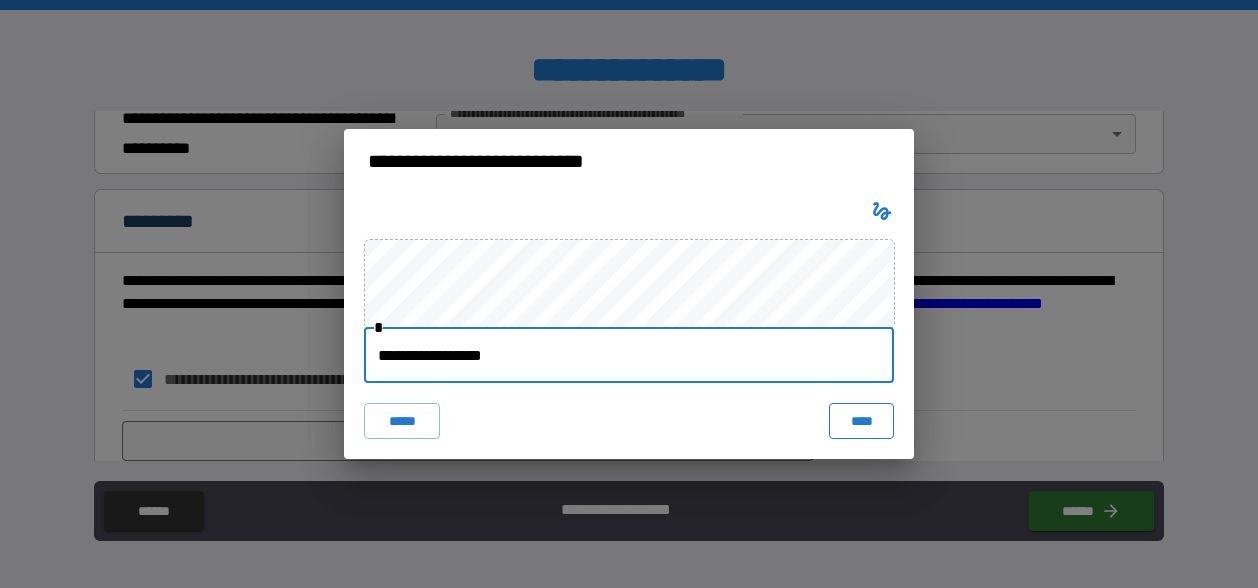 type on "**********" 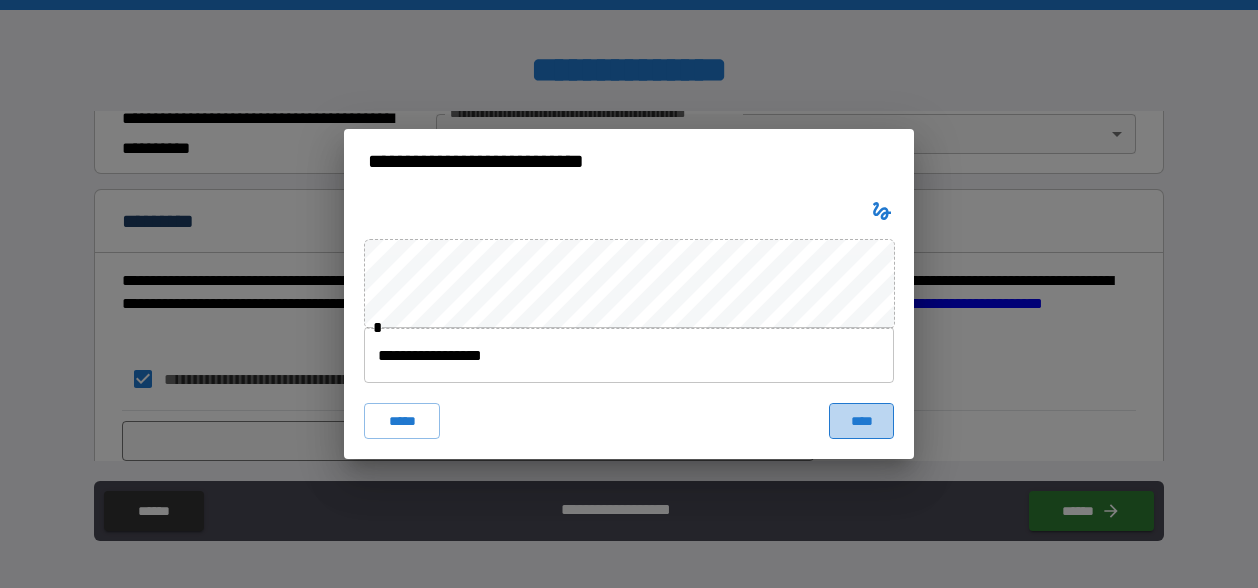 click on "****" at bounding box center [861, 421] 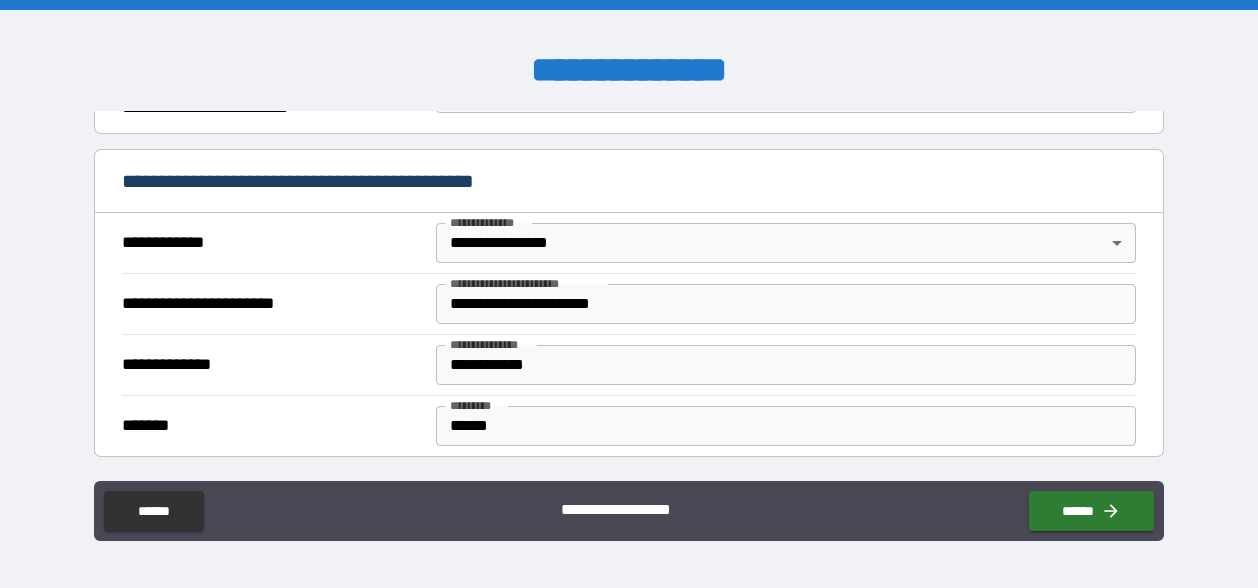 scroll, scrollTop: 350, scrollLeft: 0, axis: vertical 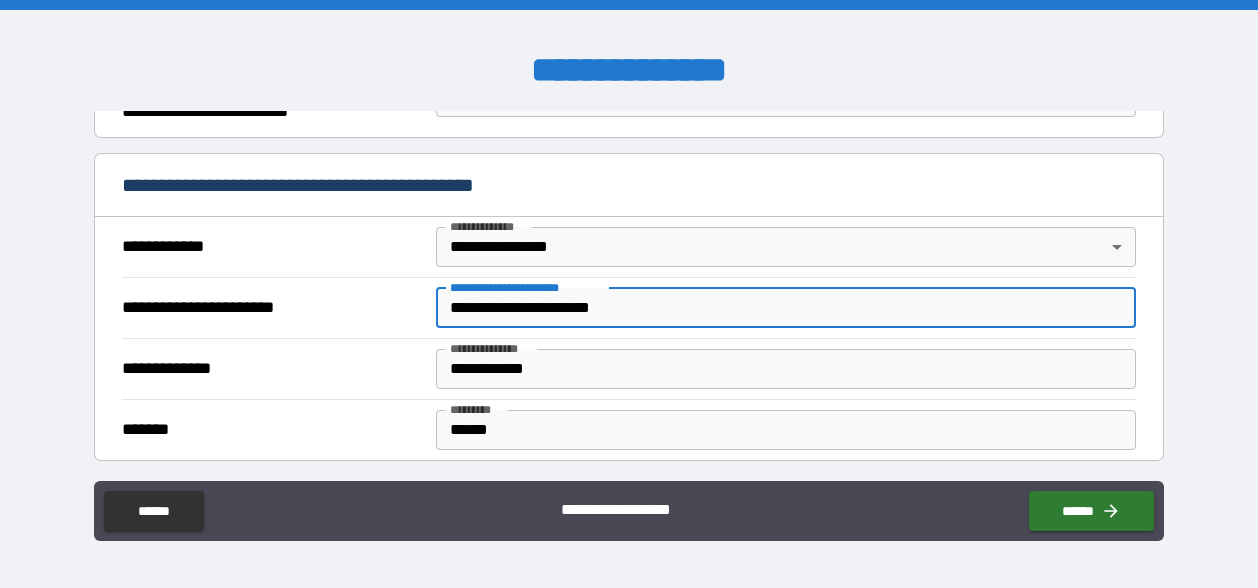 click on "**********" at bounding box center (786, 308) 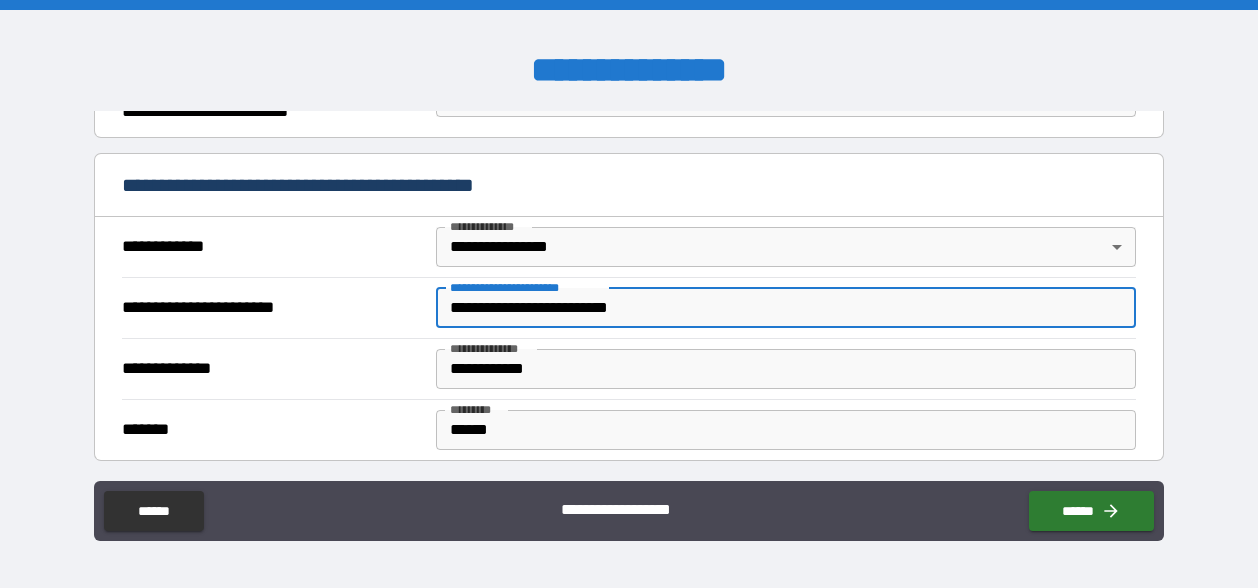 type on "**********" 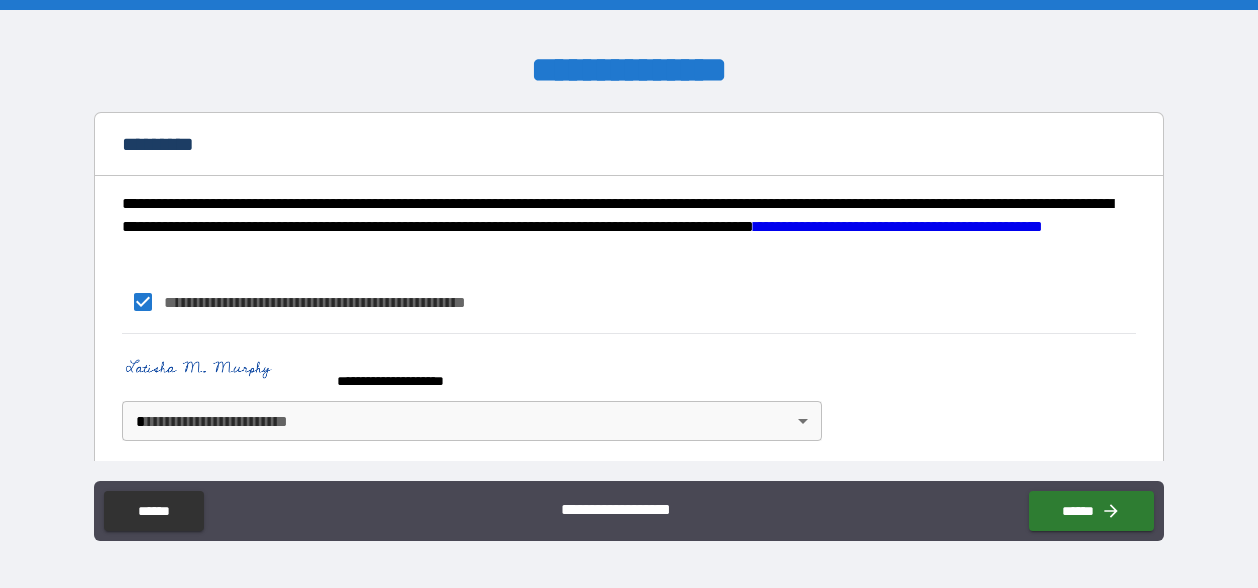scroll, scrollTop: 1667, scrollLeft: 0, axis: vertical 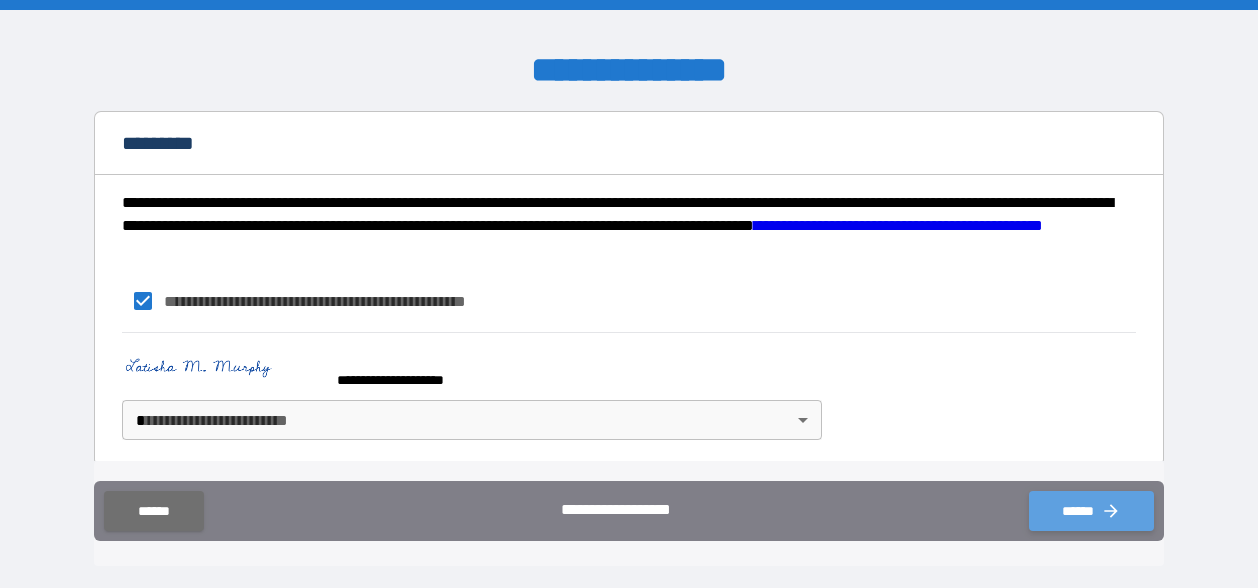 click on "******" at bounding box center [1091, 511] 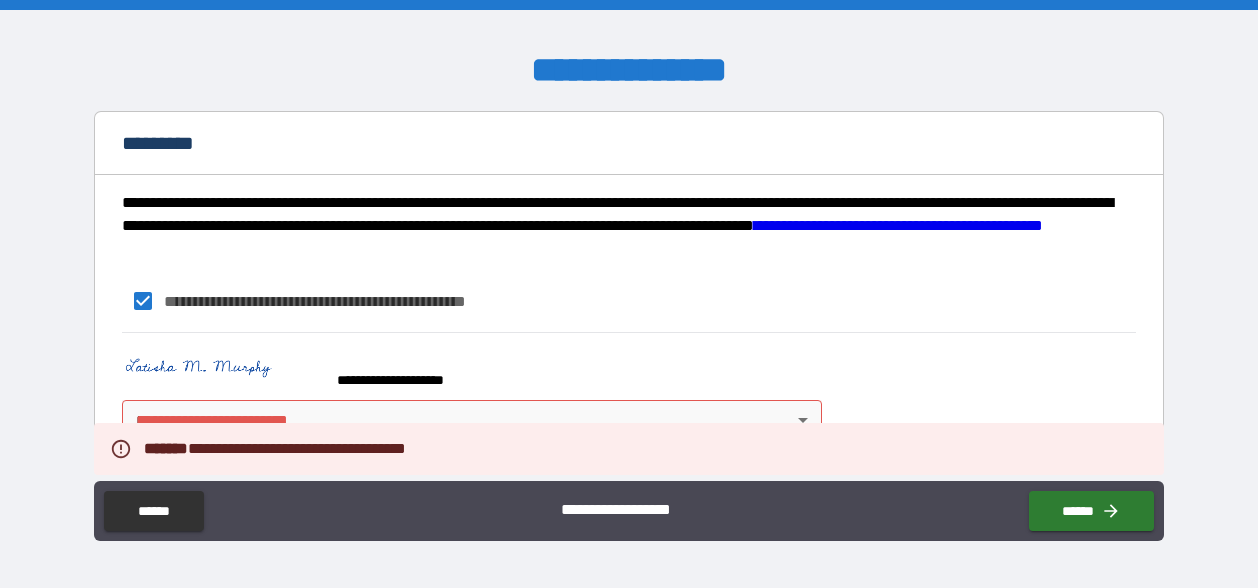 click on "**********" at bounding box center (629, 294) 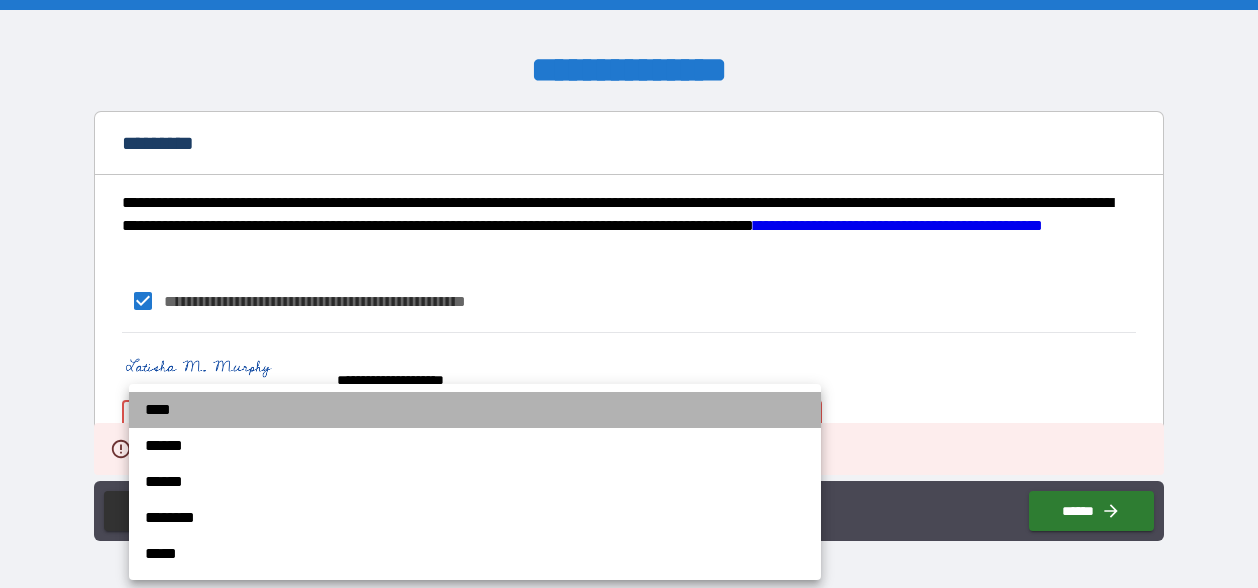click on "****" at bounding box center (475, 410) 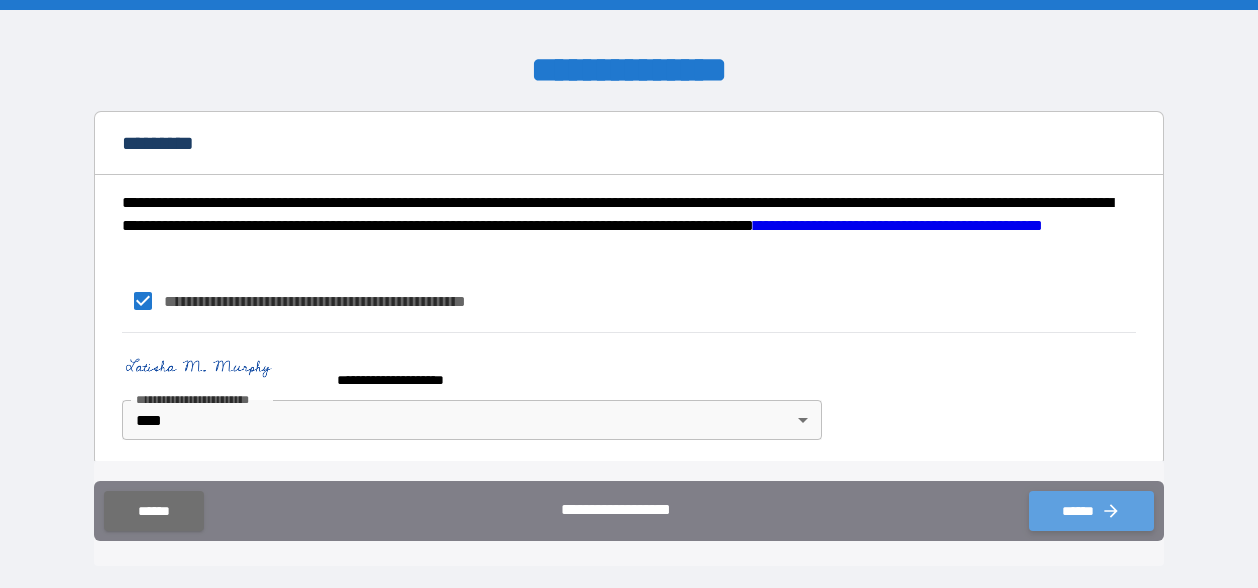 click on "******" at bounding box center [1091, 511] 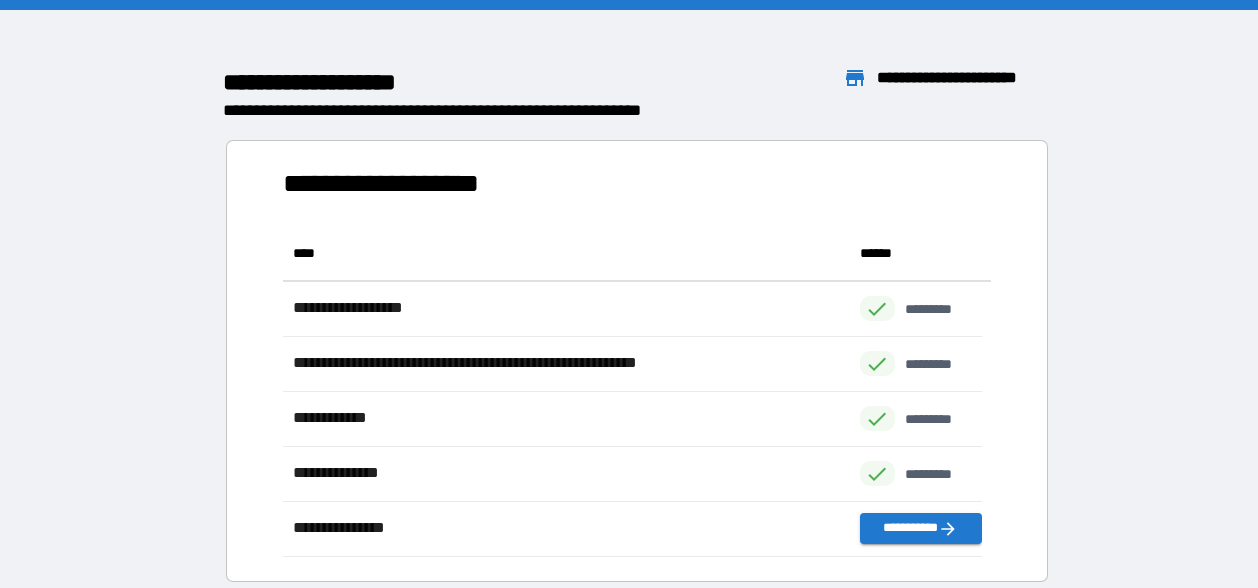 scroll, scrollTop: 315, scrollLeft: 683, axis: both 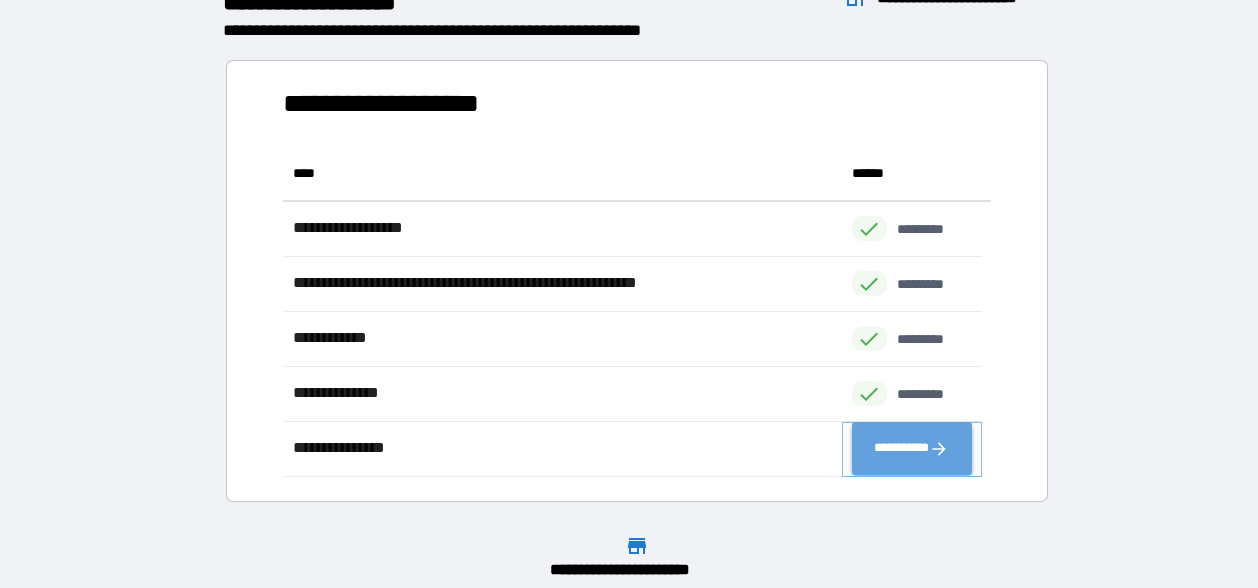 click on "**********" at bounding box center (912, 449) 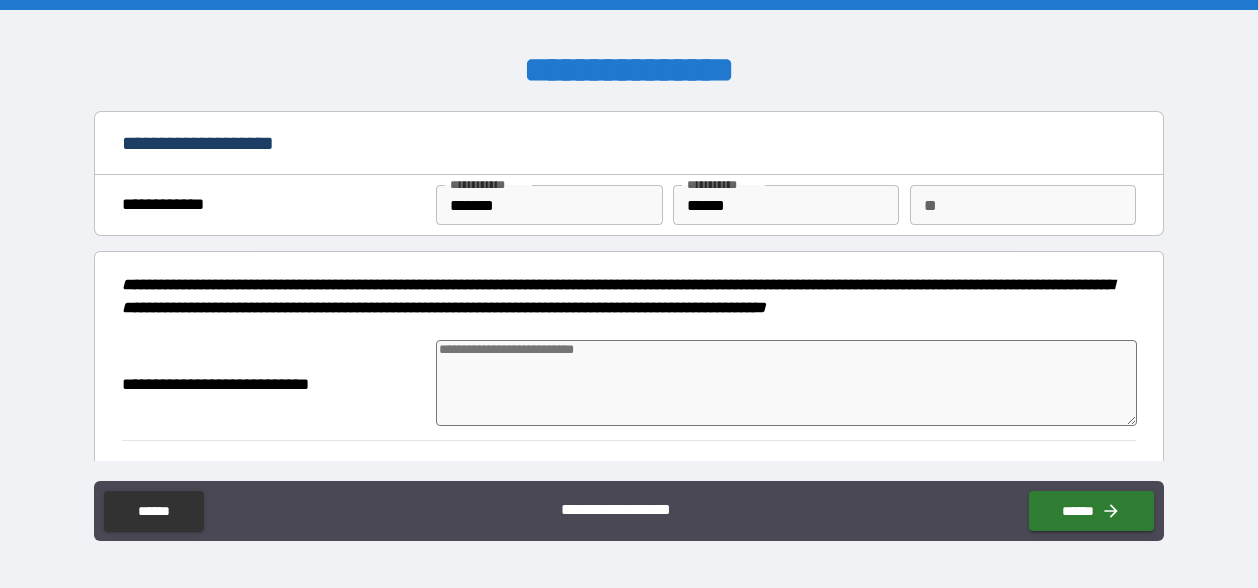 type on "*" 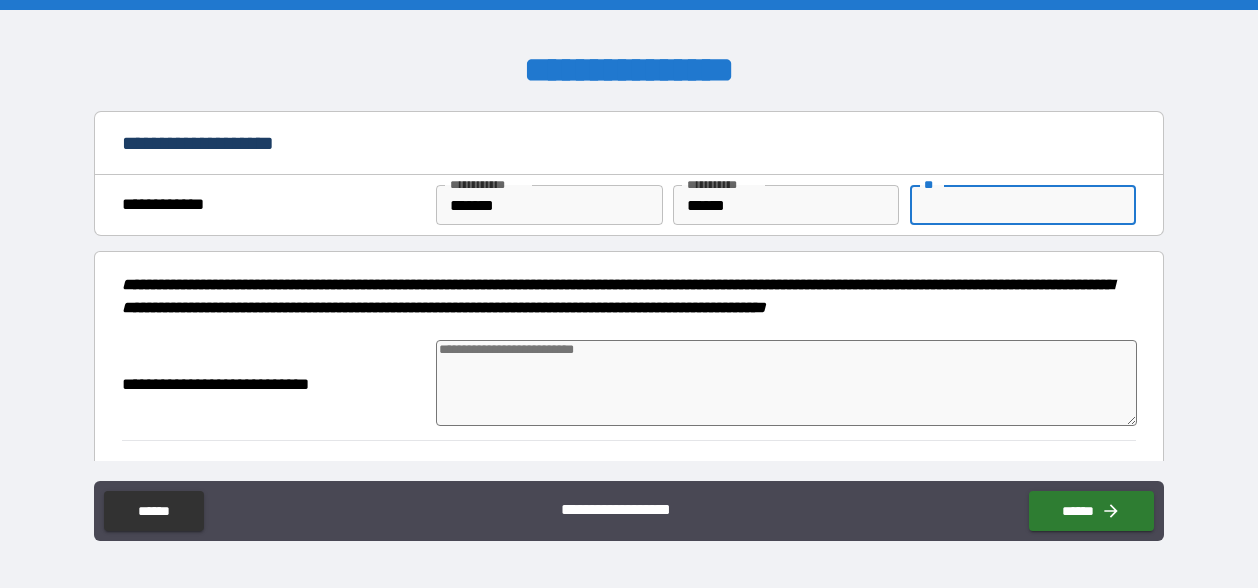 click on "**" at bounding box center (1023, 205) 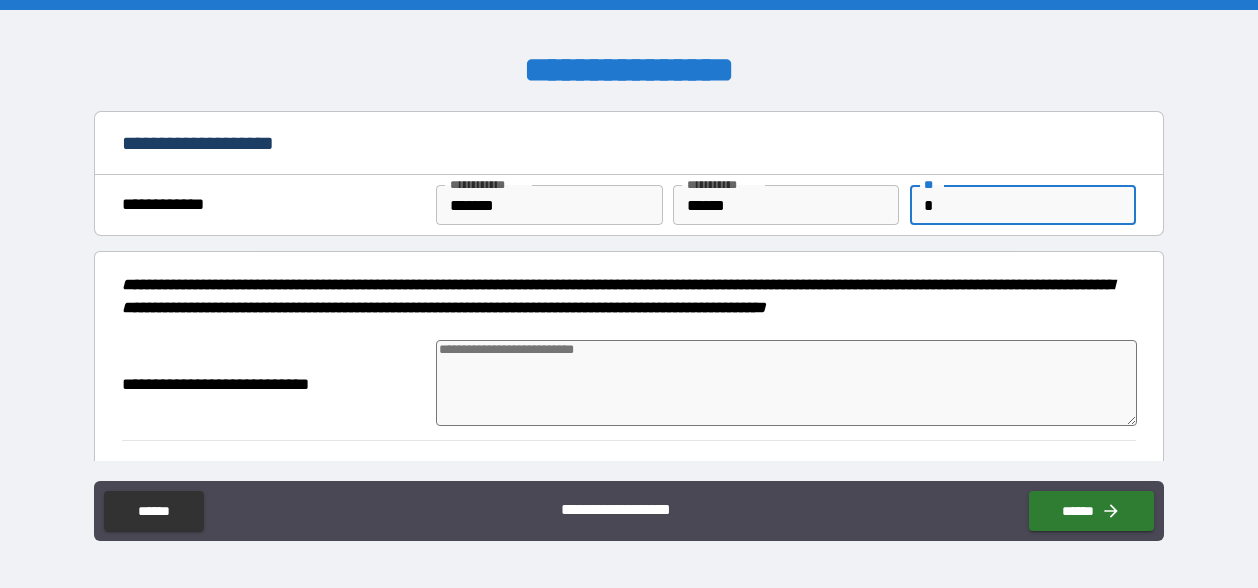 type on "*" 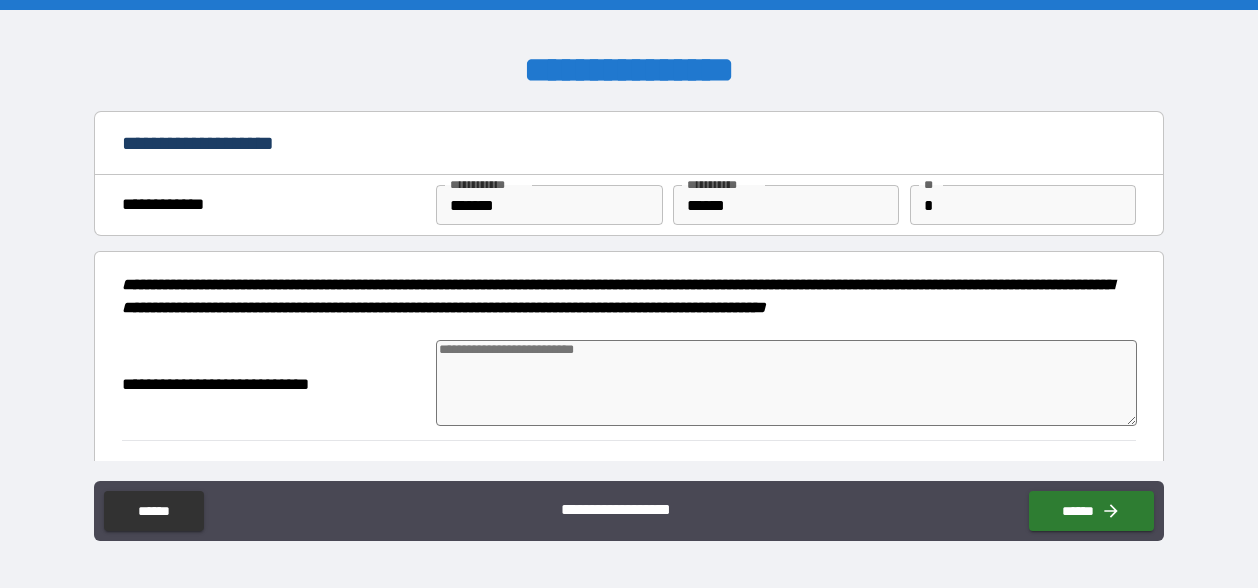 click at bounding box center (786, 383) 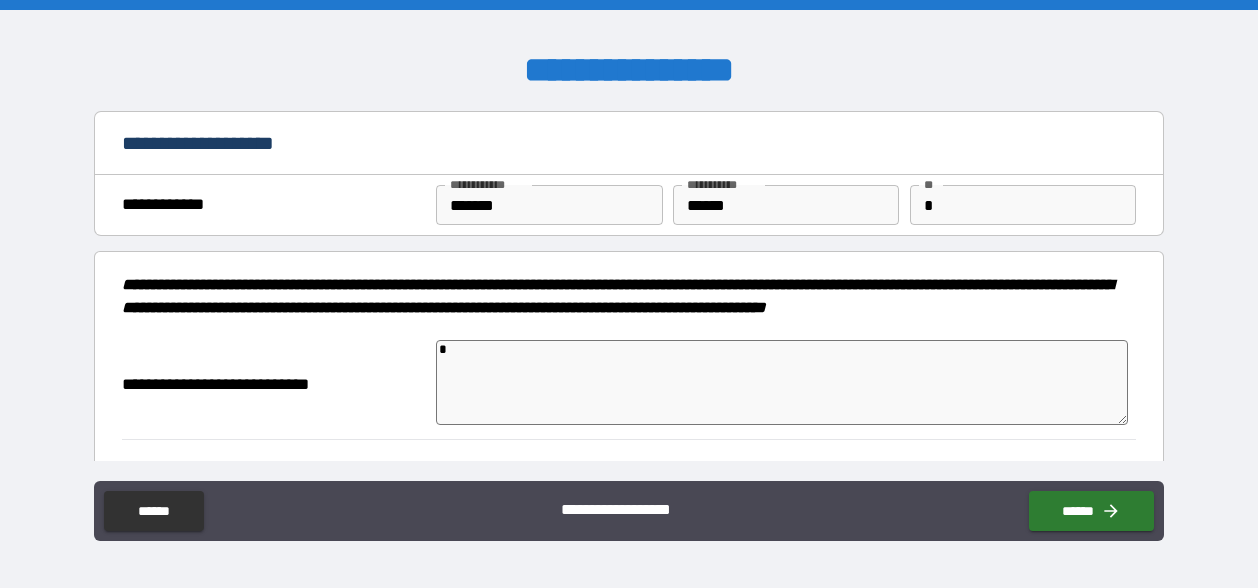 type on "*" 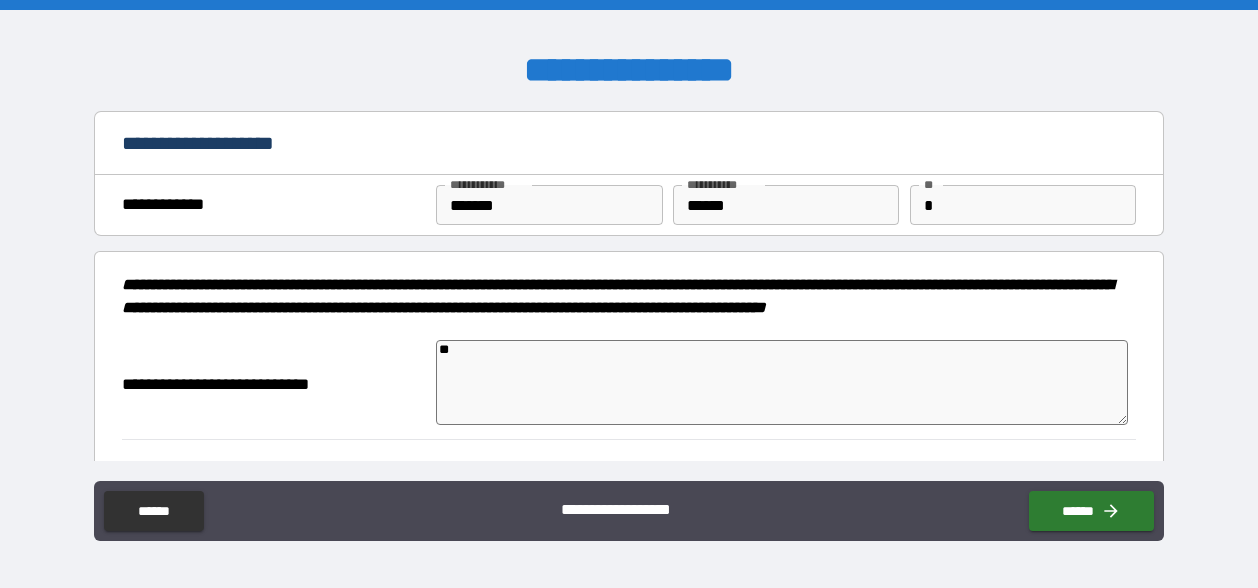 type on "*" 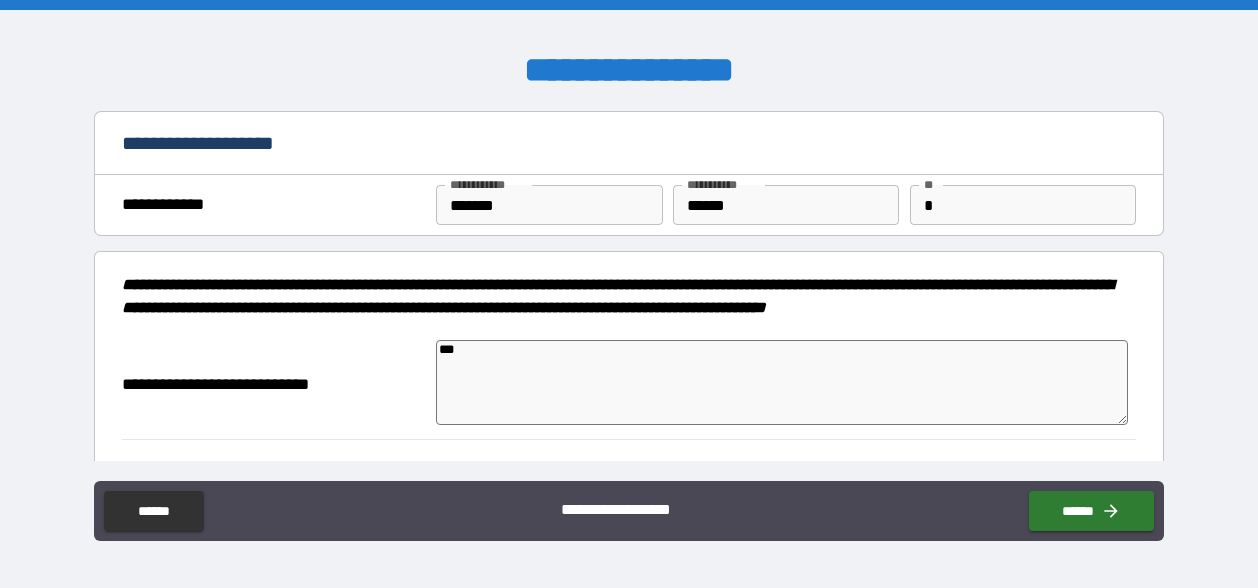 type on "*" 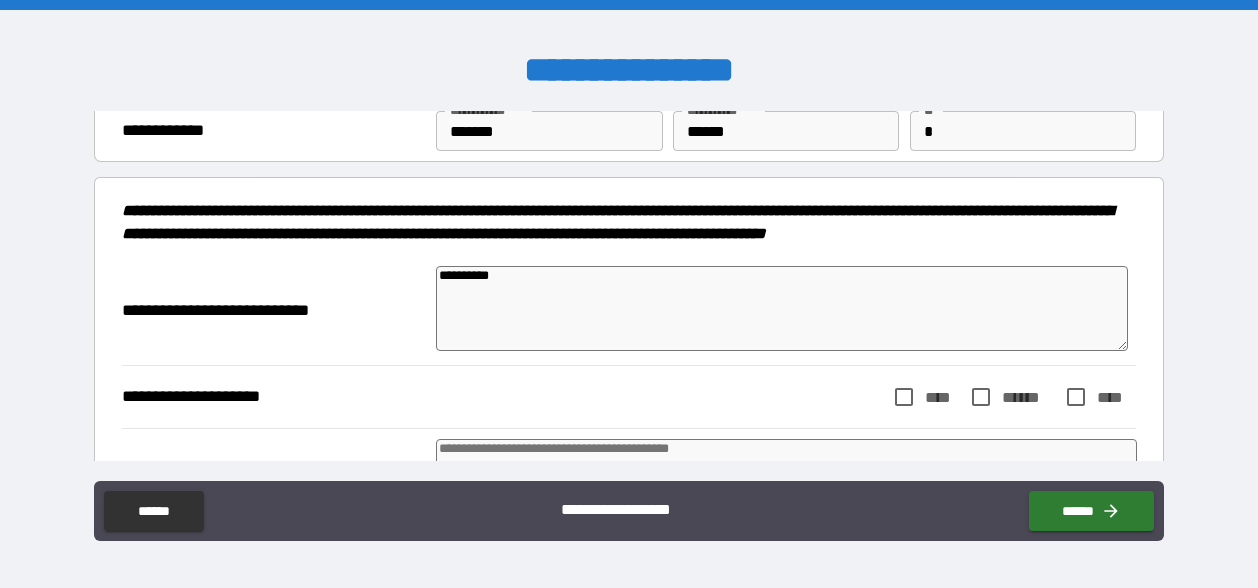 scroll, scrollTop: 79, scrollLeft: 0, axis: vertical 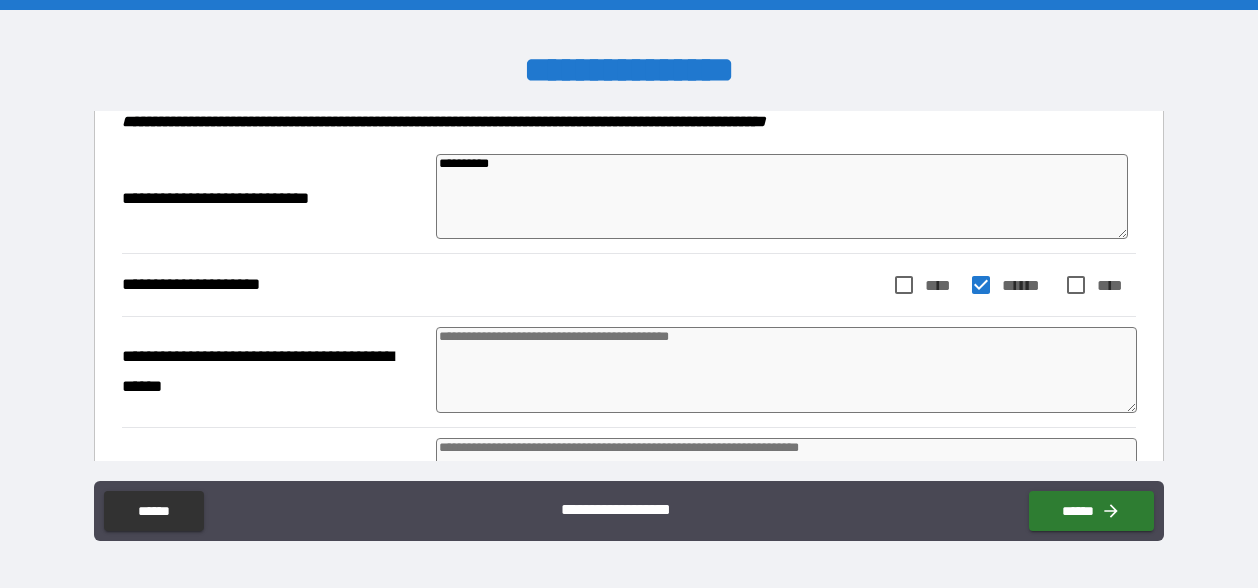 click at bounding box center (786, 370) 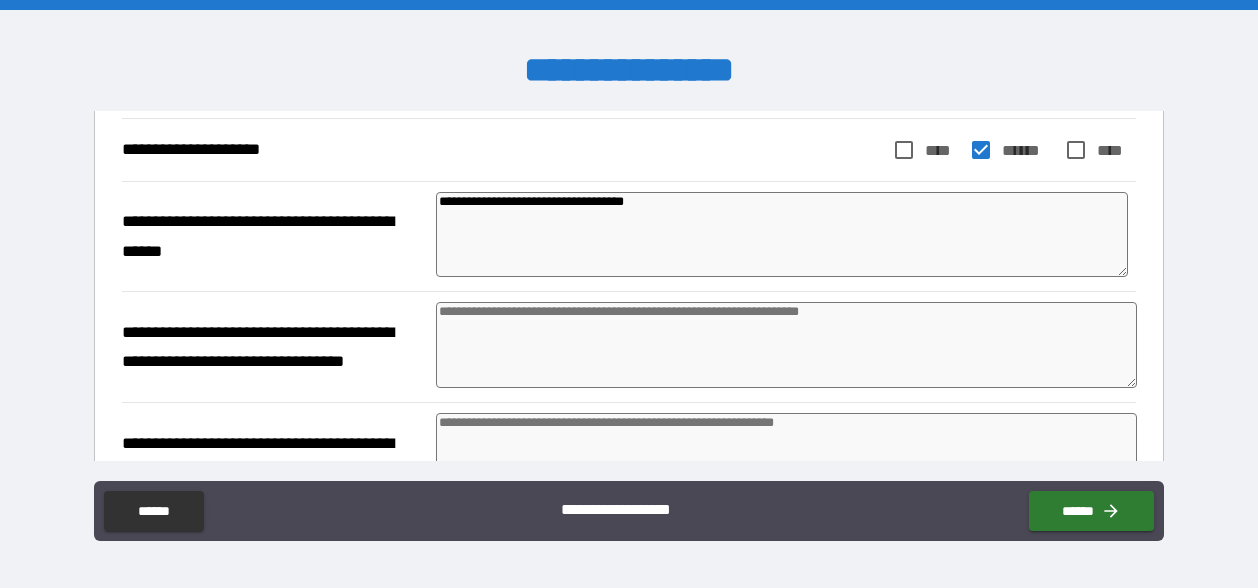 scroll, scrollTop: 322, scrollLeft: 0, axis: vertical 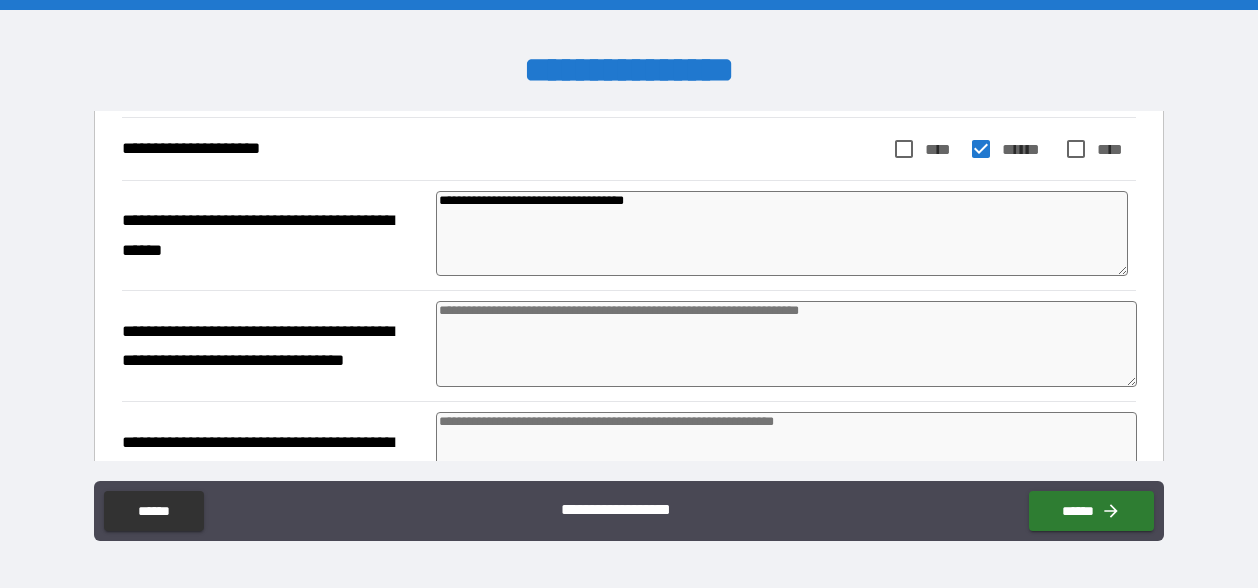 click at bounding box center (786, 344) 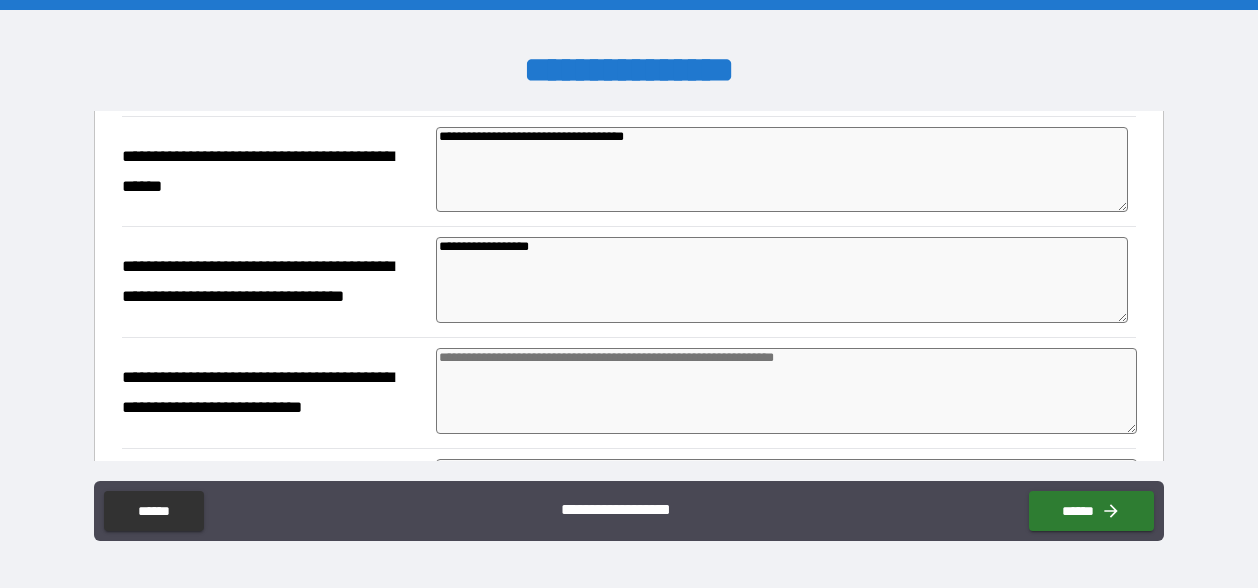 scroll, scrollTop: 392, scrollLeft: 0, axis: vertical 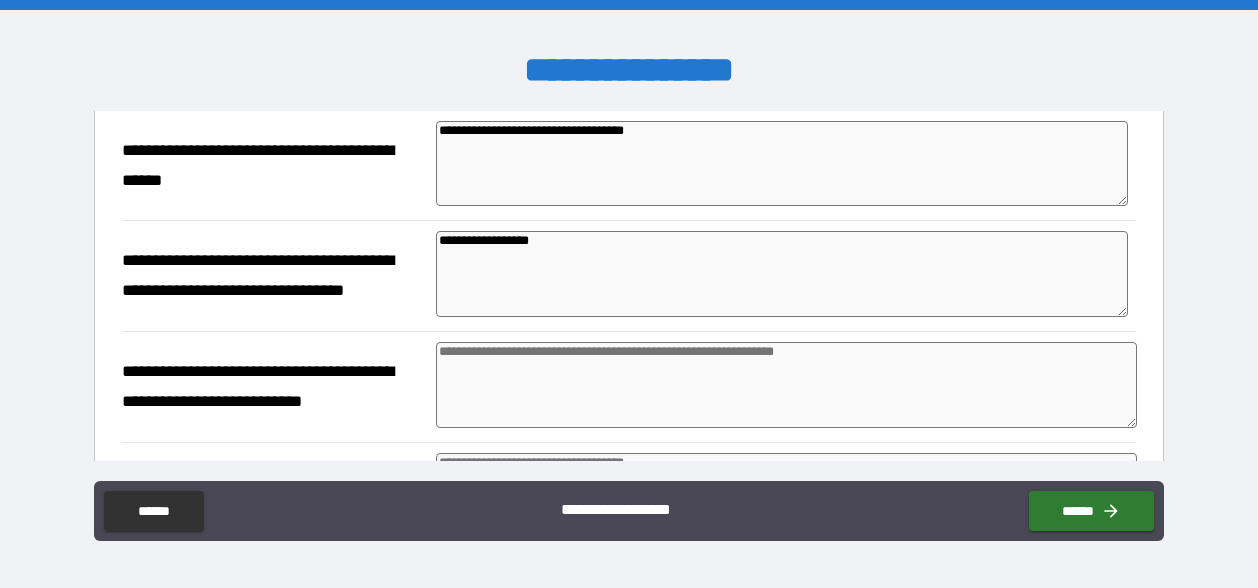 click at bounding box center [786, 385] 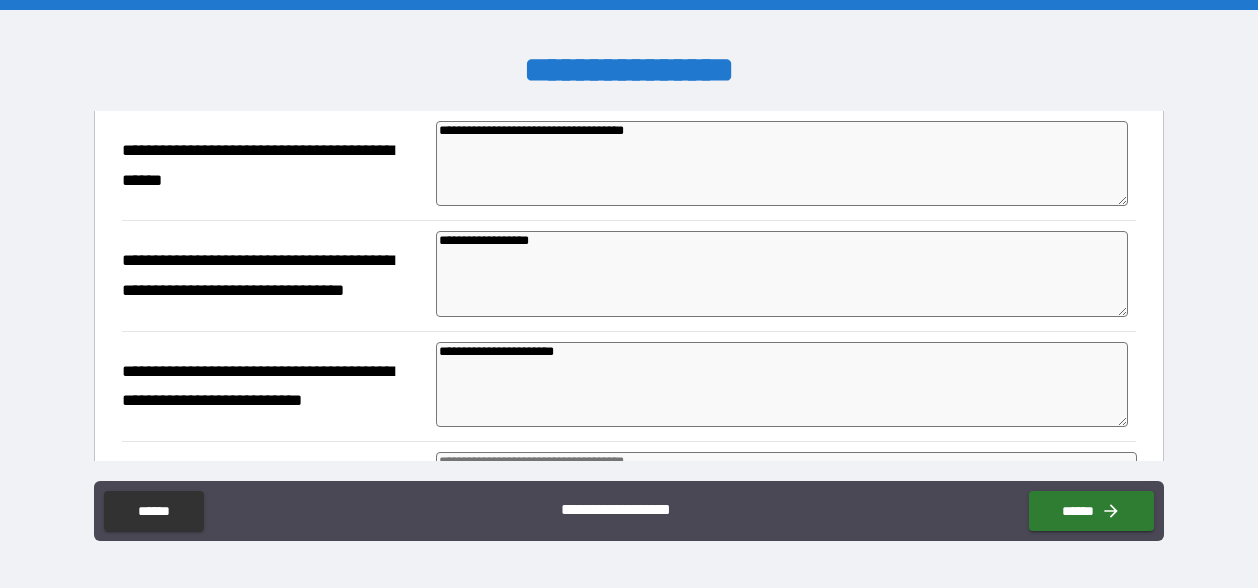 click on "**********" at bounding box center (782, 273) 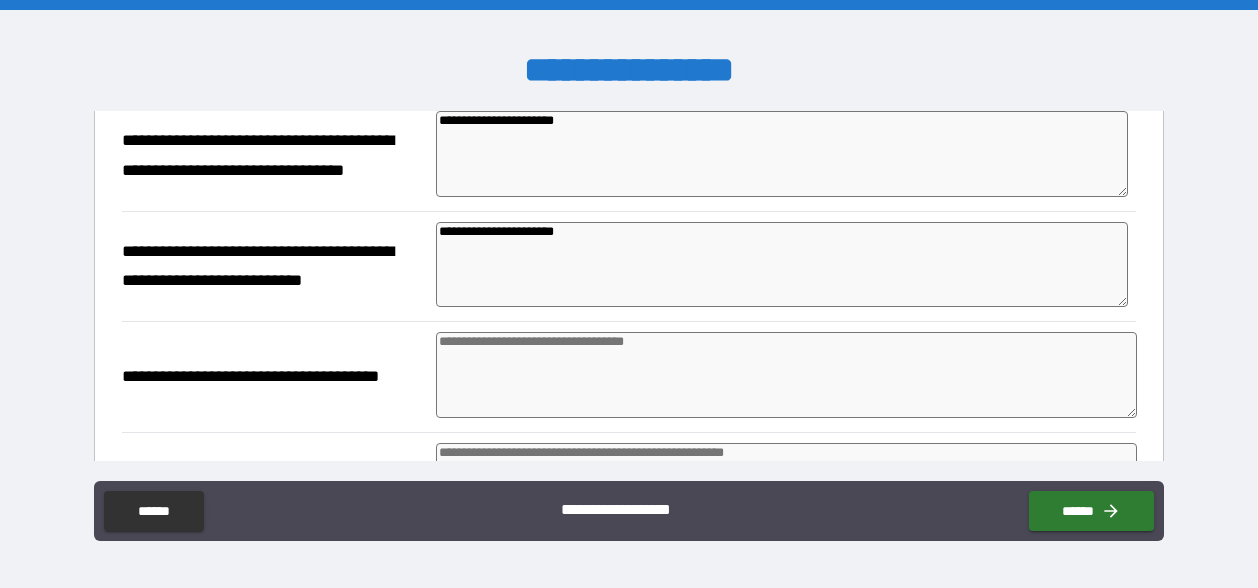 scroll, scrollTop: 512, scrollLeft: 0, axis: vertical 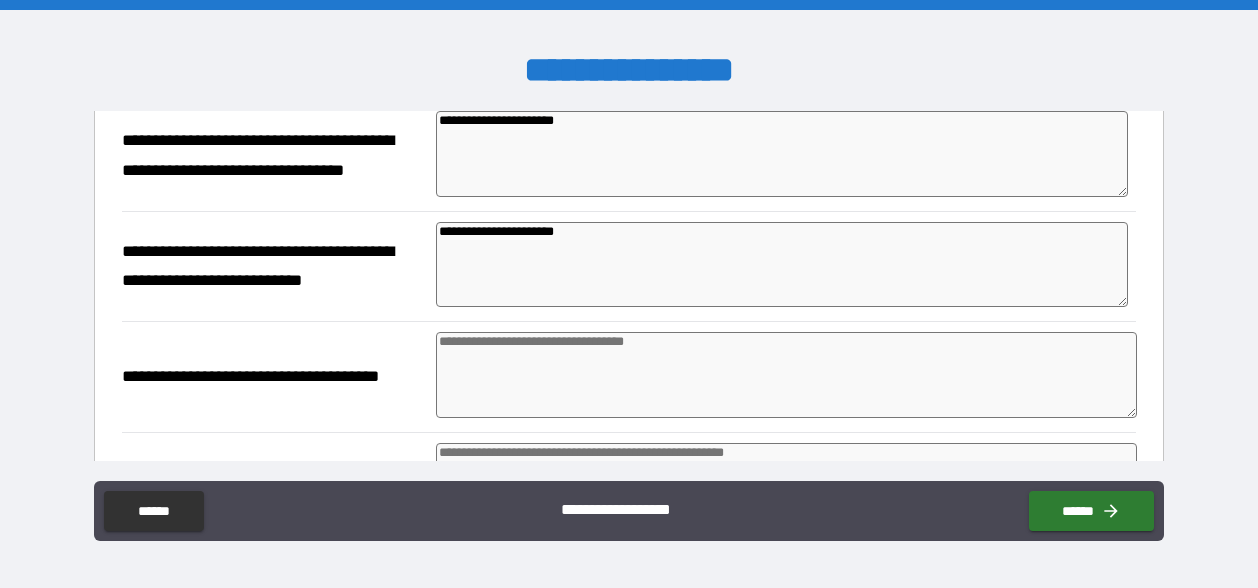 click at bounding box center (786, 375) 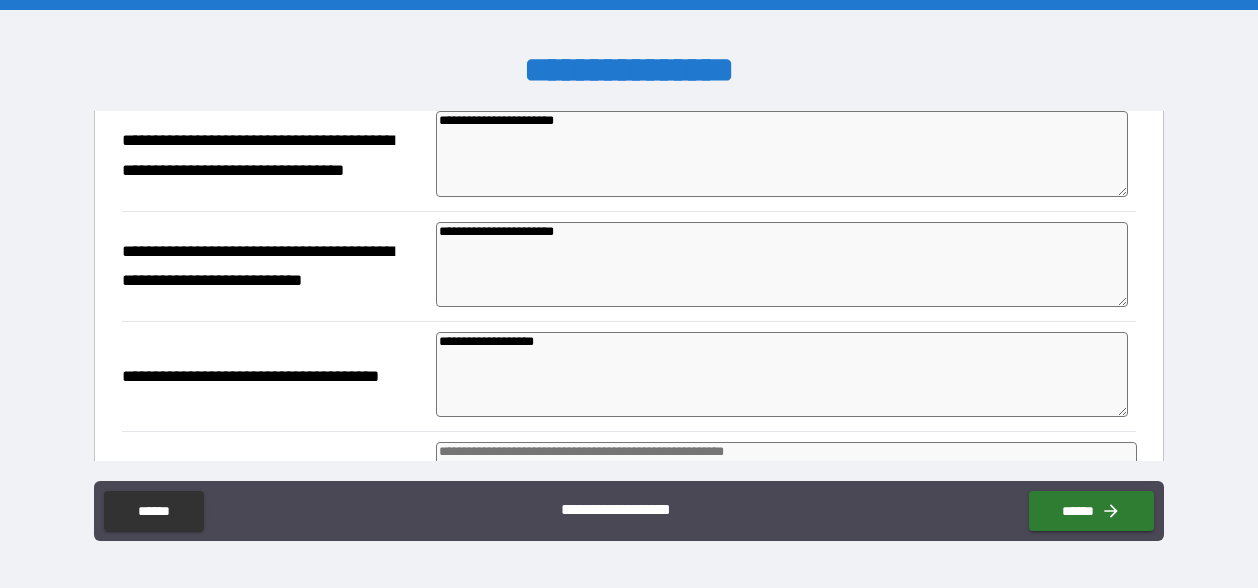 click on "**********" at bounding box center [782, 153] 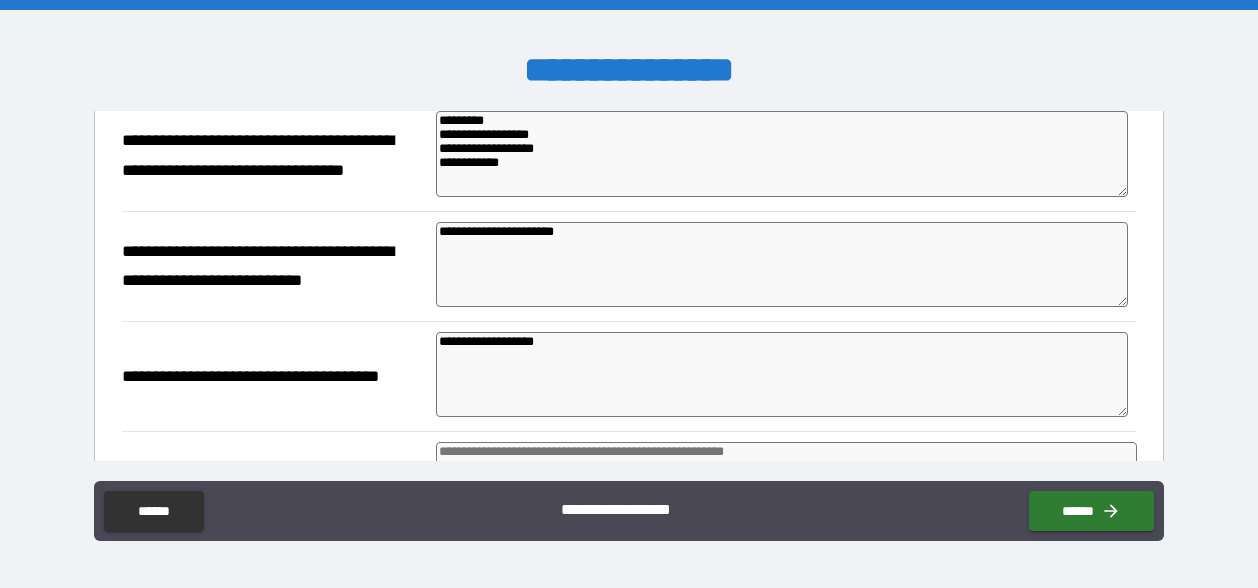 click on "**********" at bounding box center (782, 374) 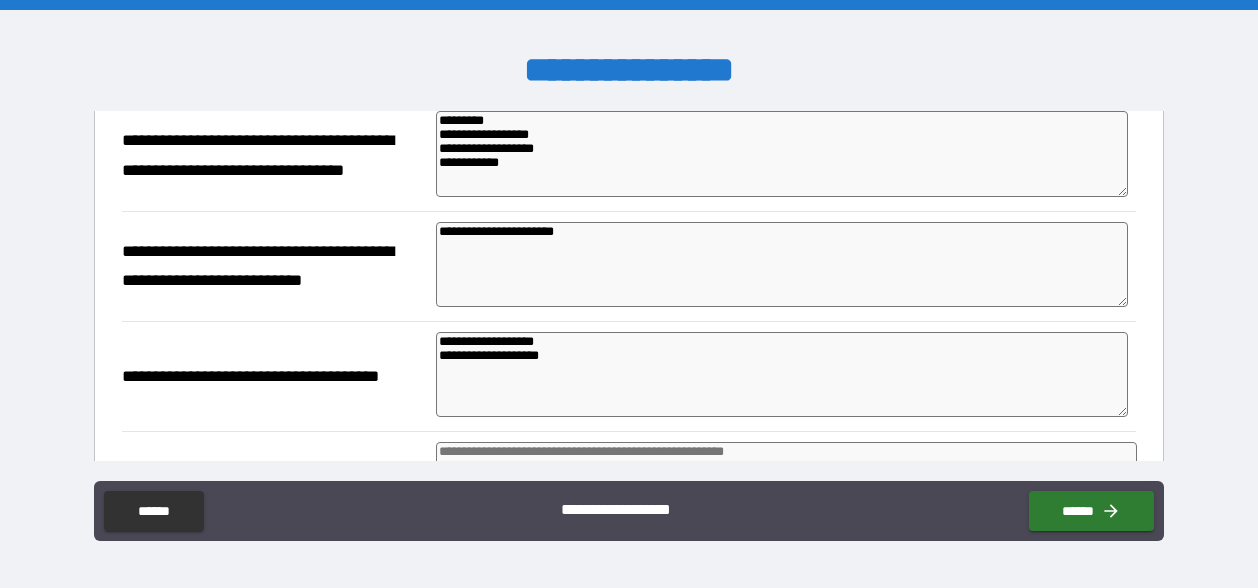 click on "**********" at bounding box center (782, 374) 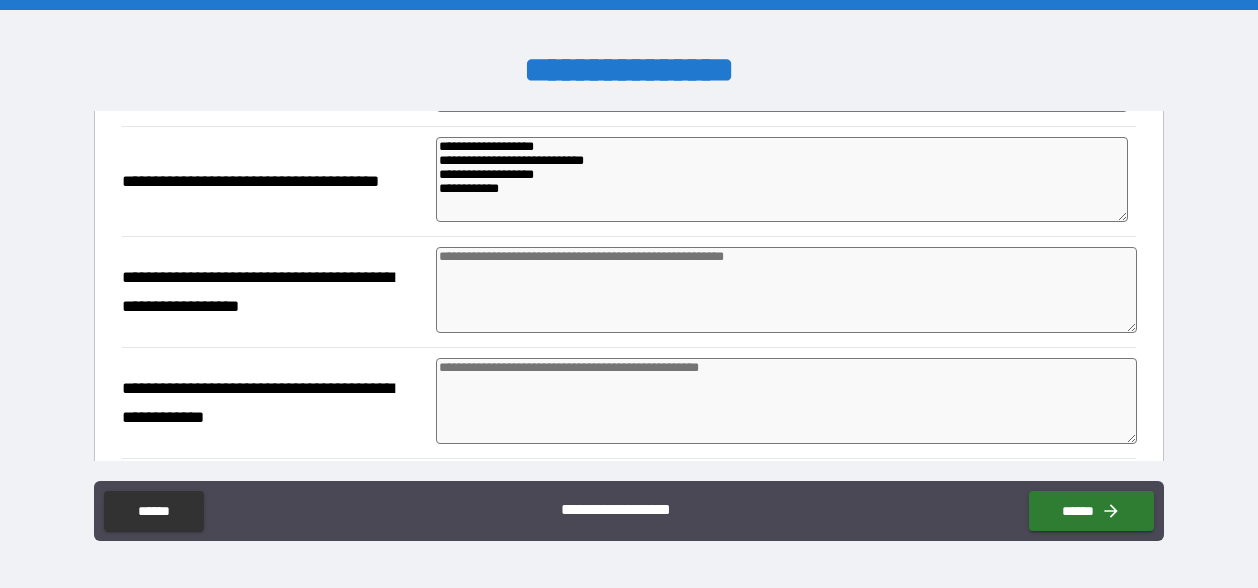 scroll, scrollTop: 695, scrollLeft: 0, axis: vertical 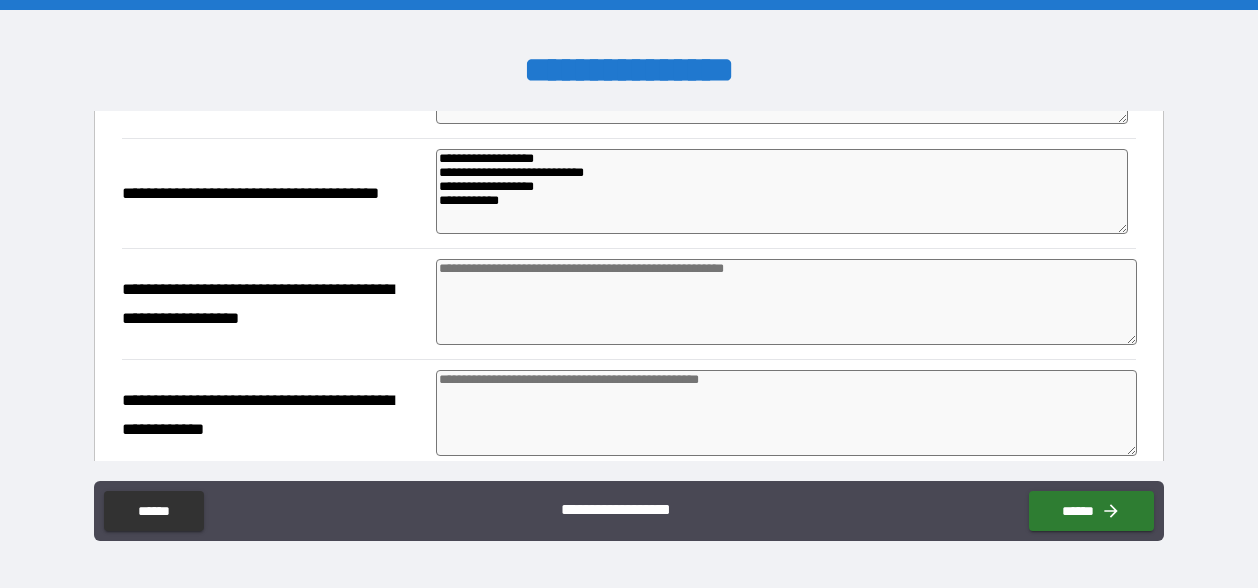 click at bounding box center (786, 302) 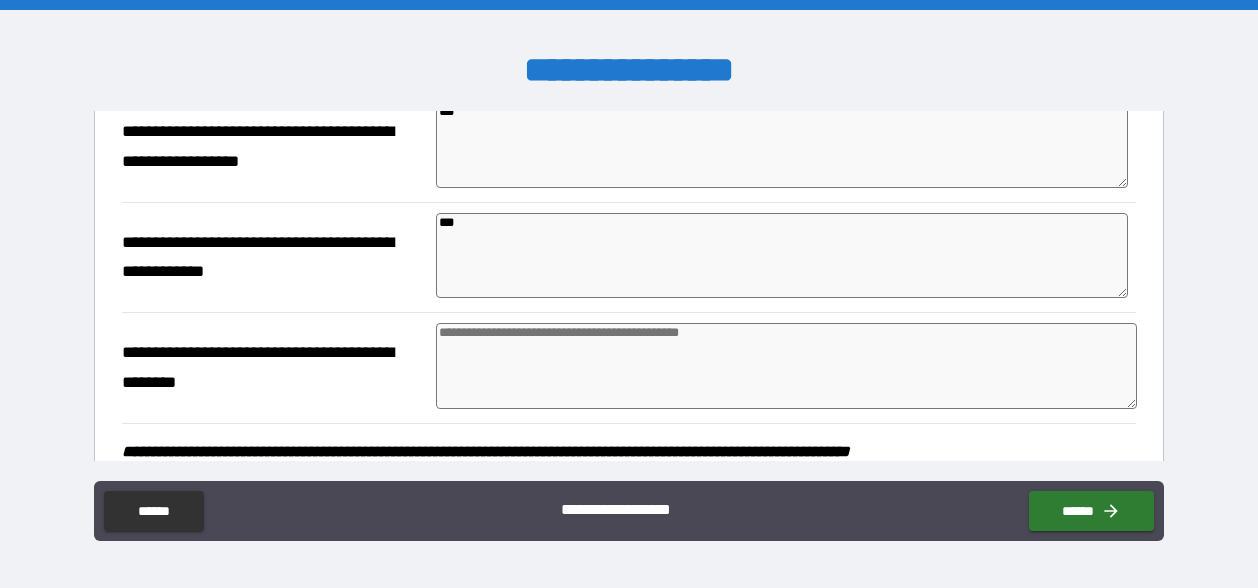 scroll, scrollTop: 853, scrollLeft: 0, axis: vertical 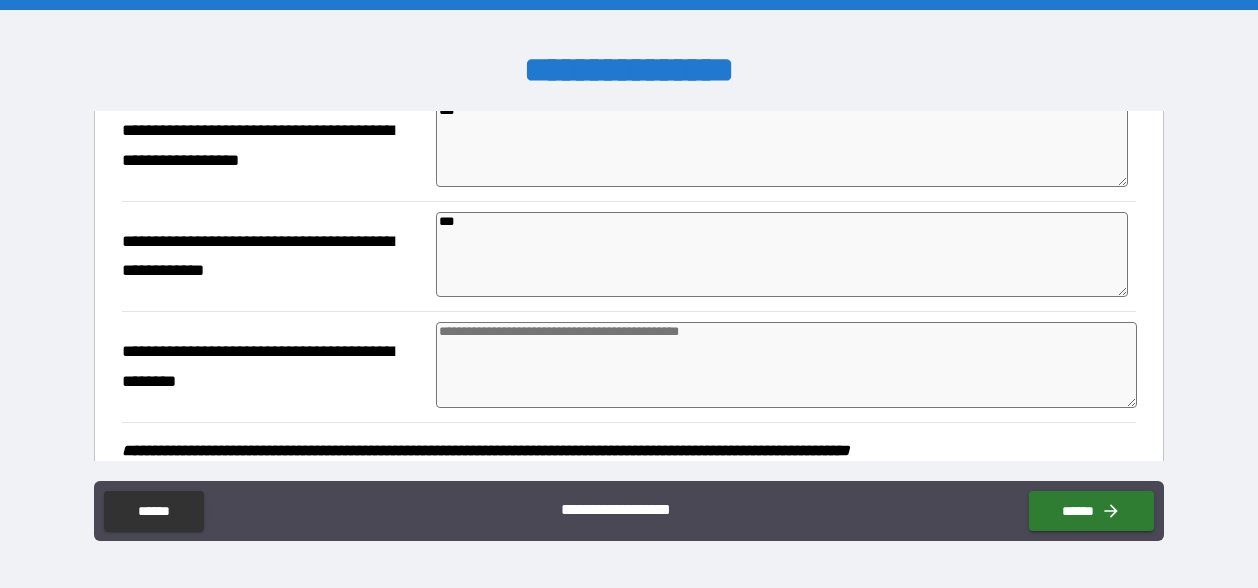 click at bounding box center [786, 365] 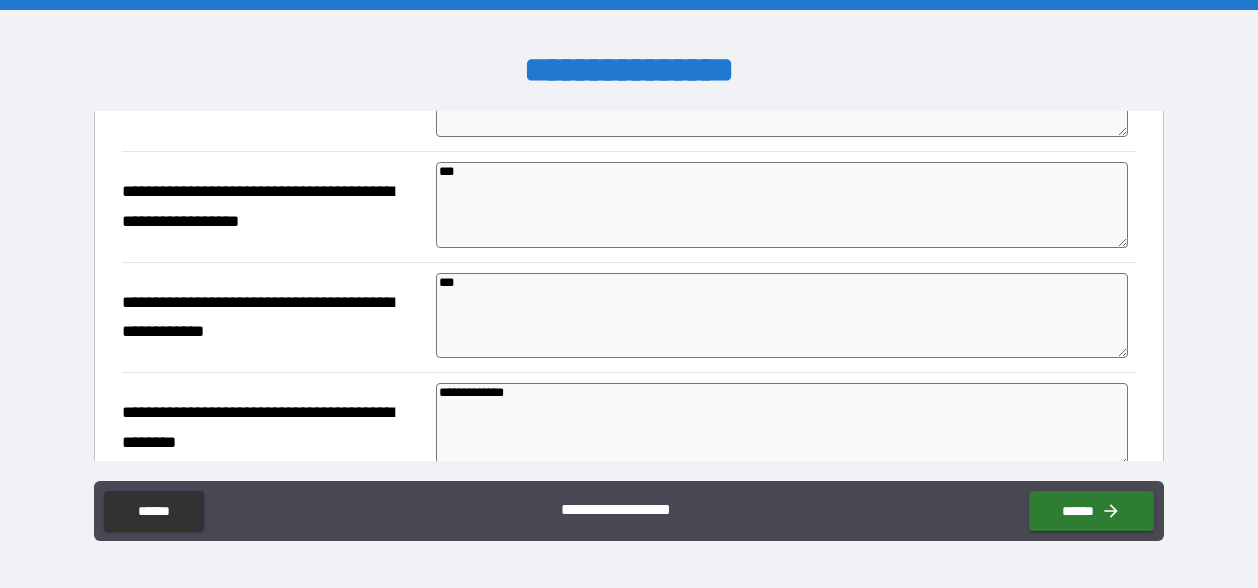 scroll, scrollTop: 791, scrollLeft: 0, axis: vertical 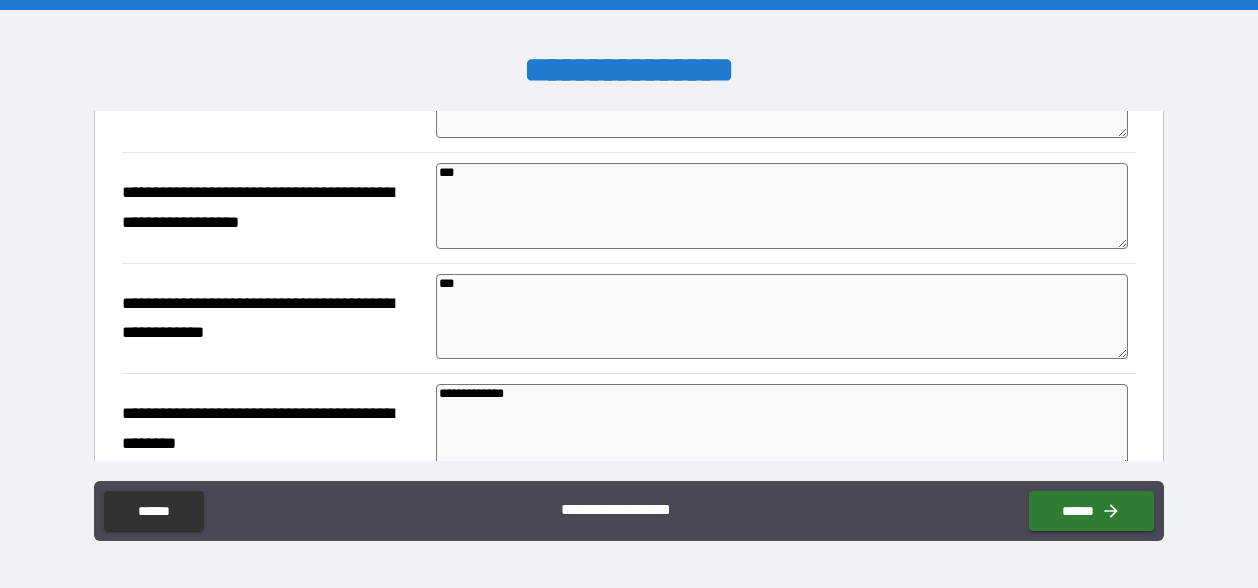 click on "***" at bounding box center (782, 316) 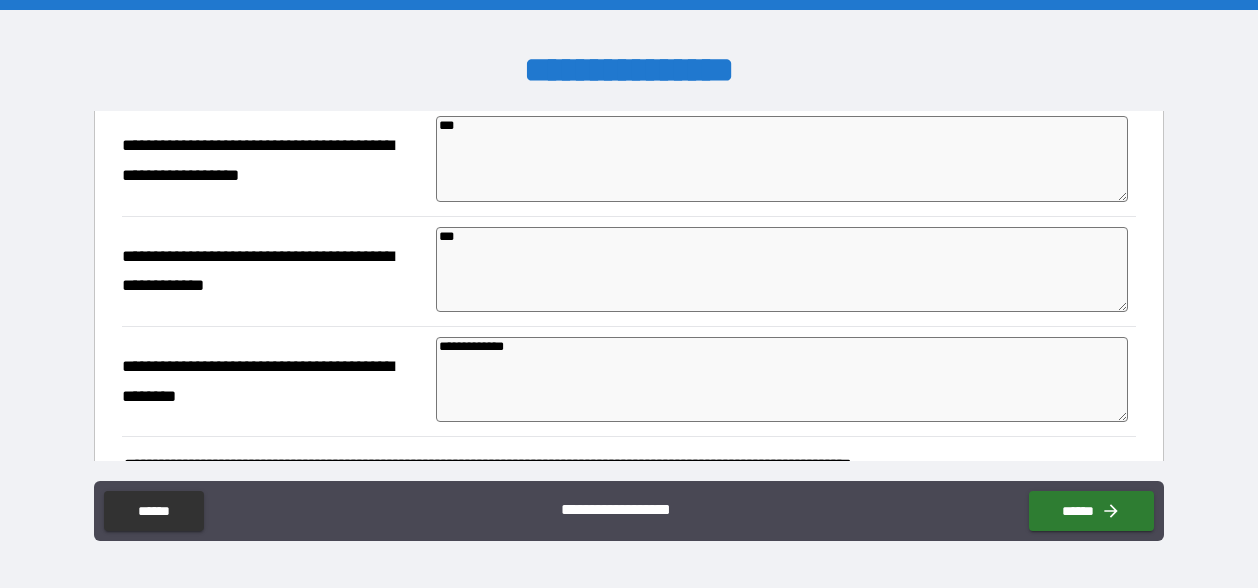 scroll, scrollTop: 839, scrollLeft: 0, axis: vertical 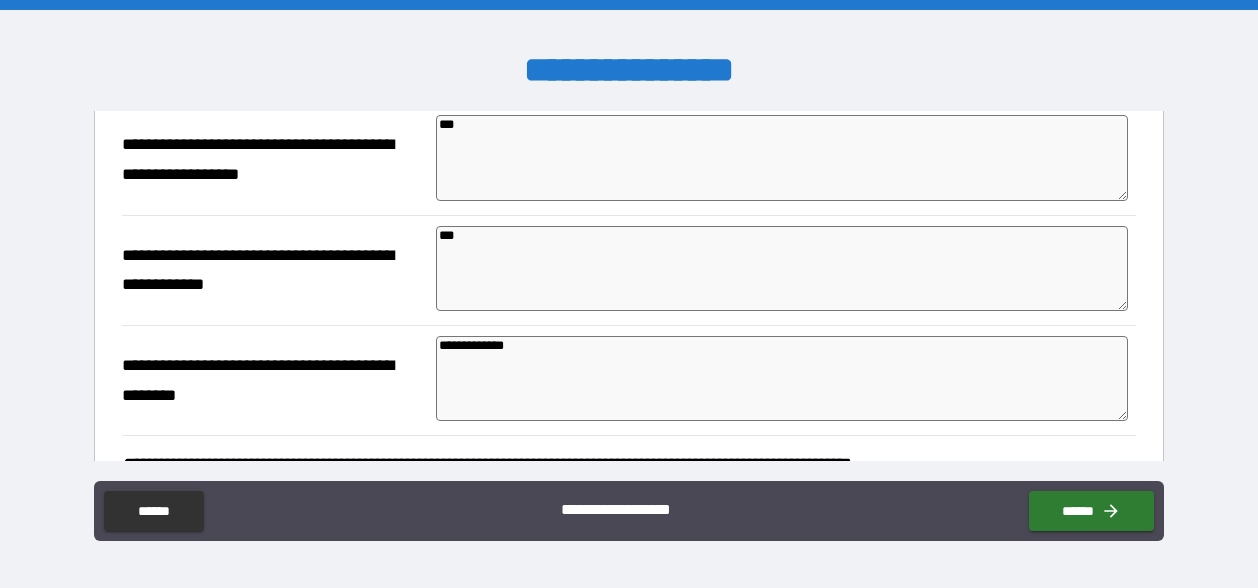 click on "**********" at bounding box center [782, 378] 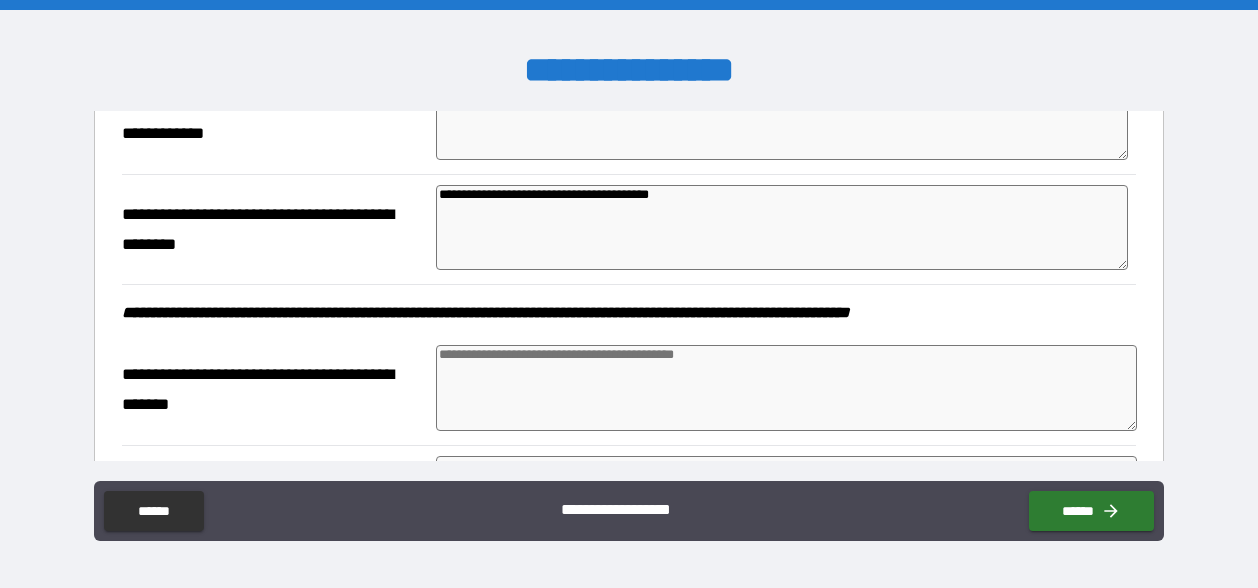 scroll, scrollTop: 990, scrollLeft: 0, axis: vertical 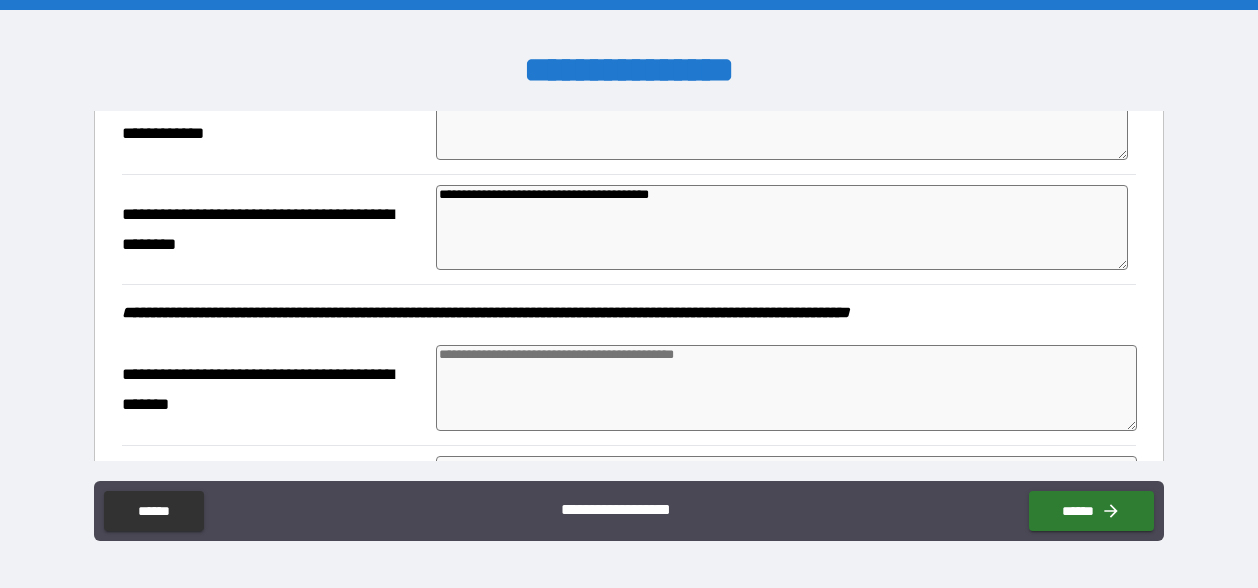 click at bounding box center (786, 388) 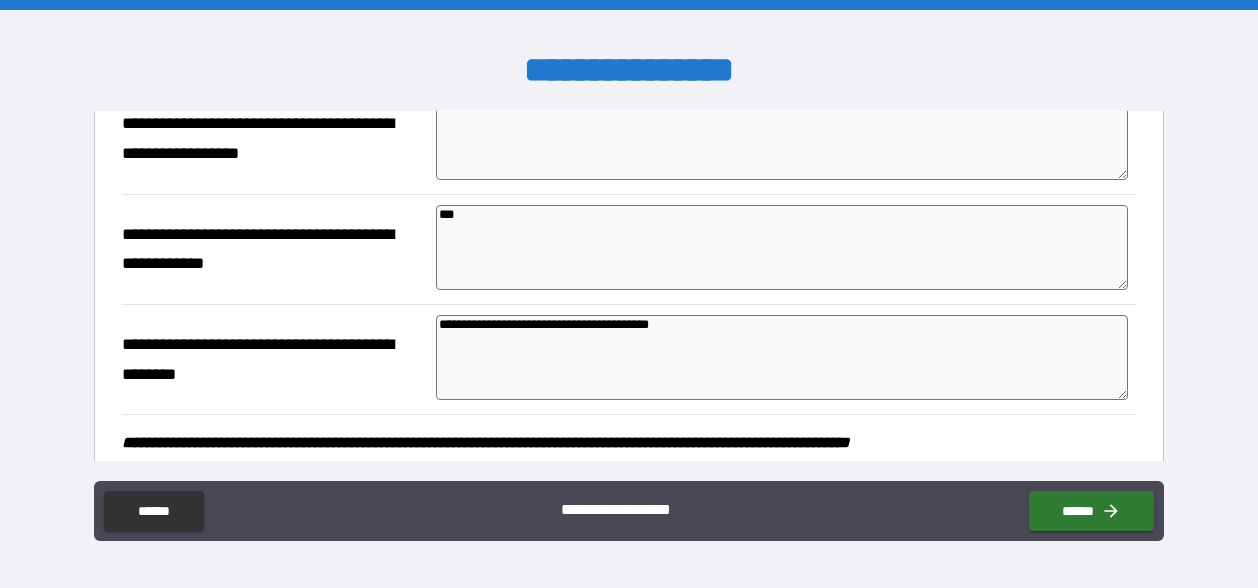 scroll, scrollTop: 864, scrollLeft: 0, axis: vertical 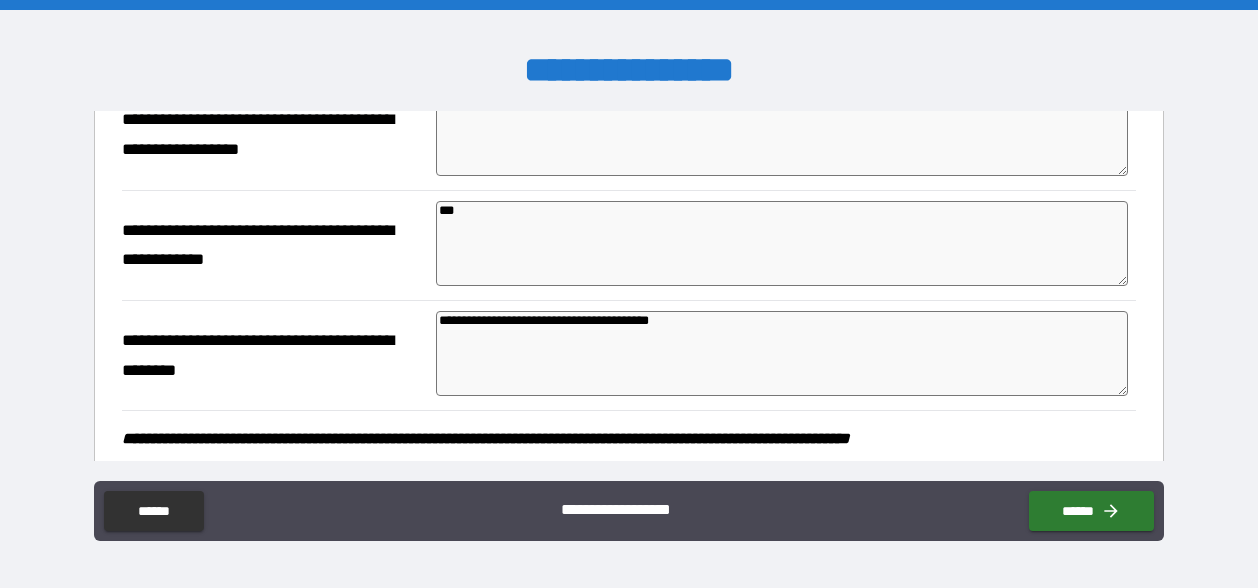 click on "**********" at bounding box center (782, 353) 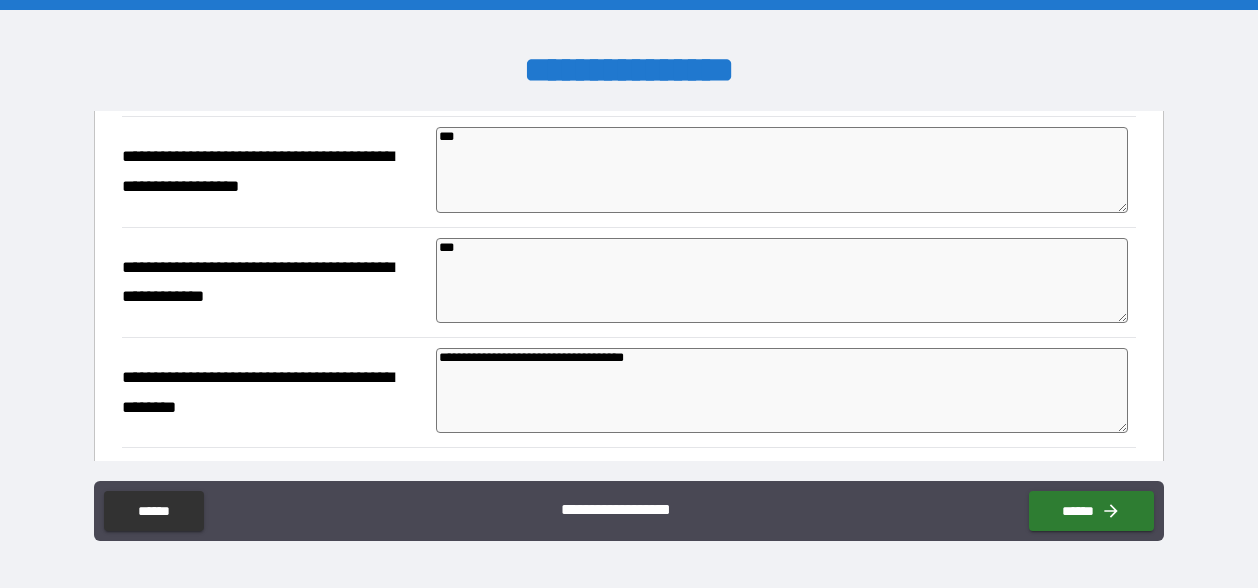 scroll, scrollTop: 826, scrollLeft: 0, axis: vertical 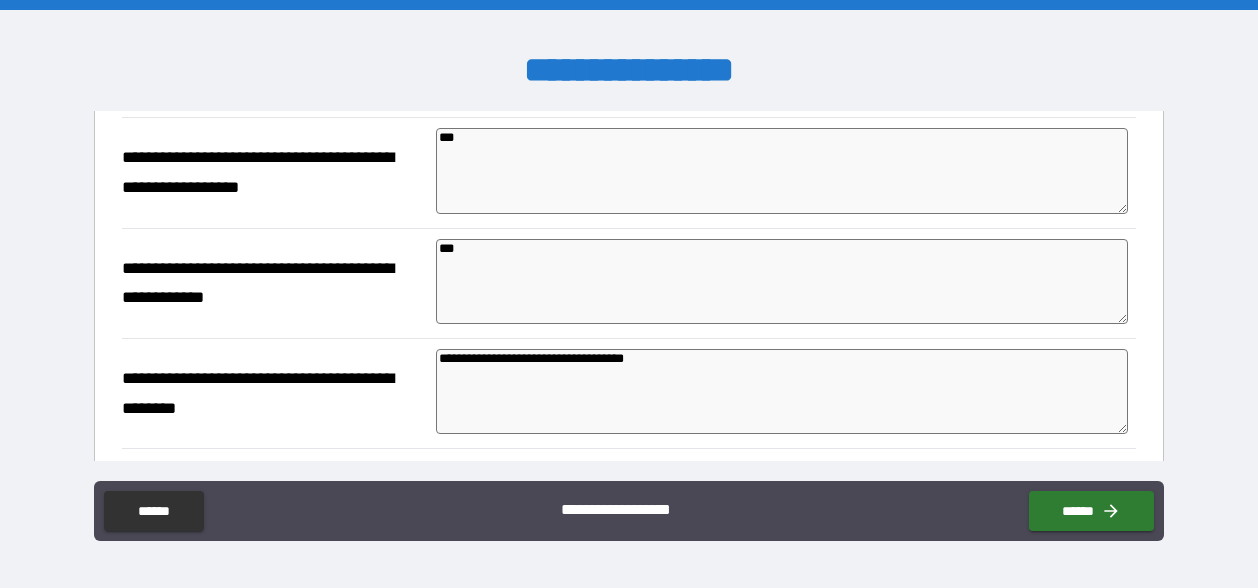 click on "**********" at bounding box center [782, 391] 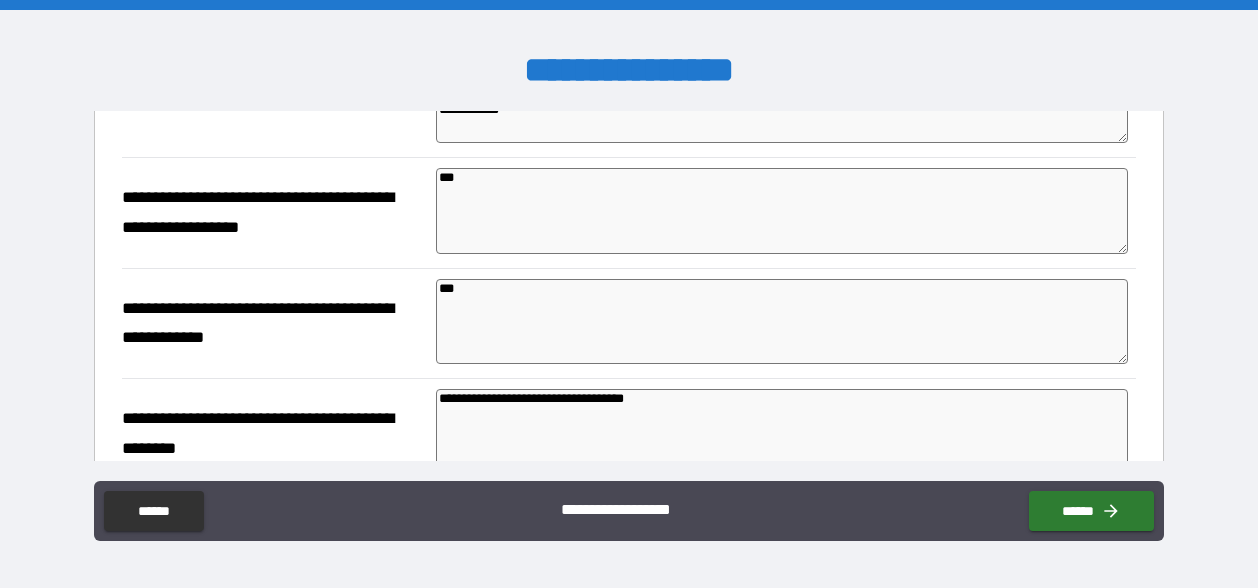 scroll, scrollTop: 787, scrollLeft: 0, axis: vertical 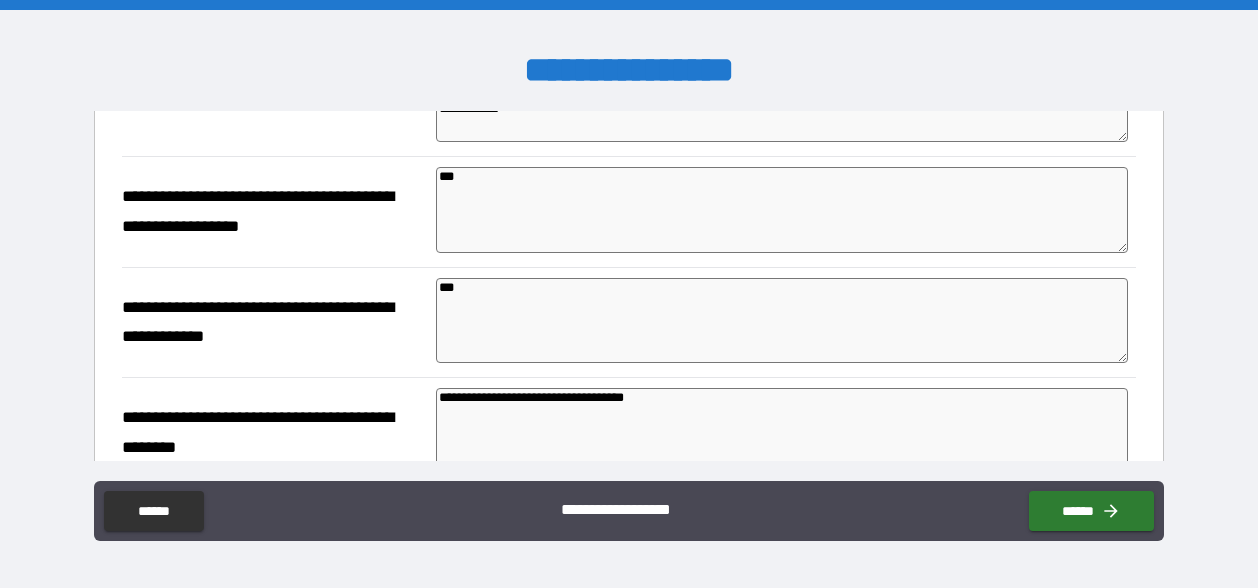 click on "***" at bounding box center (782, 209) 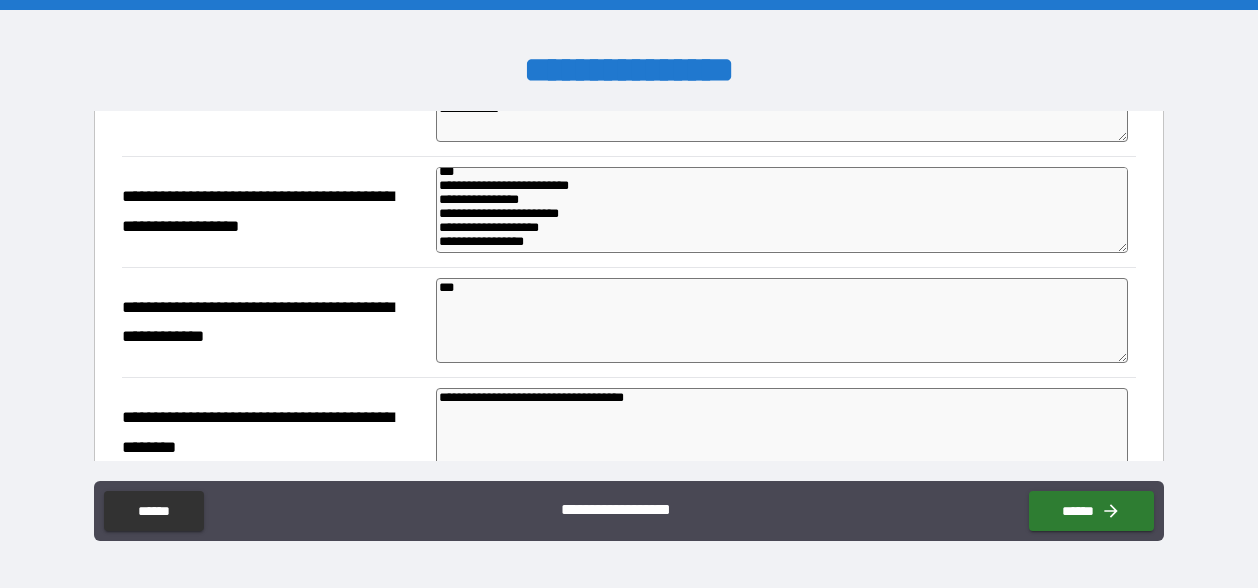 scroll, scrollTop: 16, scrollLeft: 0, axis: vertical 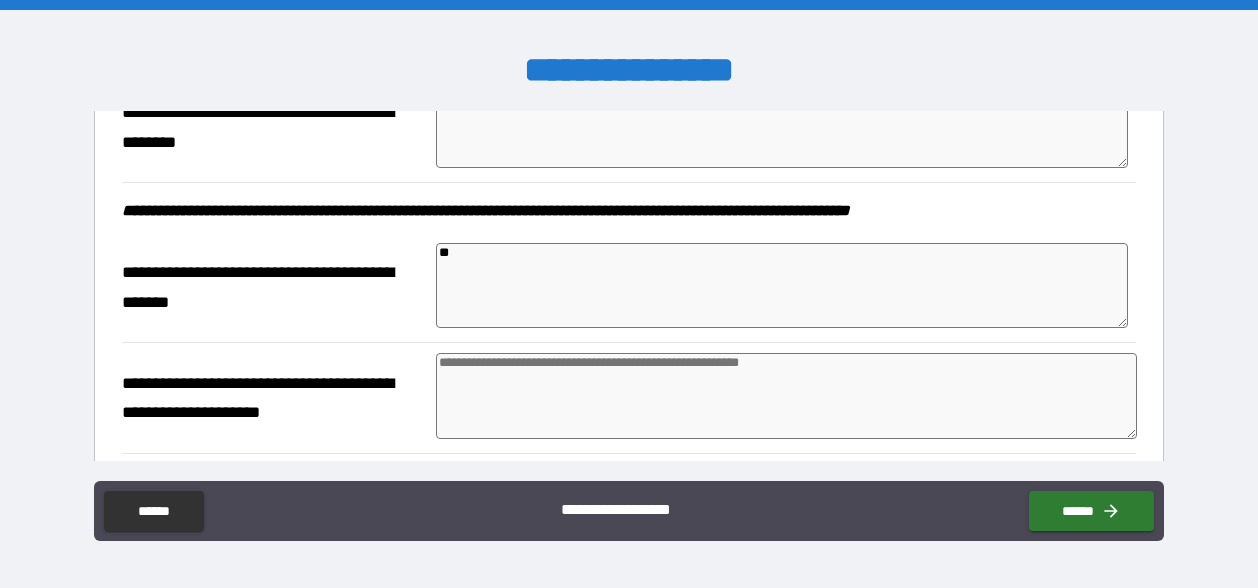 click at bounding box center [786, 396] 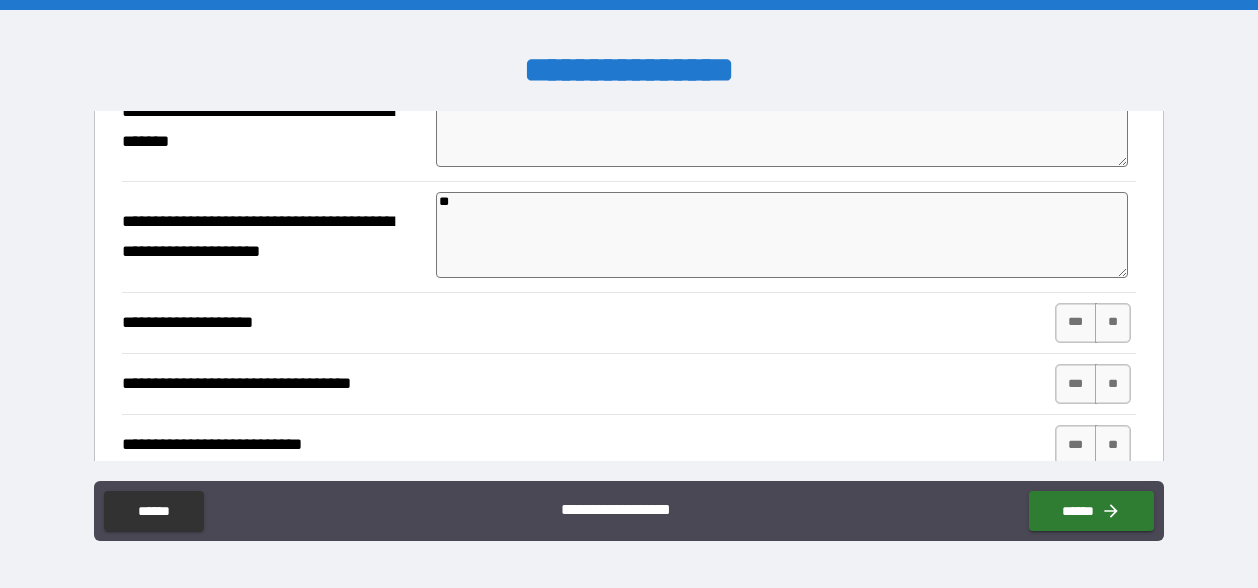 scroll, scrollTop: 1254, scrollLeft: 0, axis: vertical 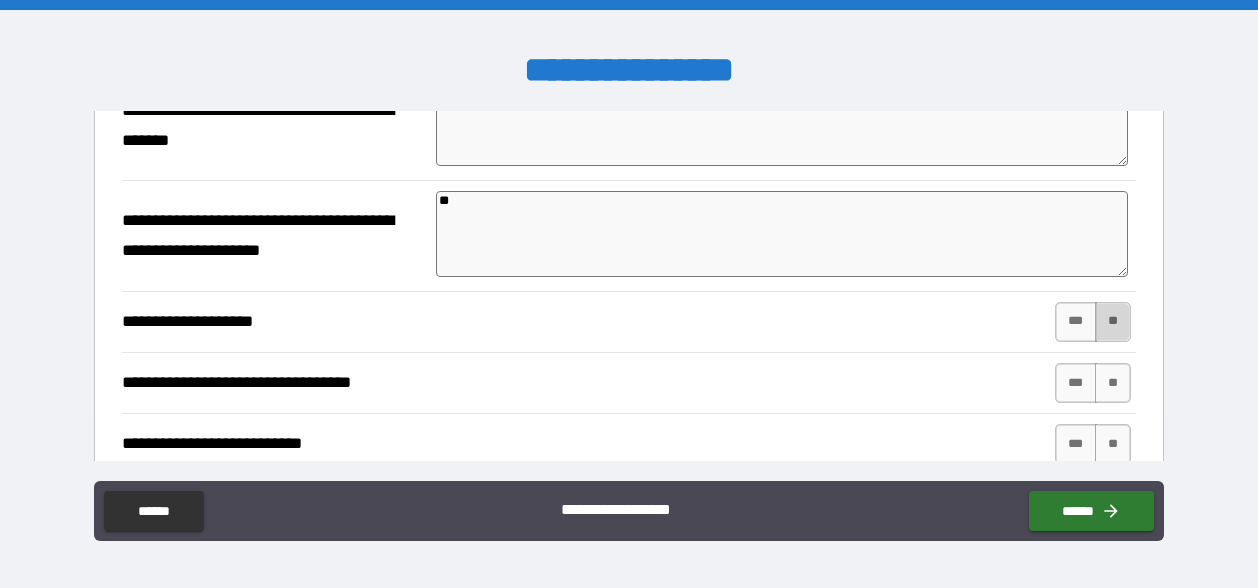 click on "**" at bounding box center [1113, 322] 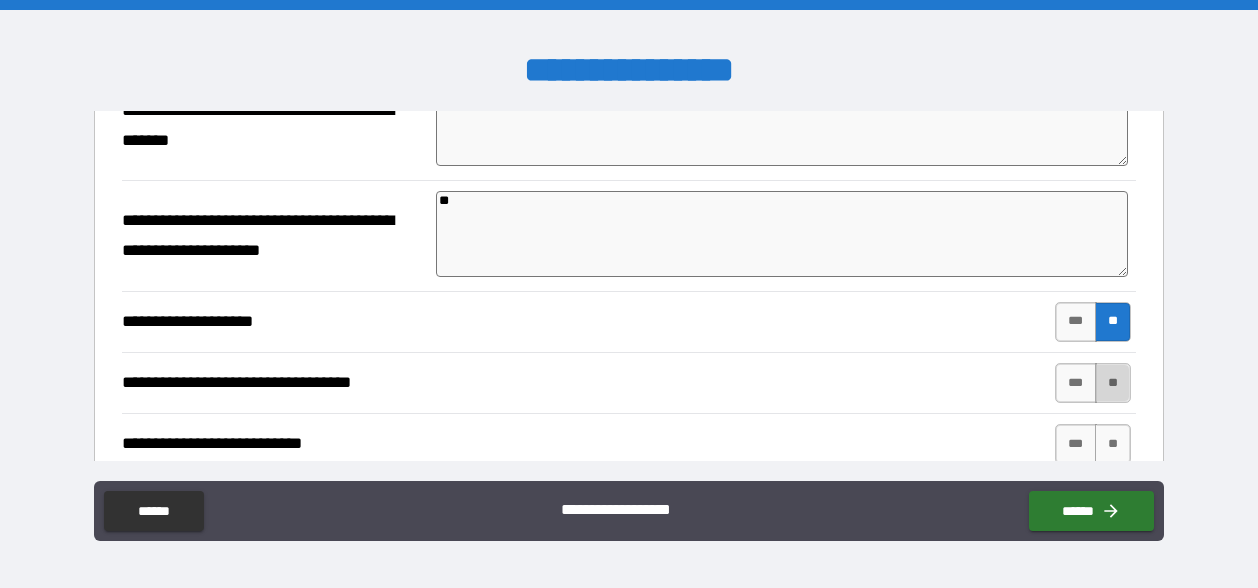 click on "**" at bounding box center [1113, 383] 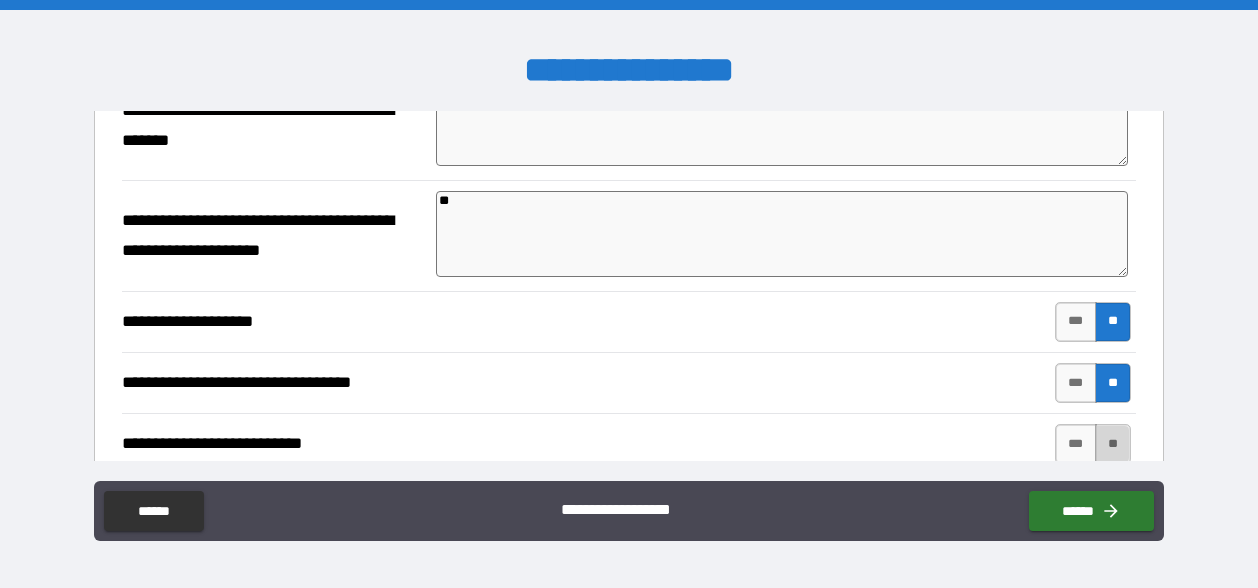 click on "**" at bounding box center (1113, 444) 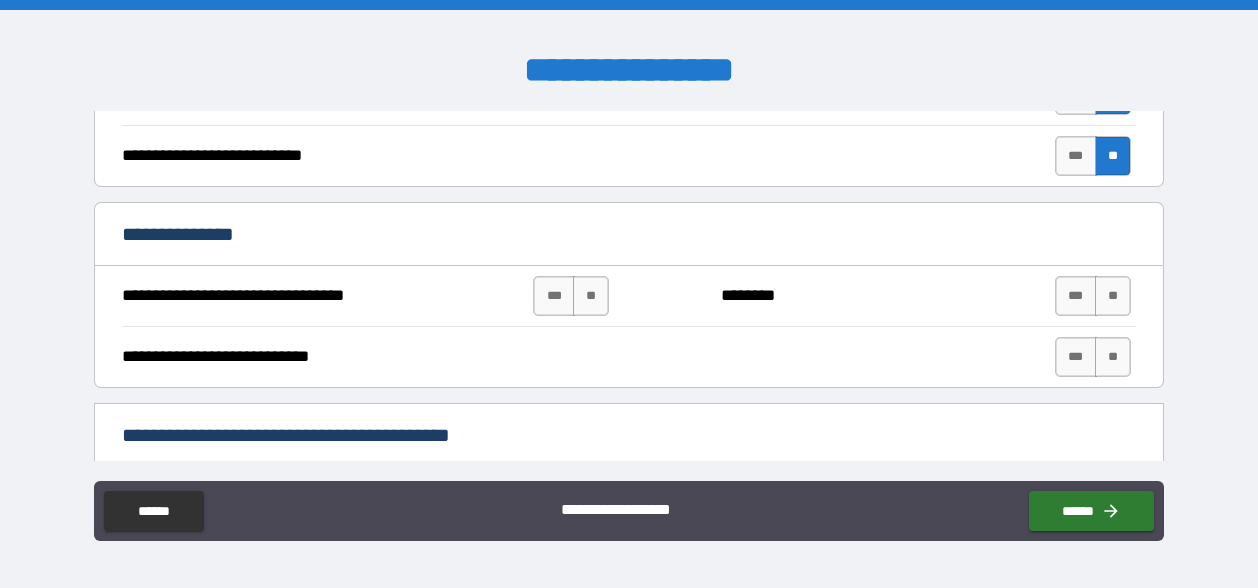 scroll, scrollTop: 1543, scrollLeft: 0, axis: vertical 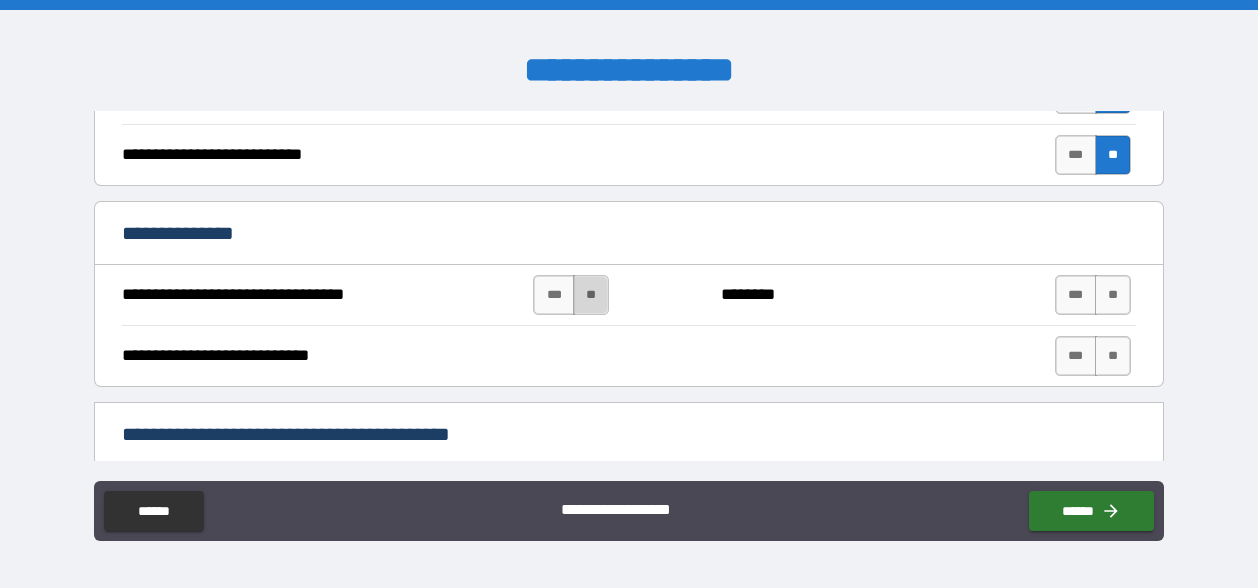 click on "**" at bounding box center (591, 295) 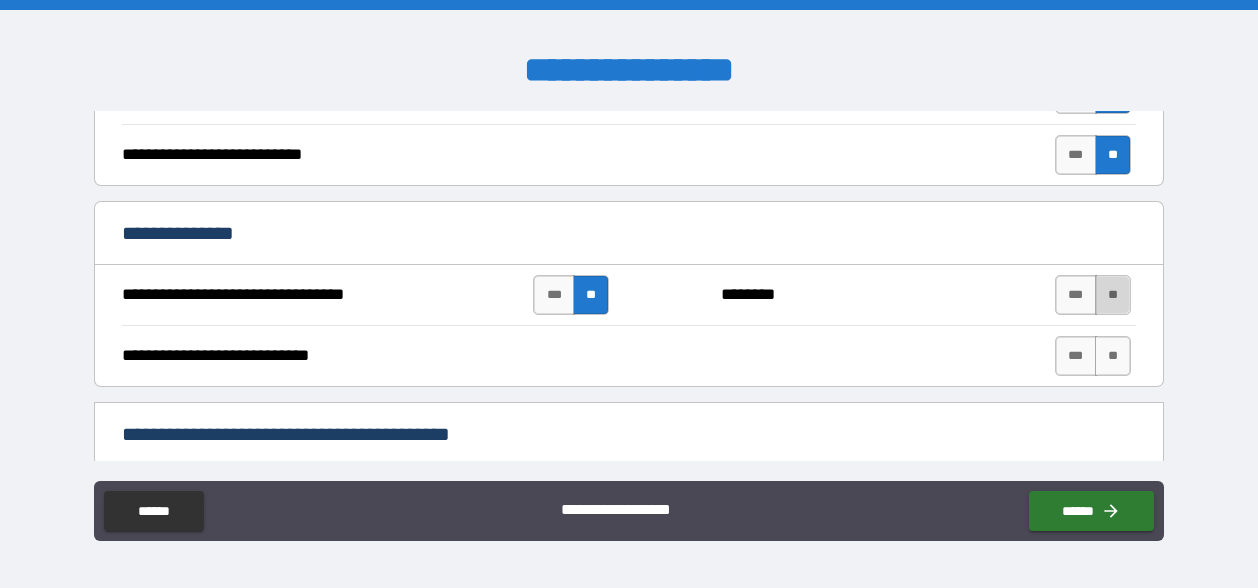 click on "**" at bounding box center (1113, 295) 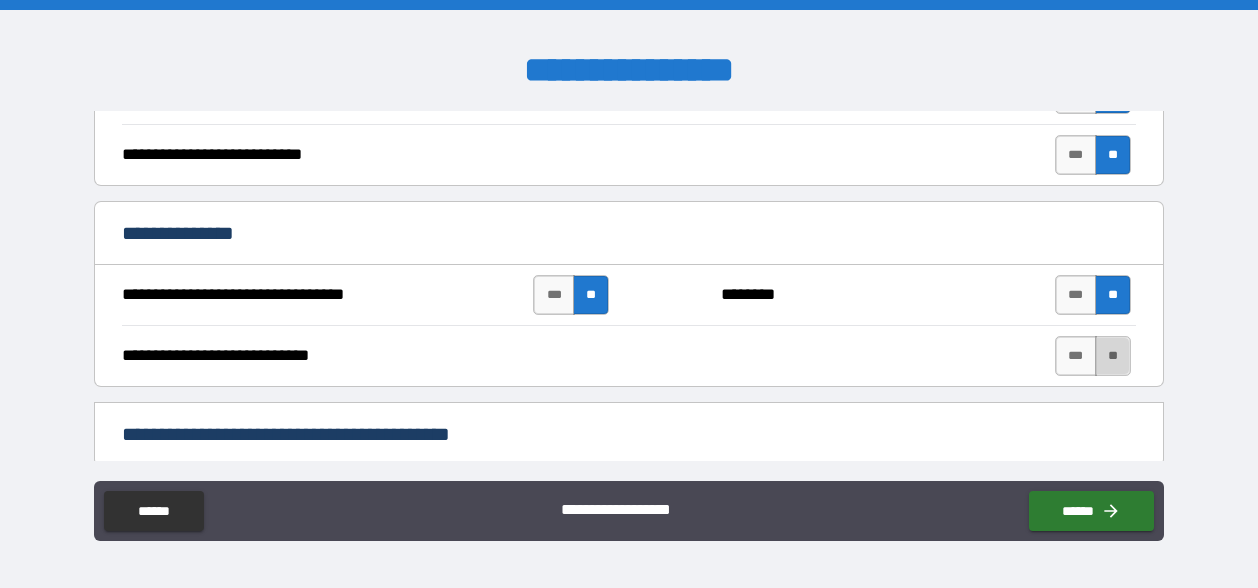 click on "**" at bounding box center [1113, 356] 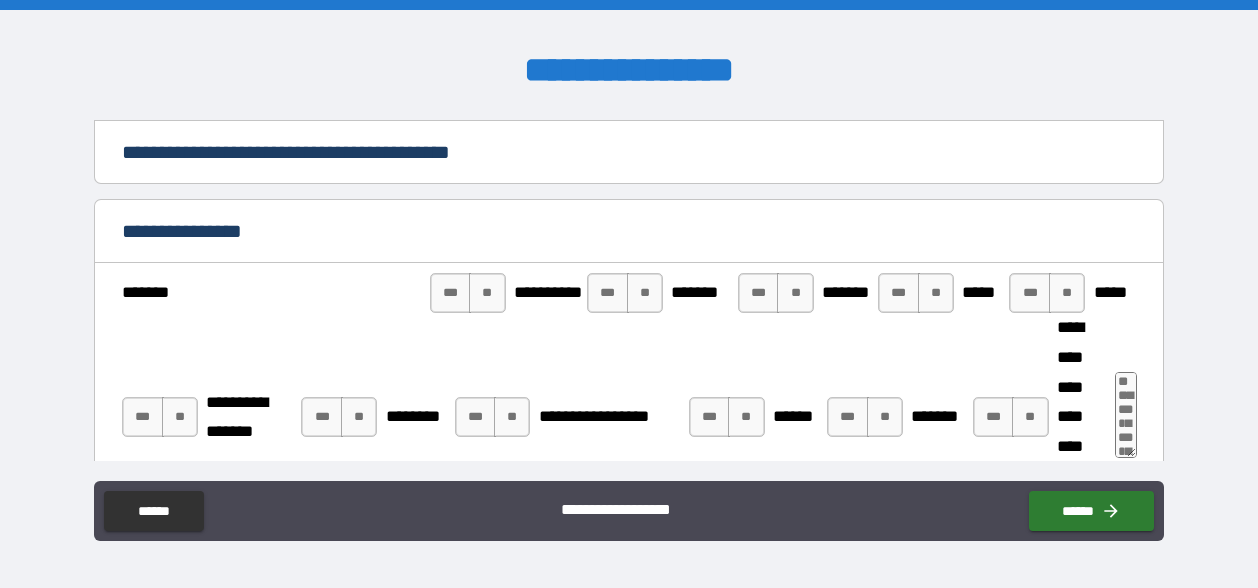 scroll, scrollTop: 1825, scrollLeft: 0, axis: vertical 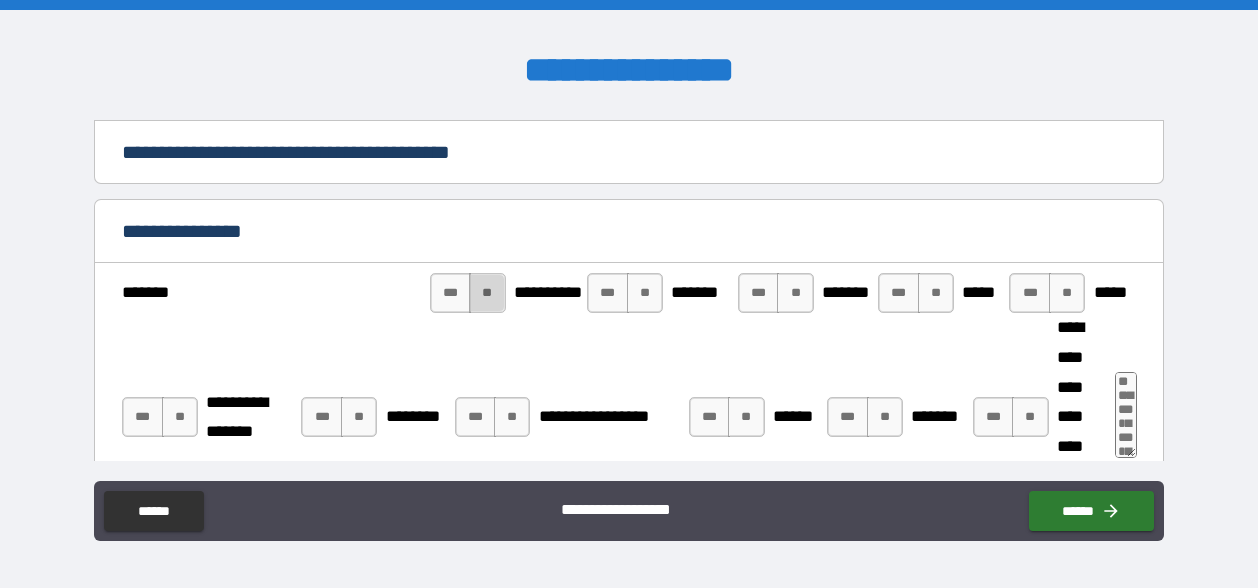 click on "**" at bounding box center [487, 293] 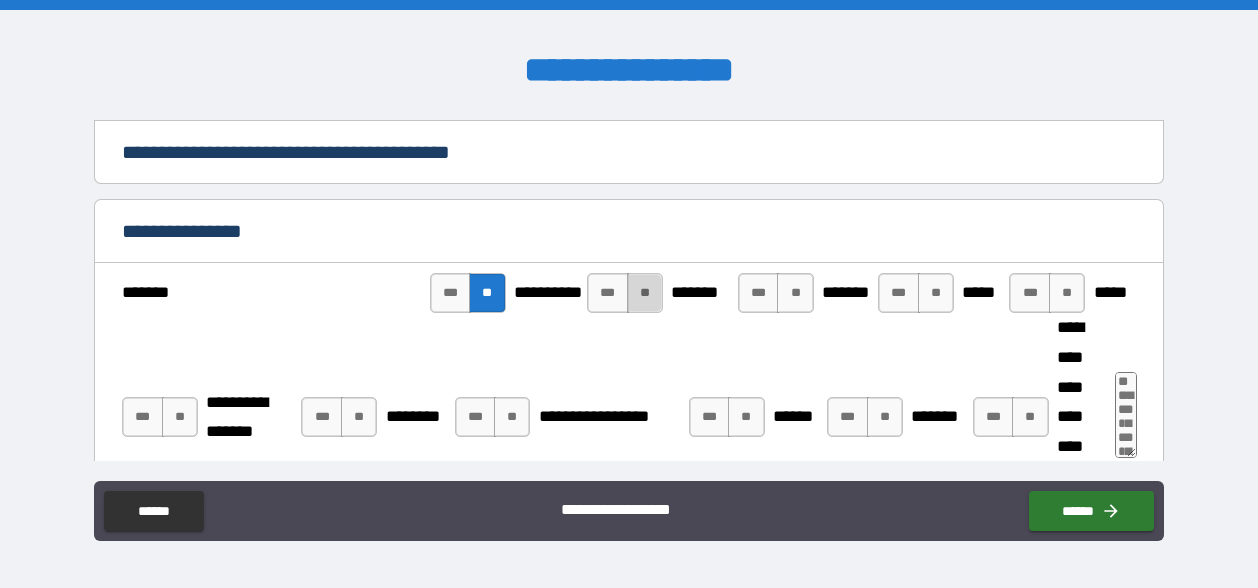 click on "**" at bounding box center (645, 293) 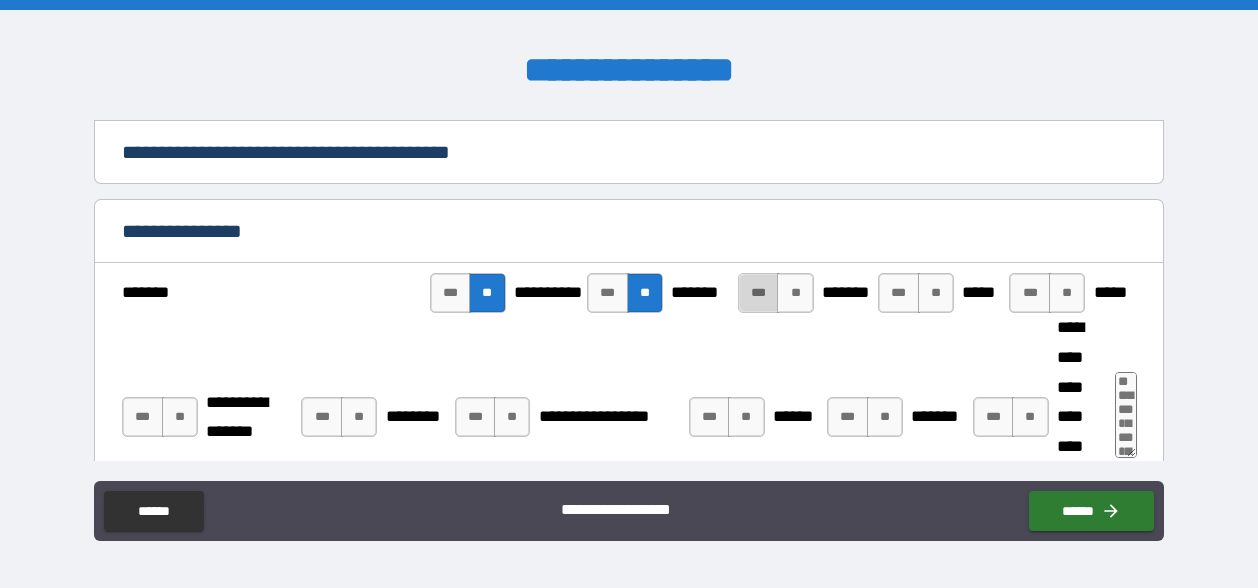 click on "***" at bounding box center (759, 293) 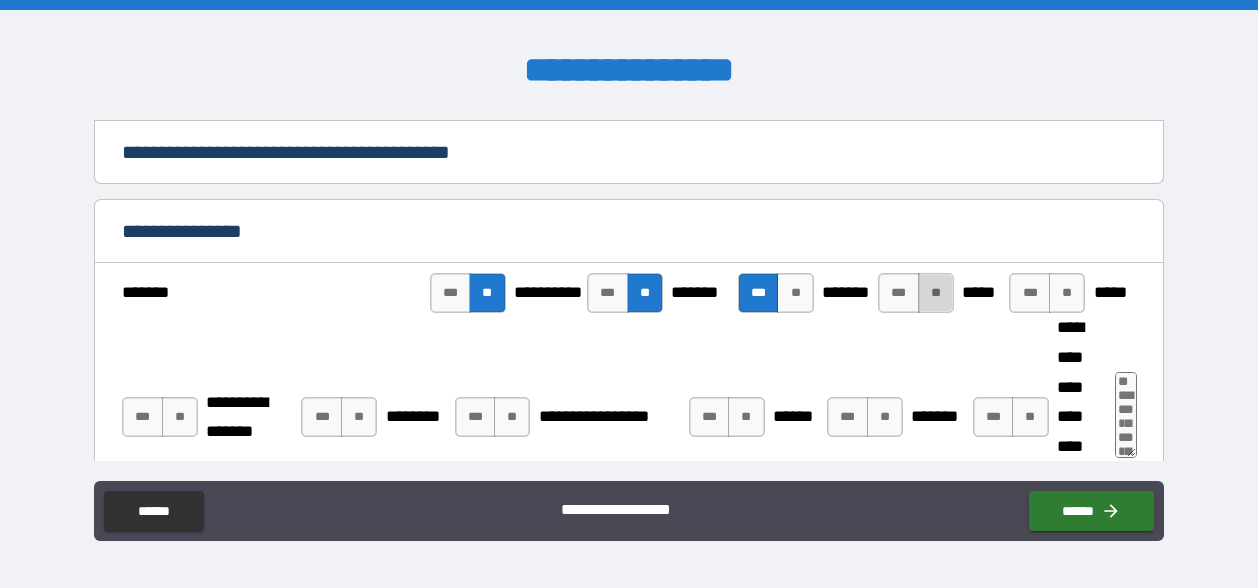 click on "**" at bounding box center (936, 293) 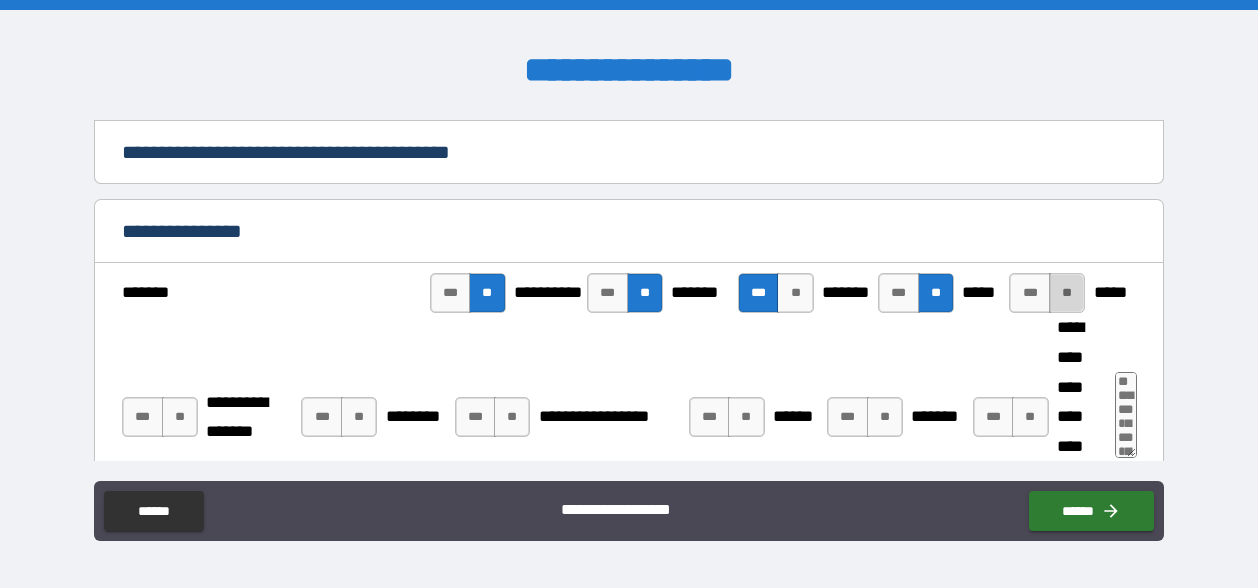click on "**" at bounding box center [1067, 293] 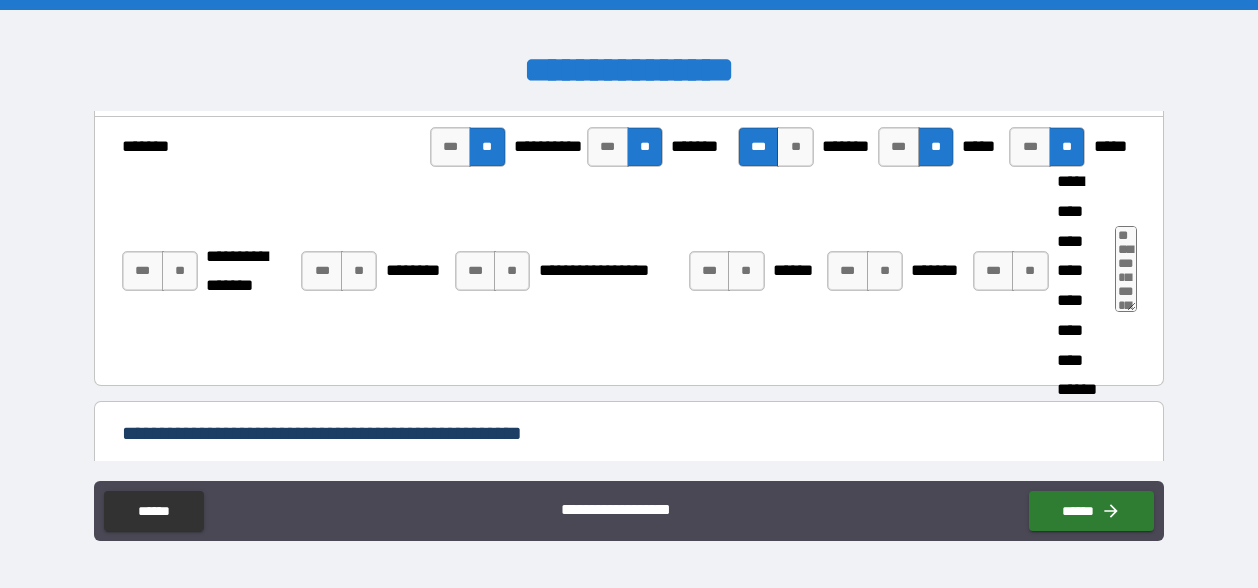 scroll, scrollTop: 1970, scrollLeft: 0, axis: vertical 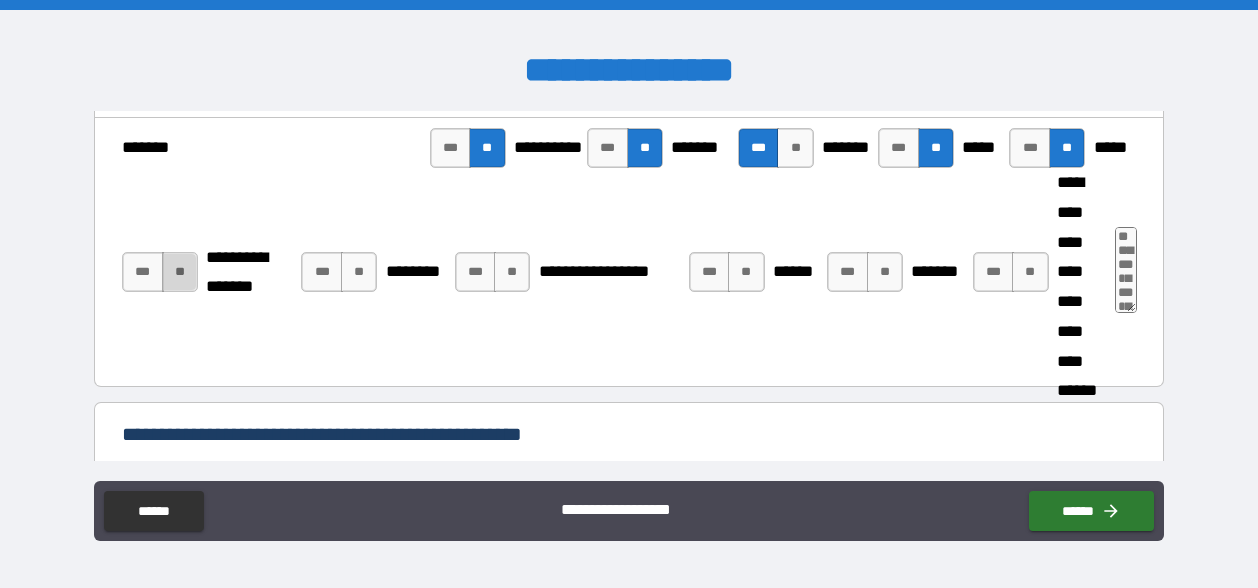 click on "**" at bounding box center [180, 272] 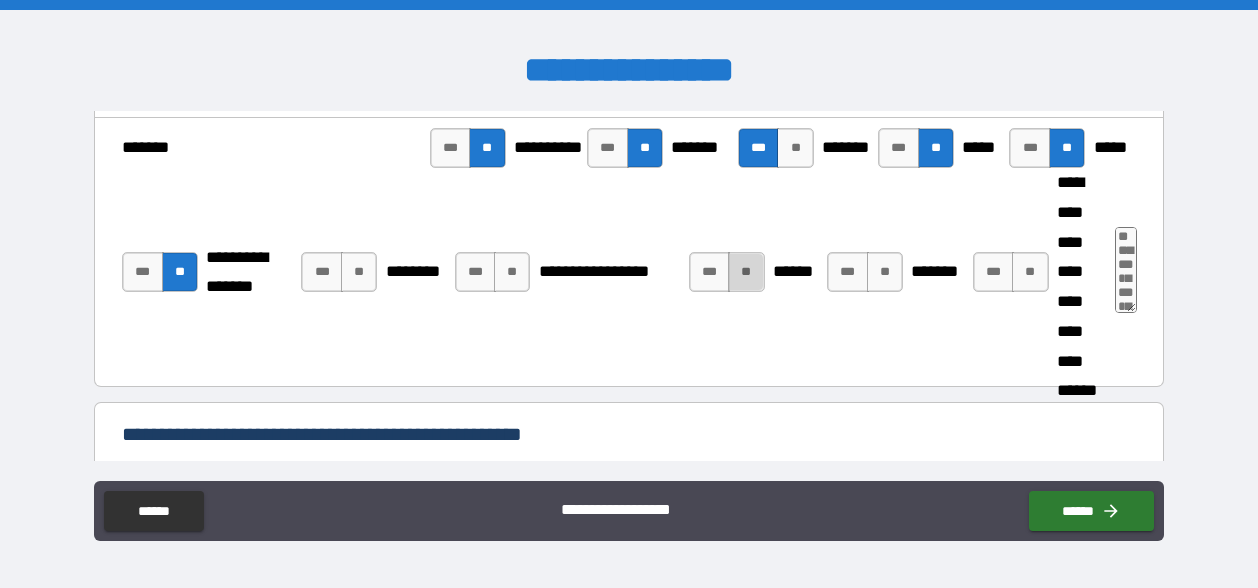 click on "**" at bounding box center (746, 272) 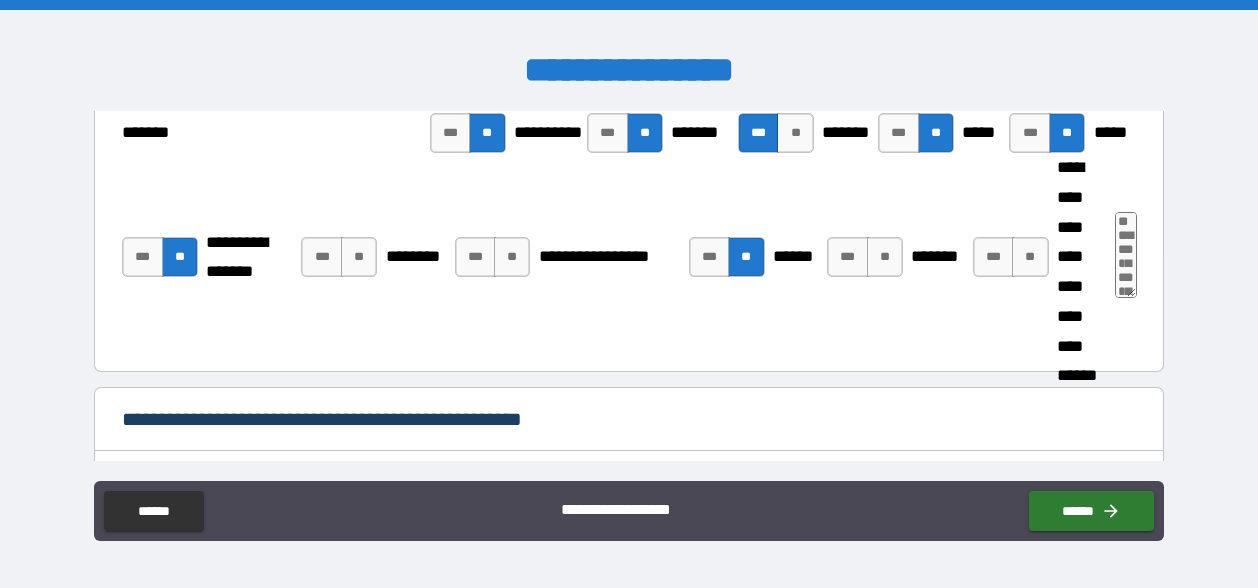 scroll, scrollTop: 1984, scrollLeft: 0, axis: vertical 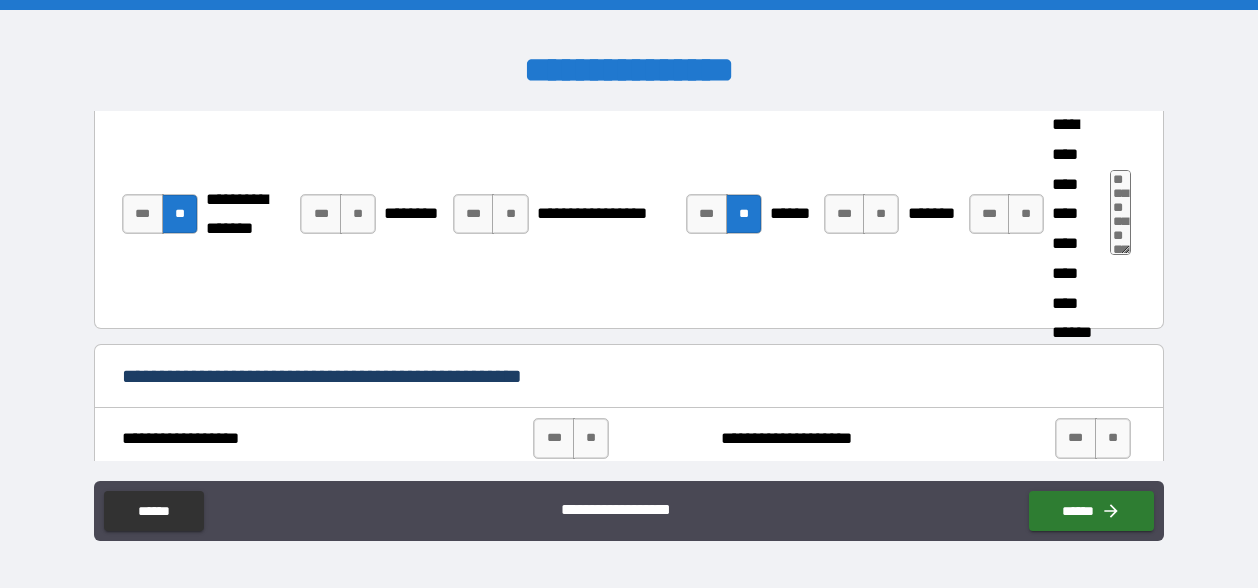 click on "**********" at bounding box center (1079, 214) 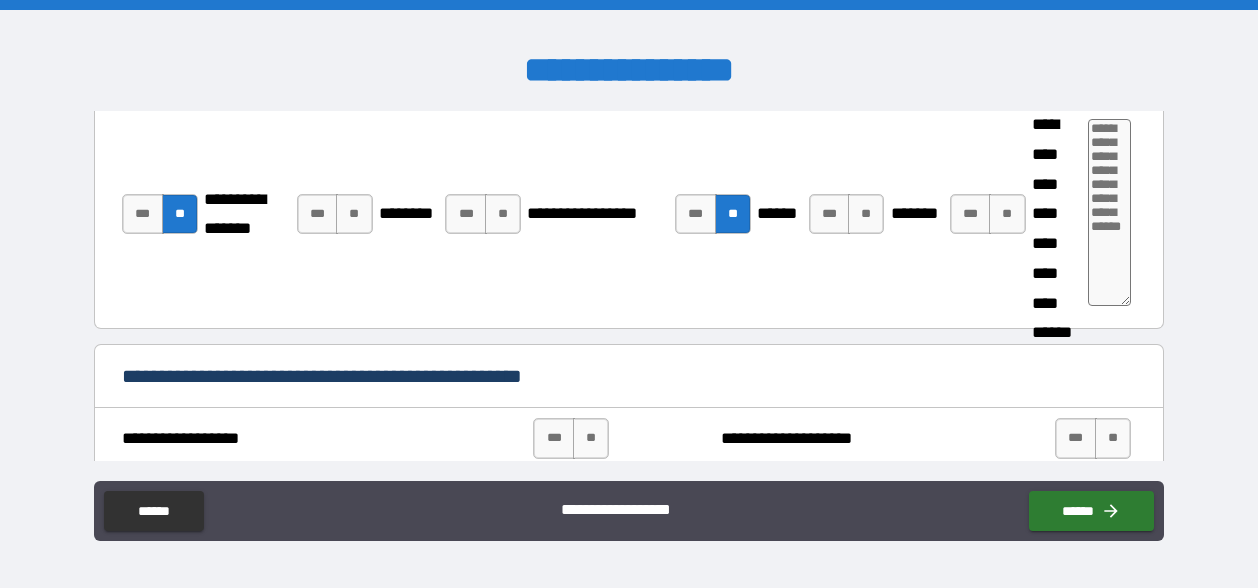 drag, startPoint x: 1120, startPoint y: 240, endPoint x: 1143, endPoint y: 341, distance: 103.58572 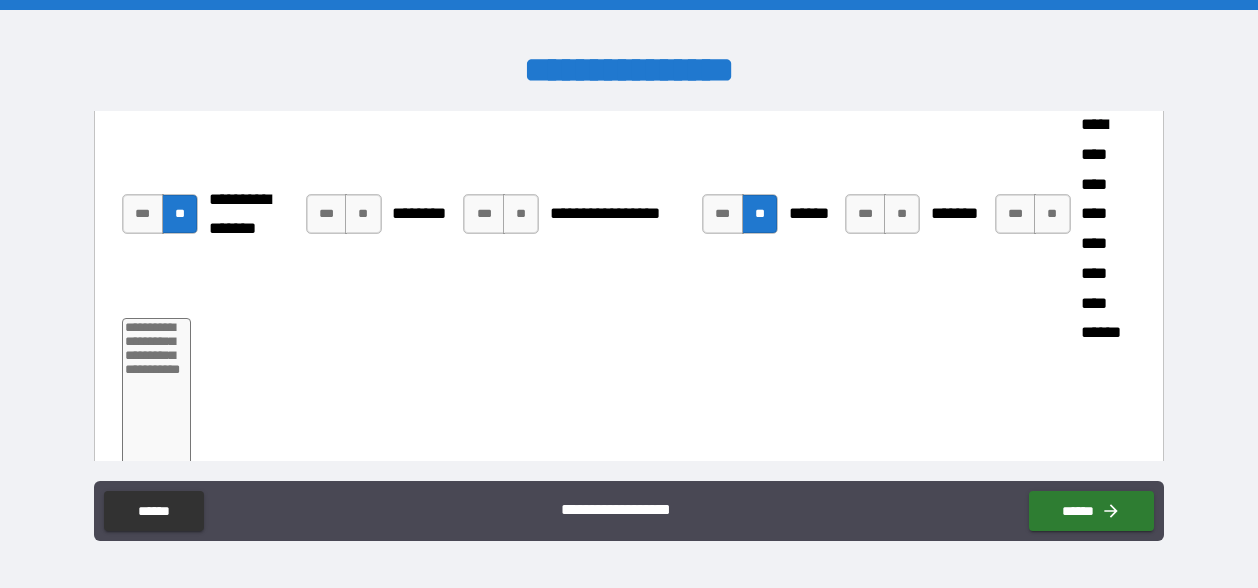 drag, startPoint x: 1115, startPoint y: 288, endPoint x: 1141, endPoint y: 357, distance: 73.736015 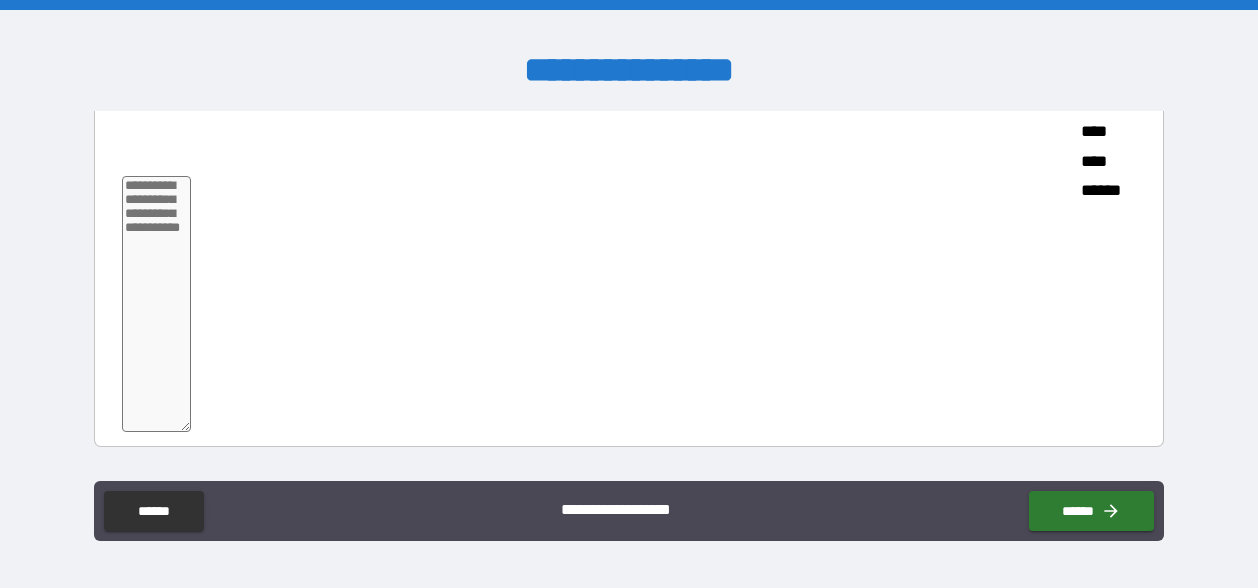 scroll, scrollTop: 2174, scrollLeft: 0, axis: vertical 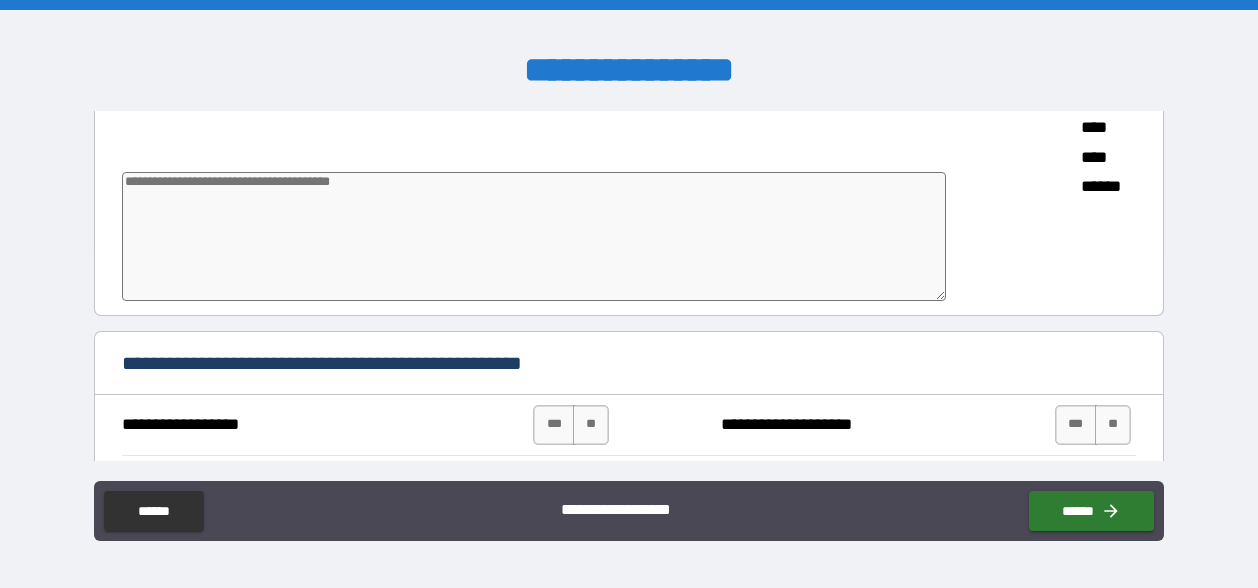 drag, startPoint x: 181, startPoint y: 413, endPoint x: 938, endPoint y: 285, distance: 767.7454 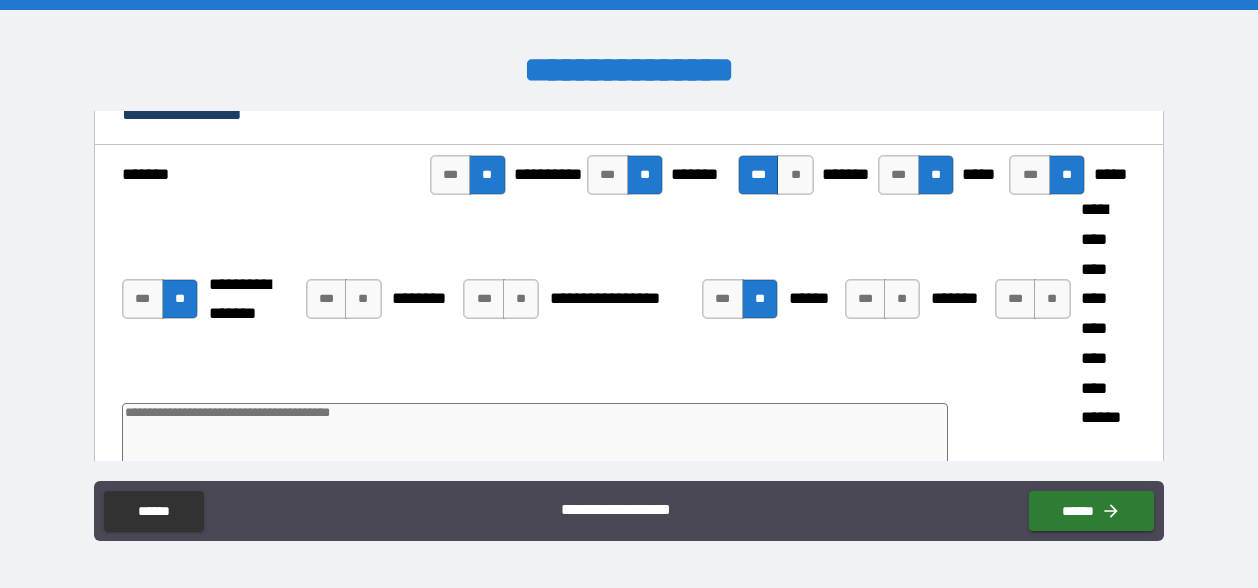 scroll, scrollTop: 1942, scrollLeft: 0, axis: vertical 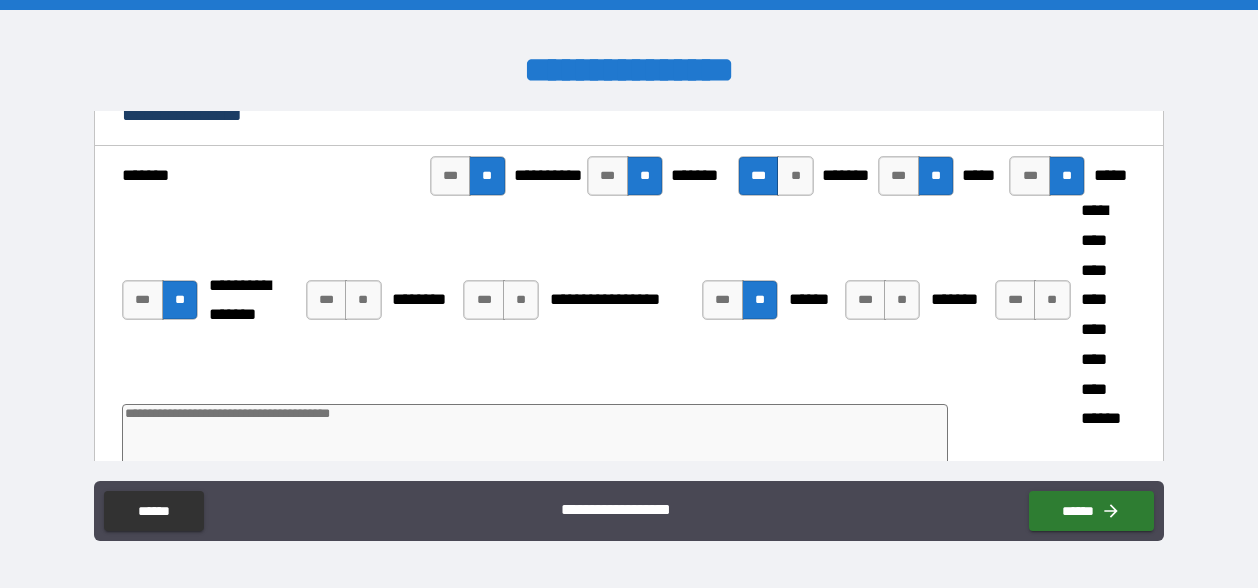 click at bounding box center [535, 468] 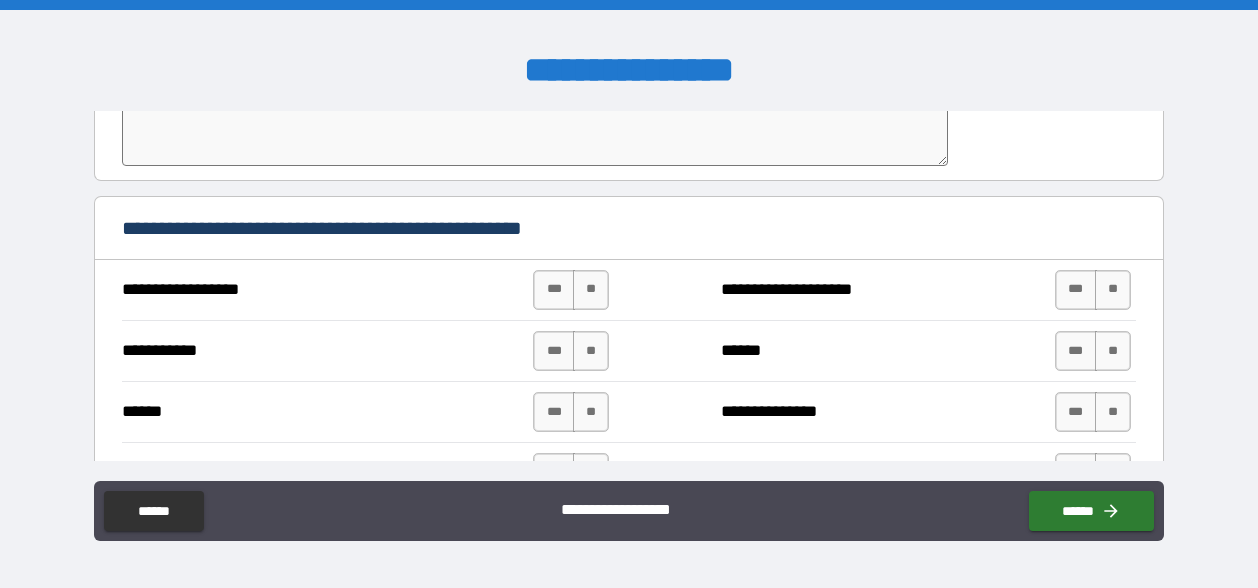 scroll, scrollTop: 2321, scrollLeft: 0, axis: vertical 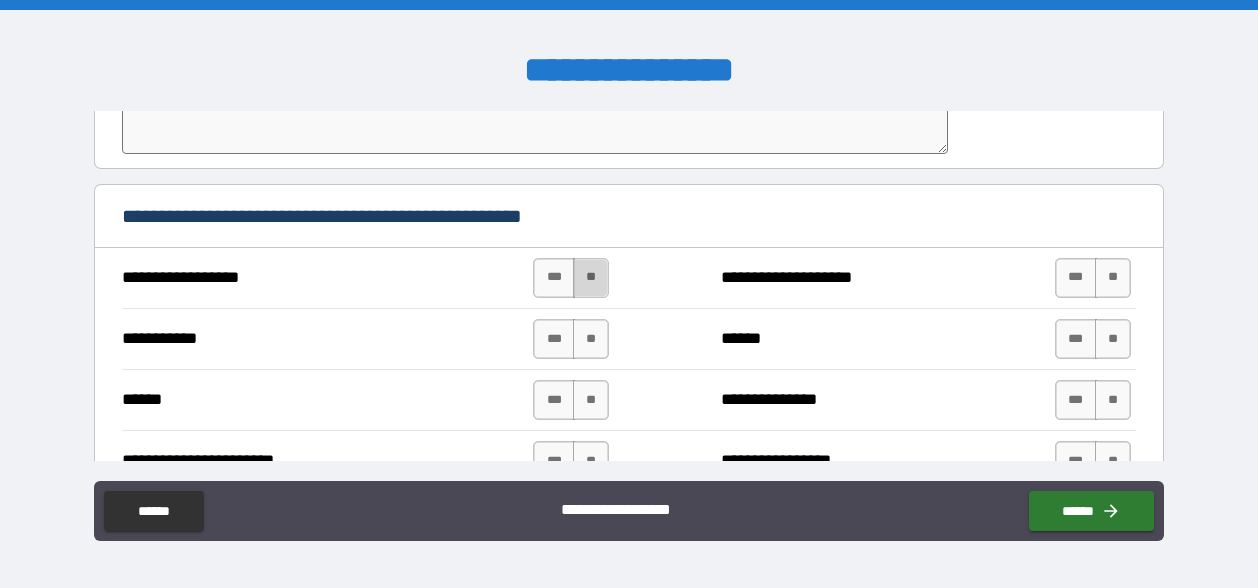 click on "**" at bounding box center (591, 278) 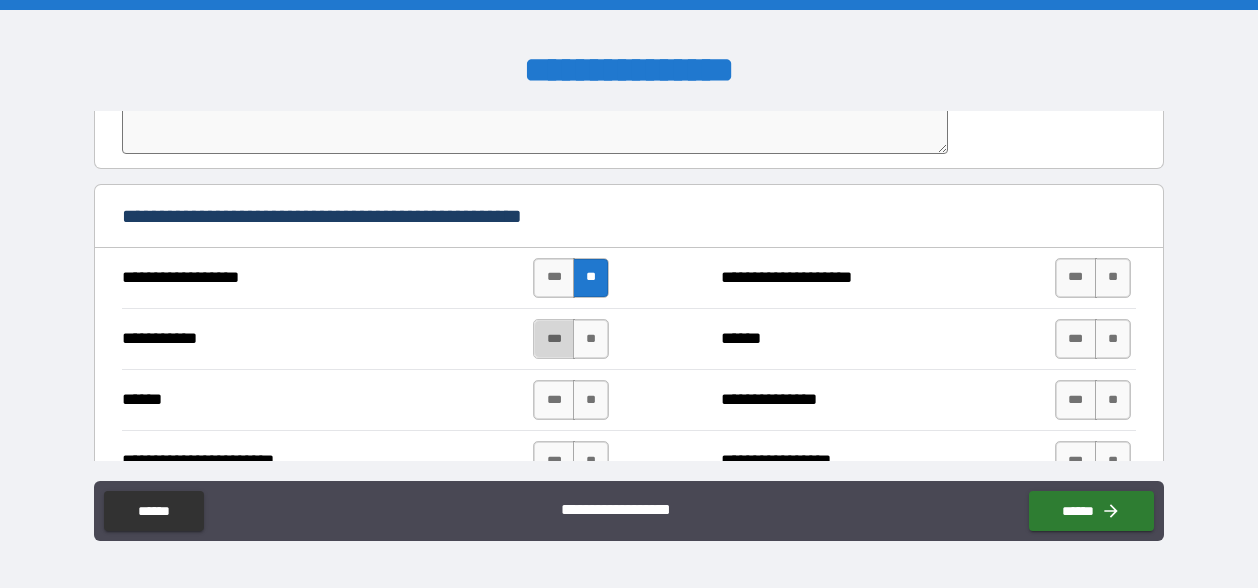 click on "***" at bounding box center (554, 339) 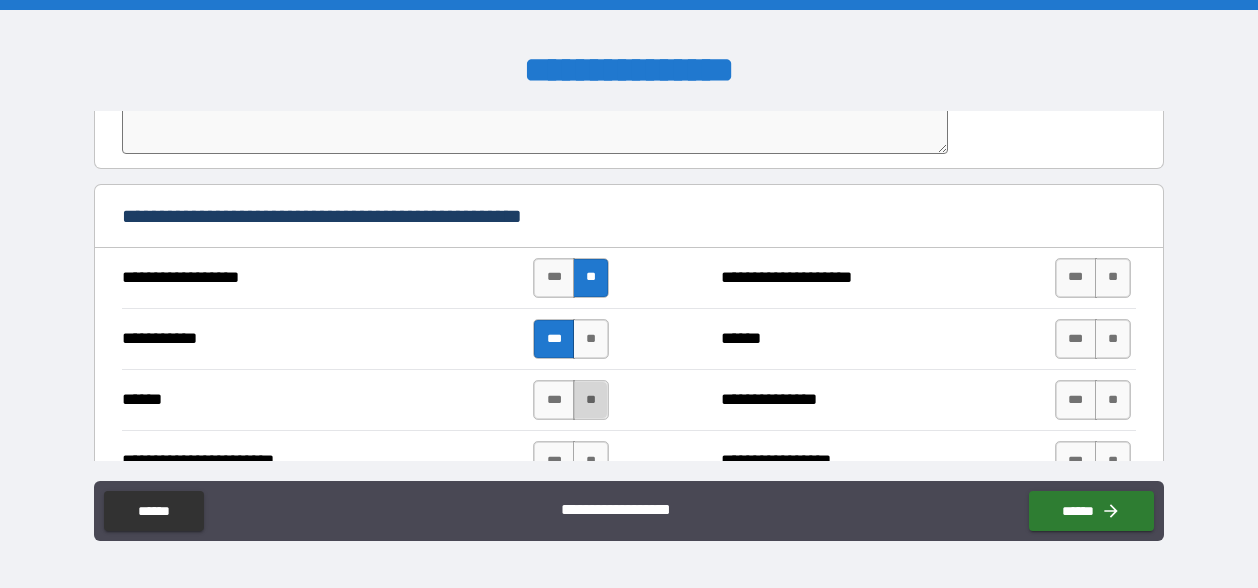 click on "**" at bounding box center [591, 400] 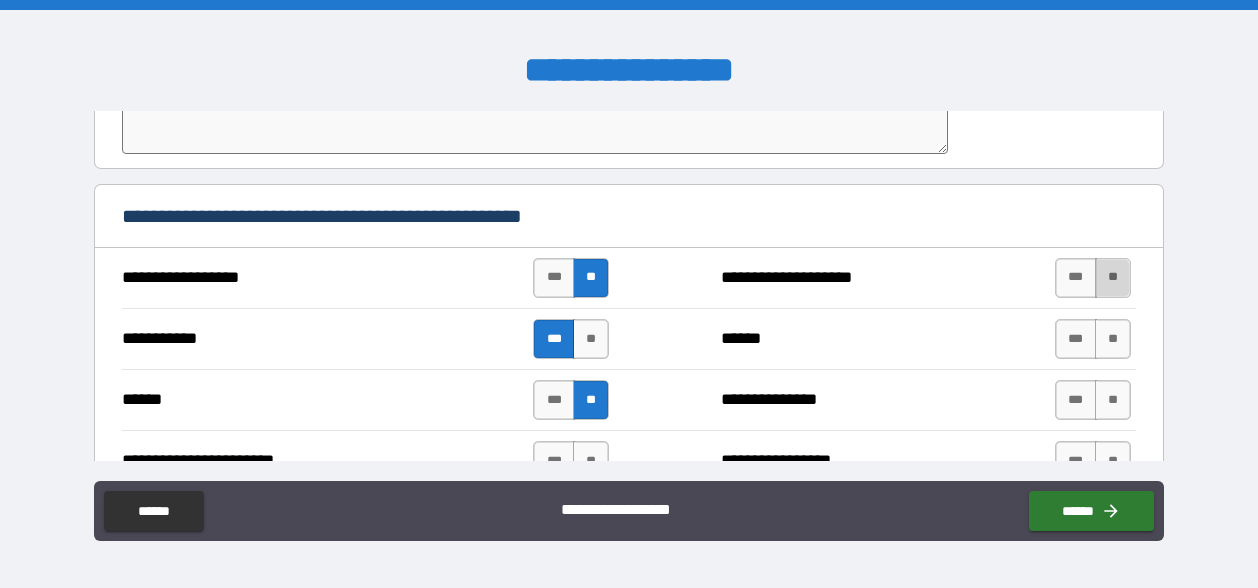 click on "**" at bounding box center [1113, 278] 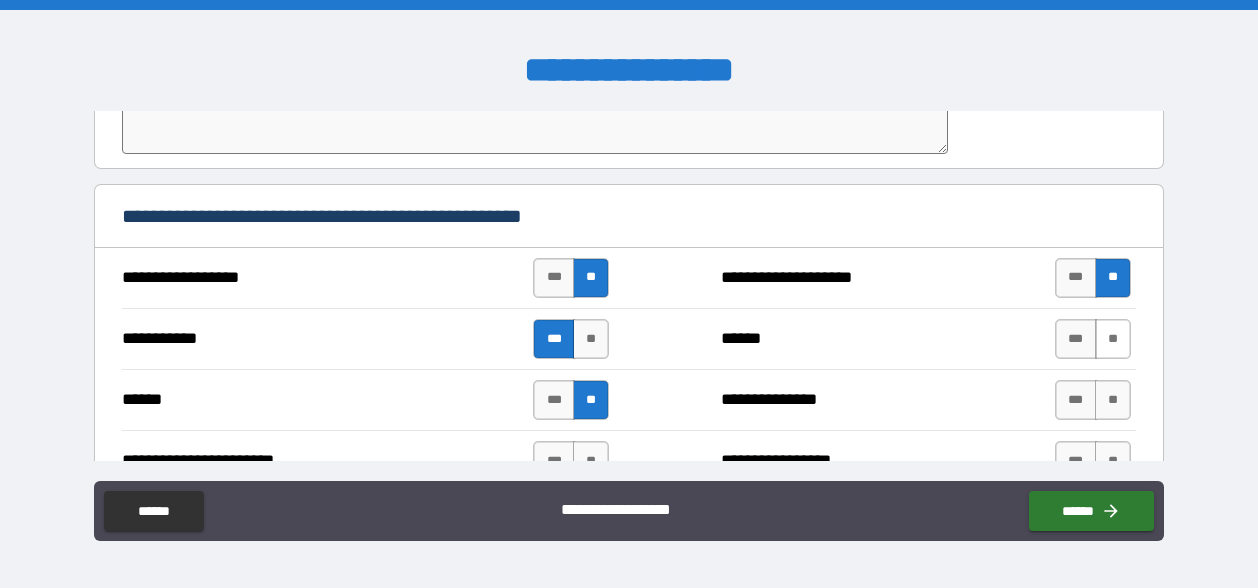click on "**" at bounding box center (1113, 339) 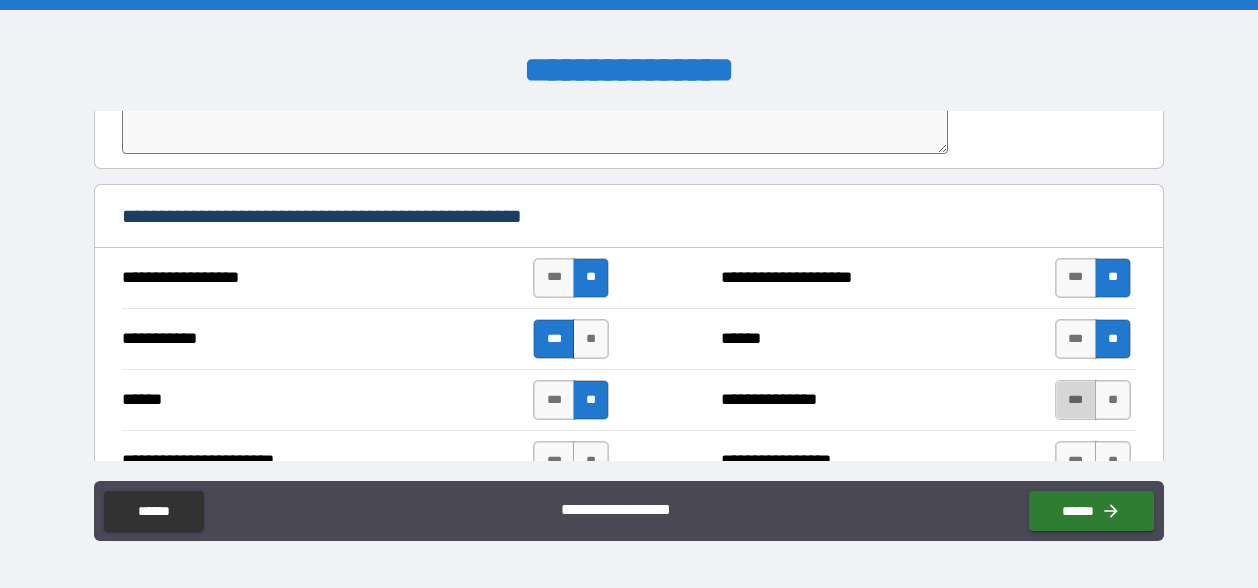 click on "***" at bounding box center [1076, 400] 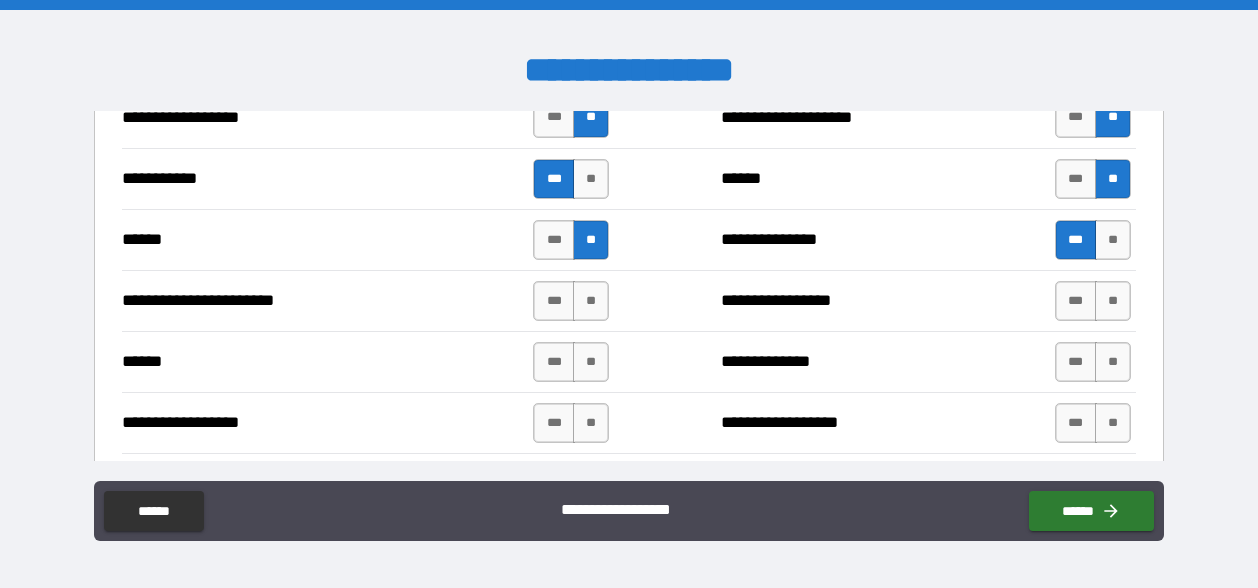 scroll, scrollTop: 2483, scrollLeft: 0, axis: vertical 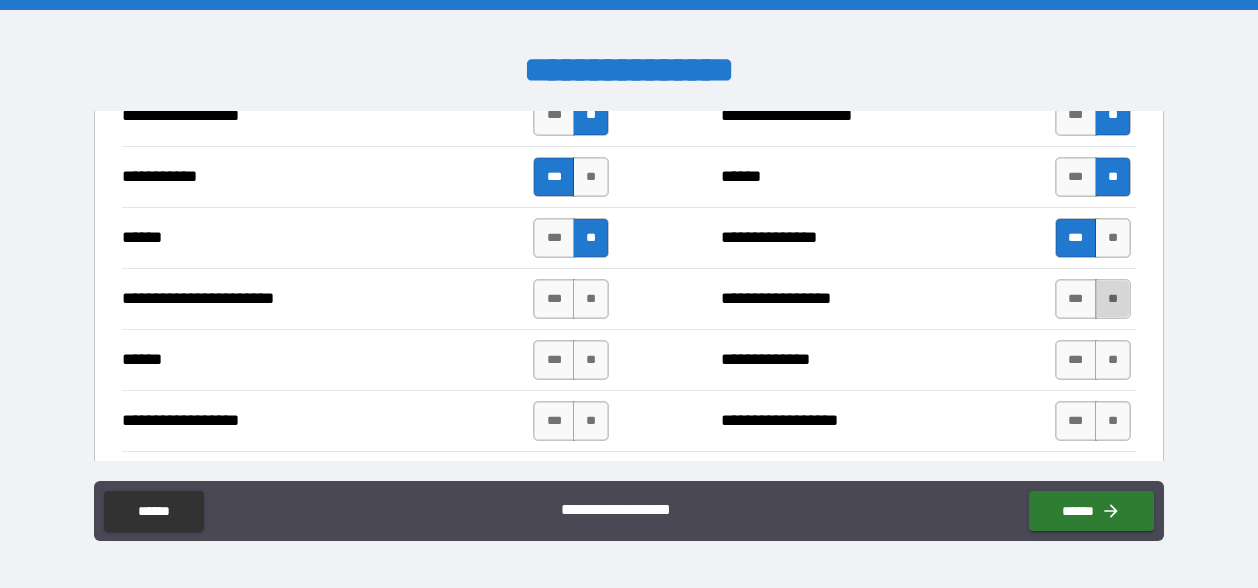 click on "**" at bounding box center (1113, 299) 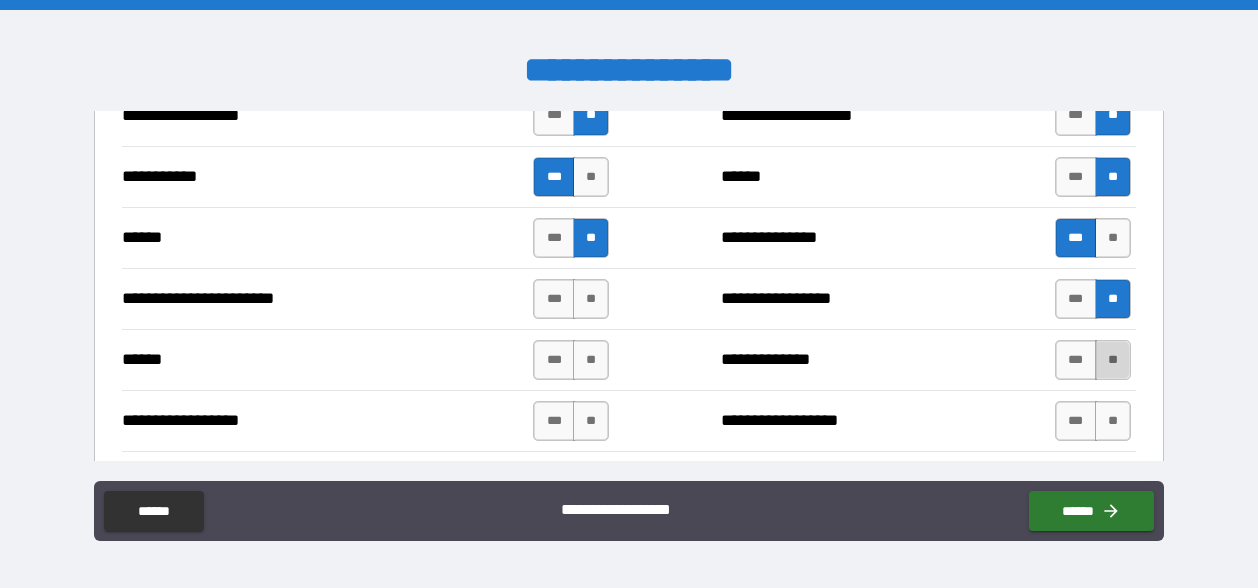 click on "**" at bounding box center (1113, 360) 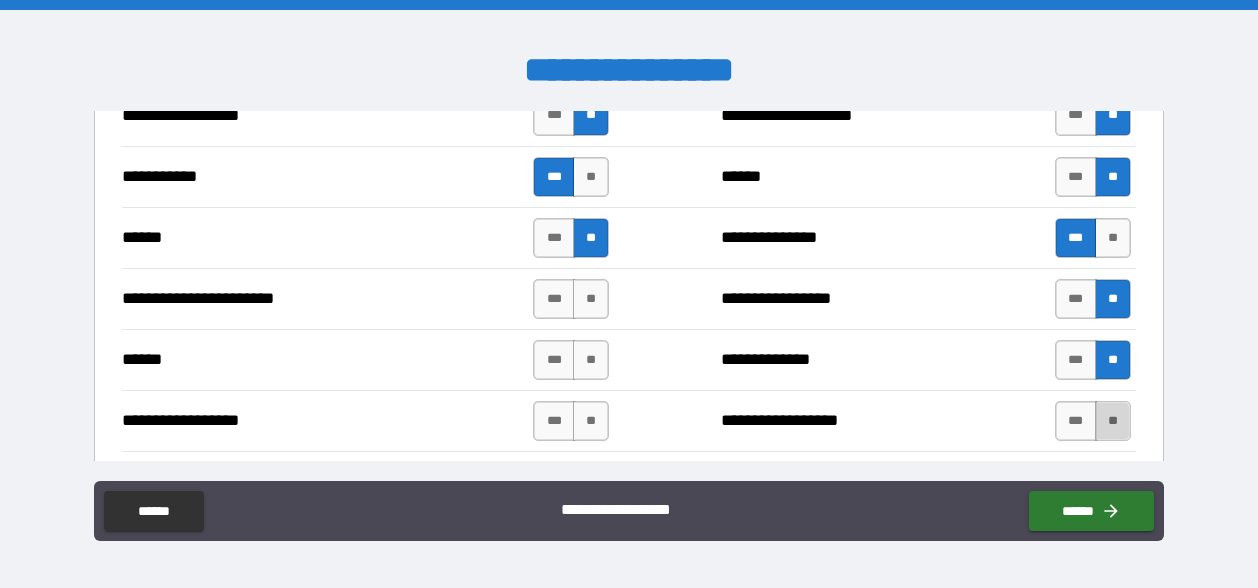 click on "**" at bounding box center [1113, 421] 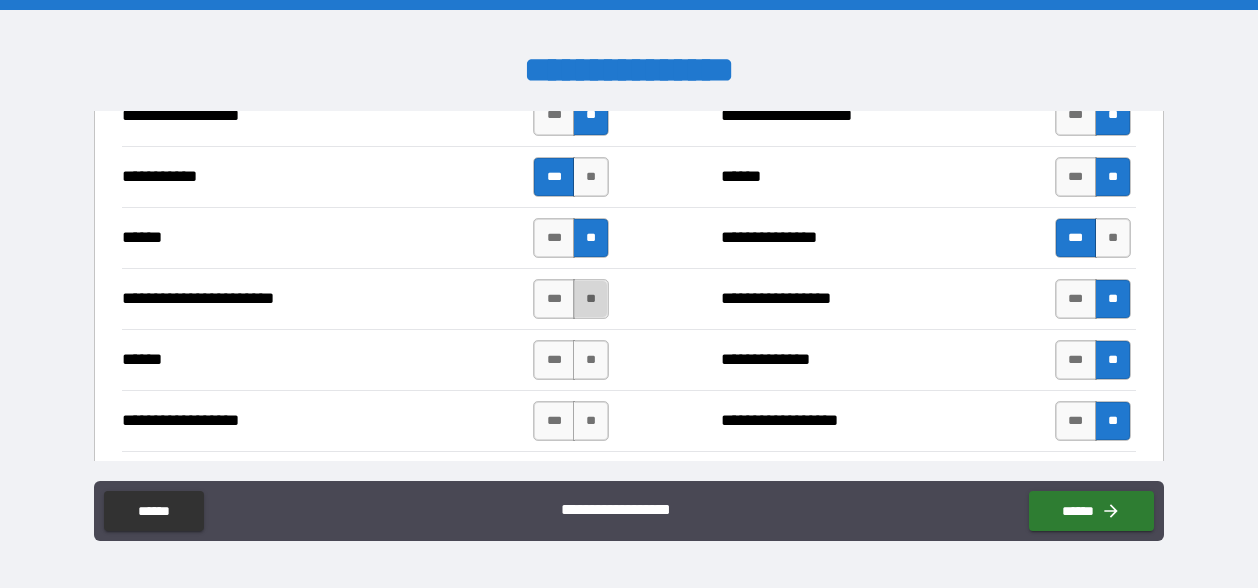click on "**" at bounding box center [591, 299] 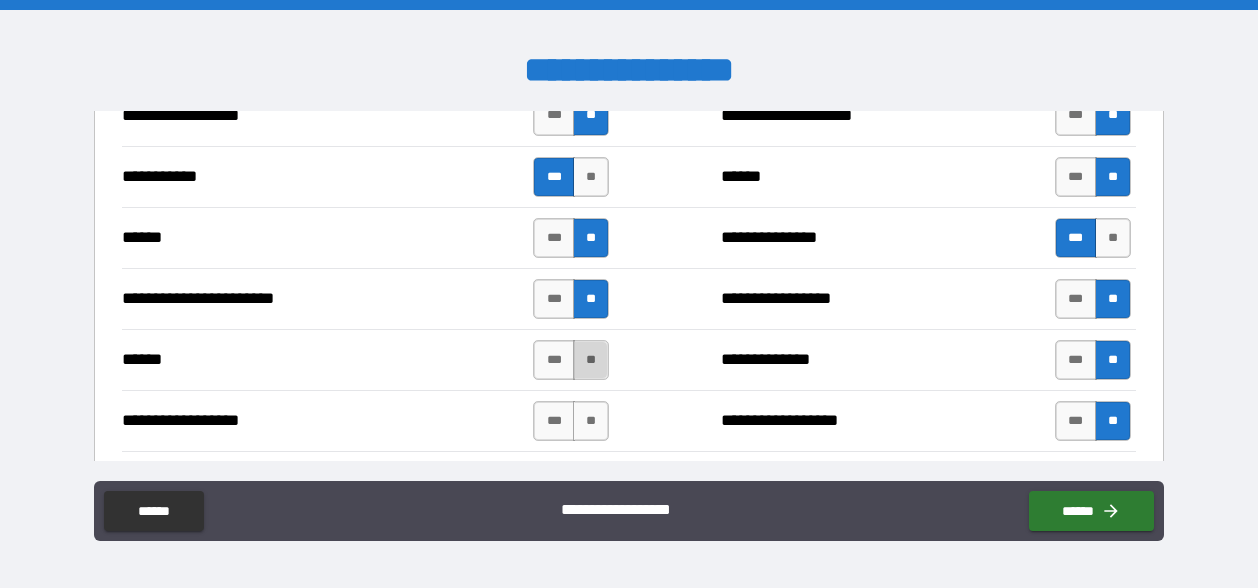 click on "**" at bounding box center [591, 360] 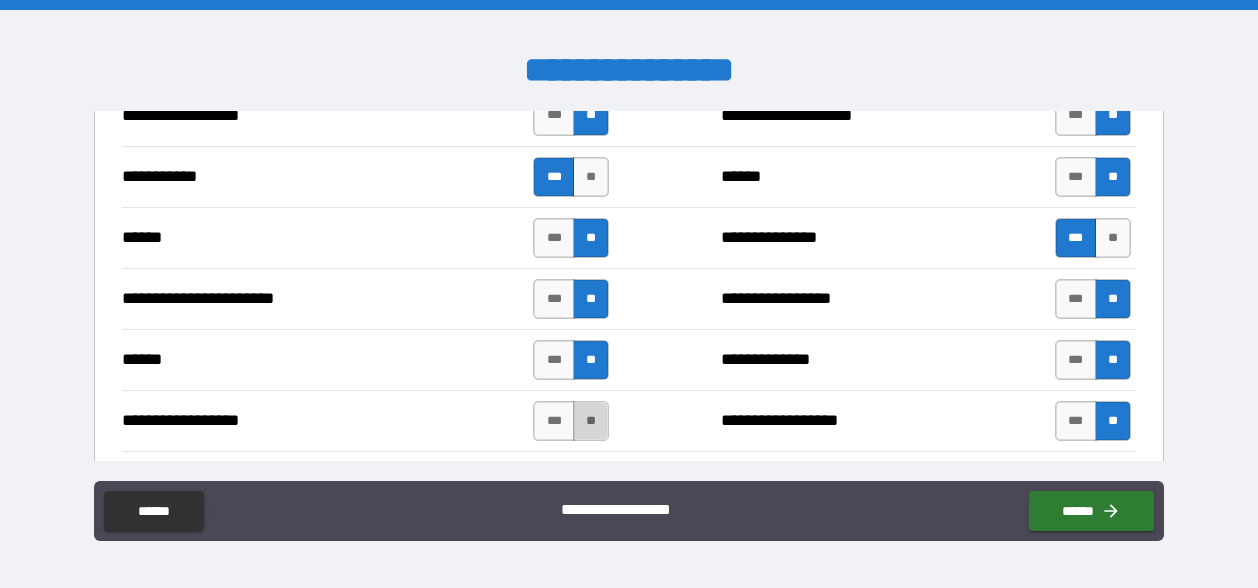 click on "**" at bounding box center [591, 421] 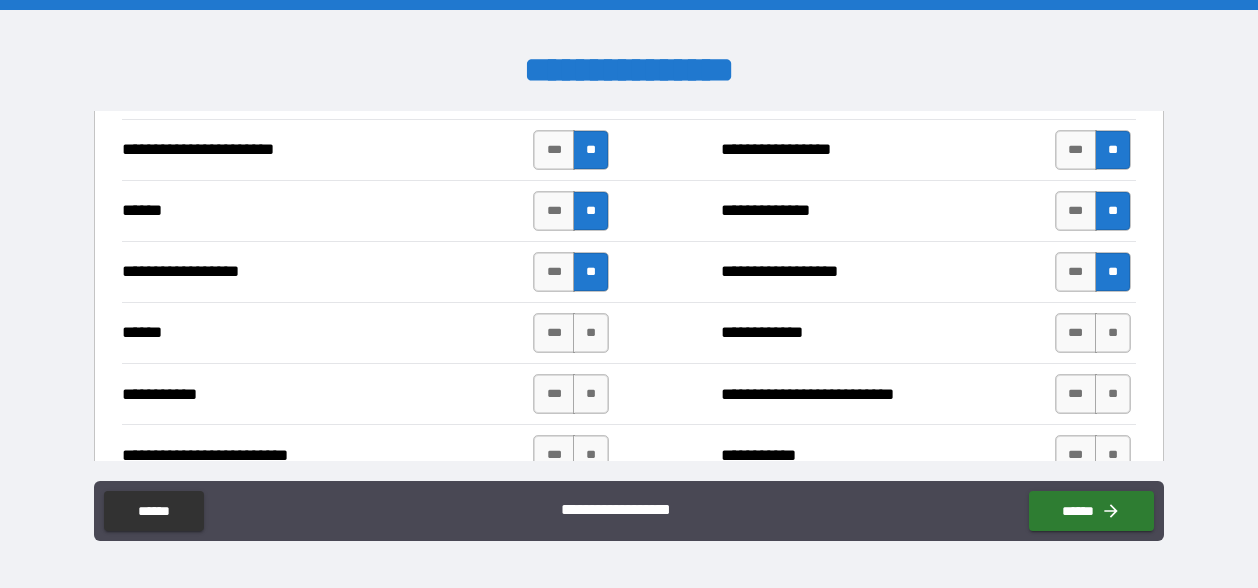 scroll, scrollTop: 2634, scrollLeft: 0, axis: vertical 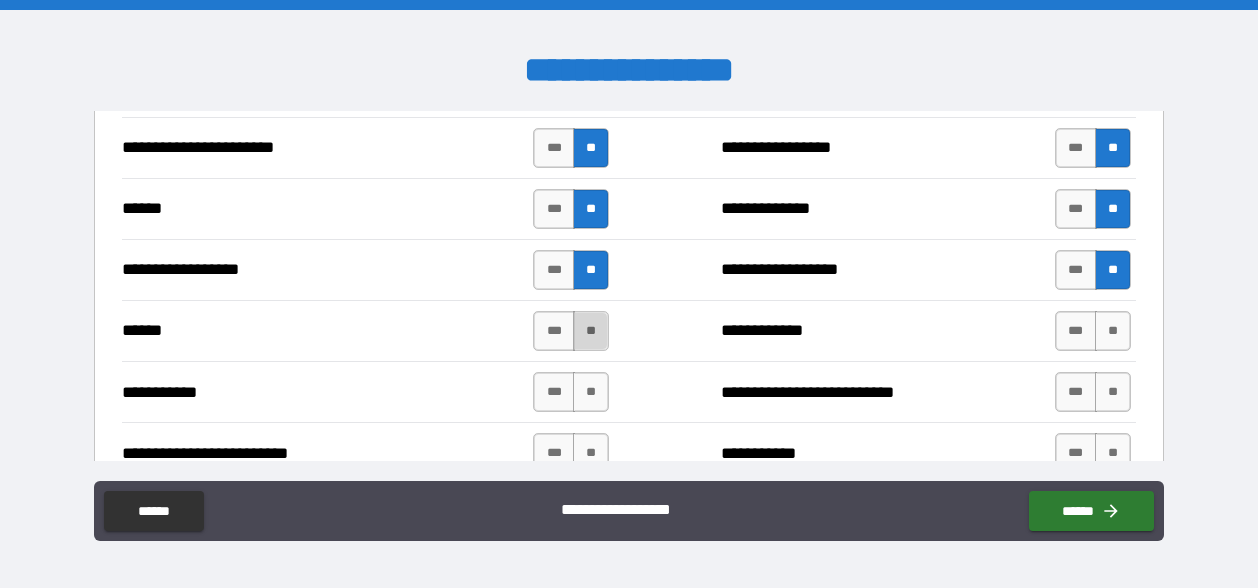 click on "**" at bounding box center [591, 331] 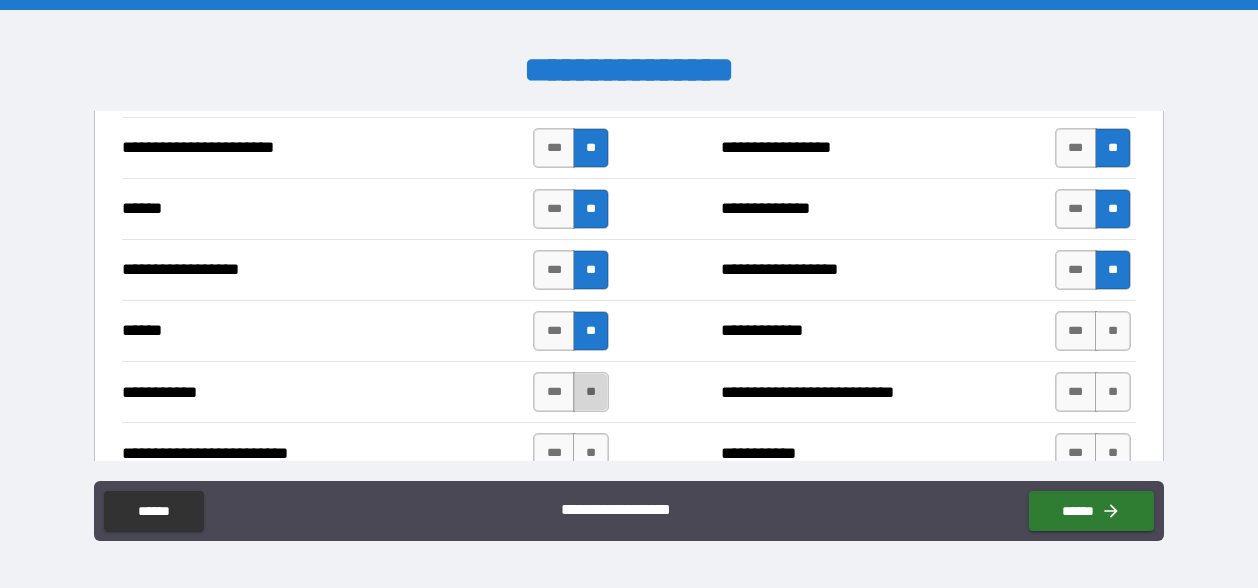 click on "**" at bounding box center (591, 392) 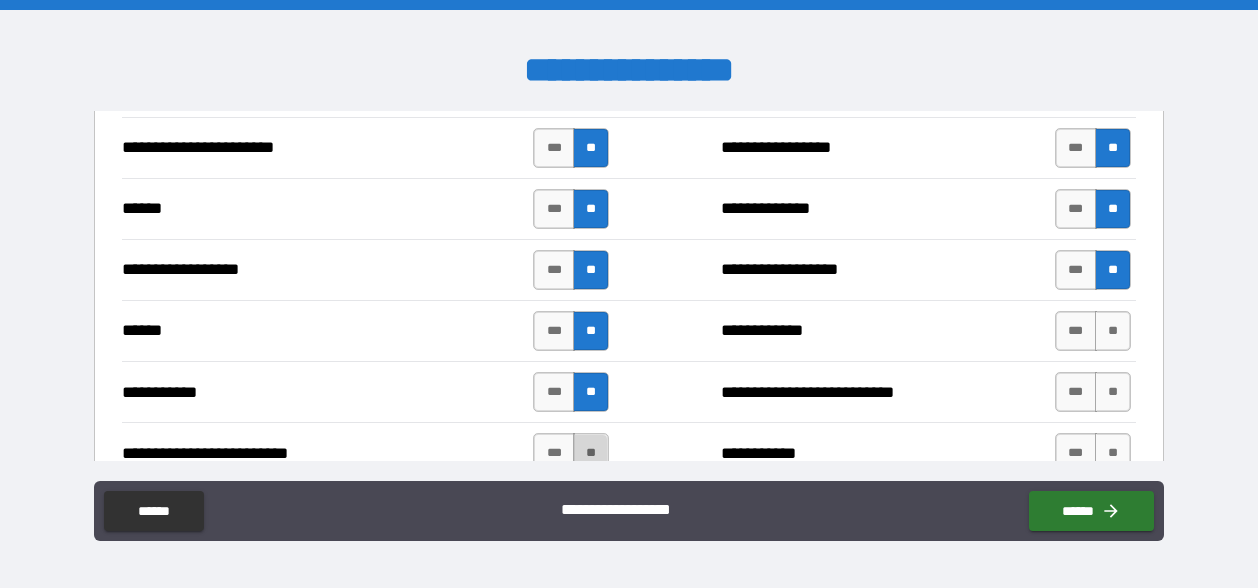 click on "**" at bounding box center [591, 453] 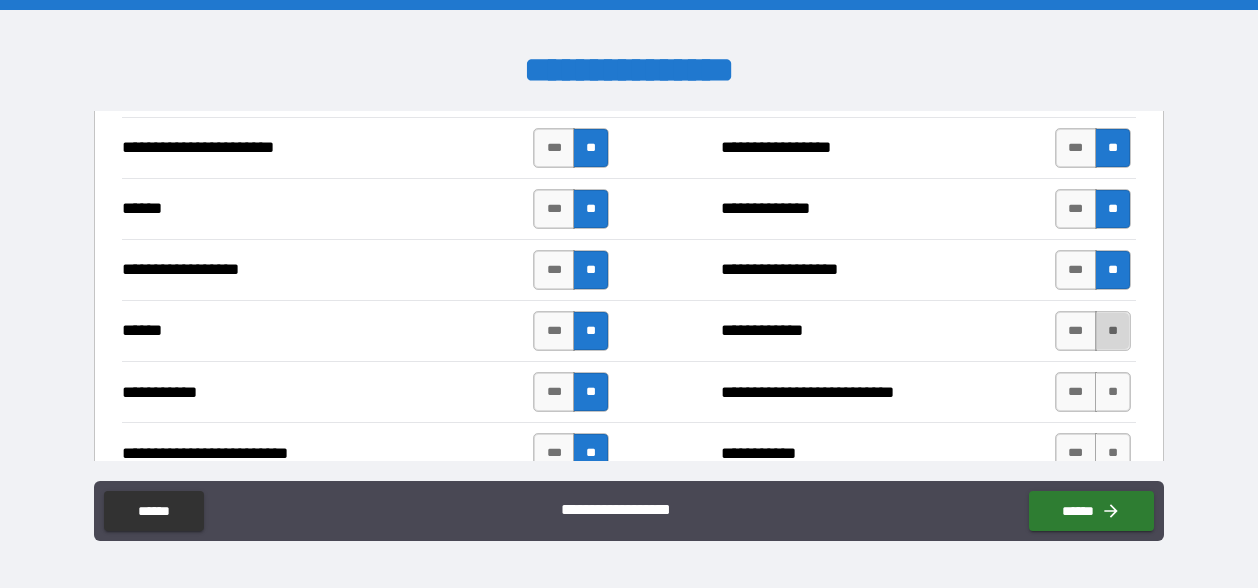 click on "**" at bounding box center (1113, 331) 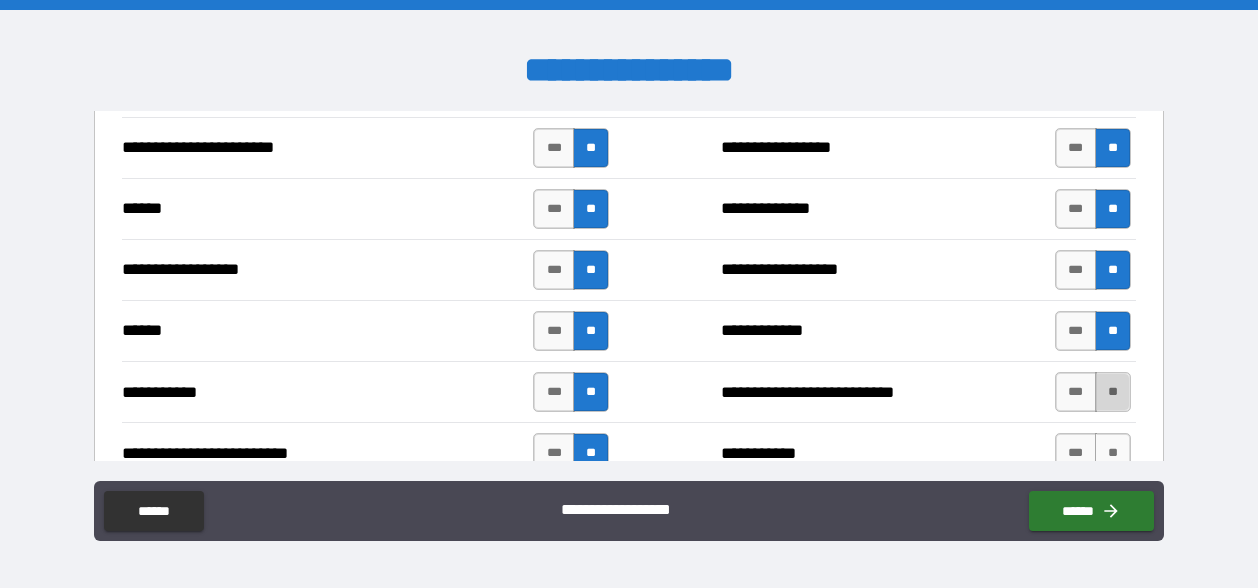 click on "**" at bounding box center [1113, 392] 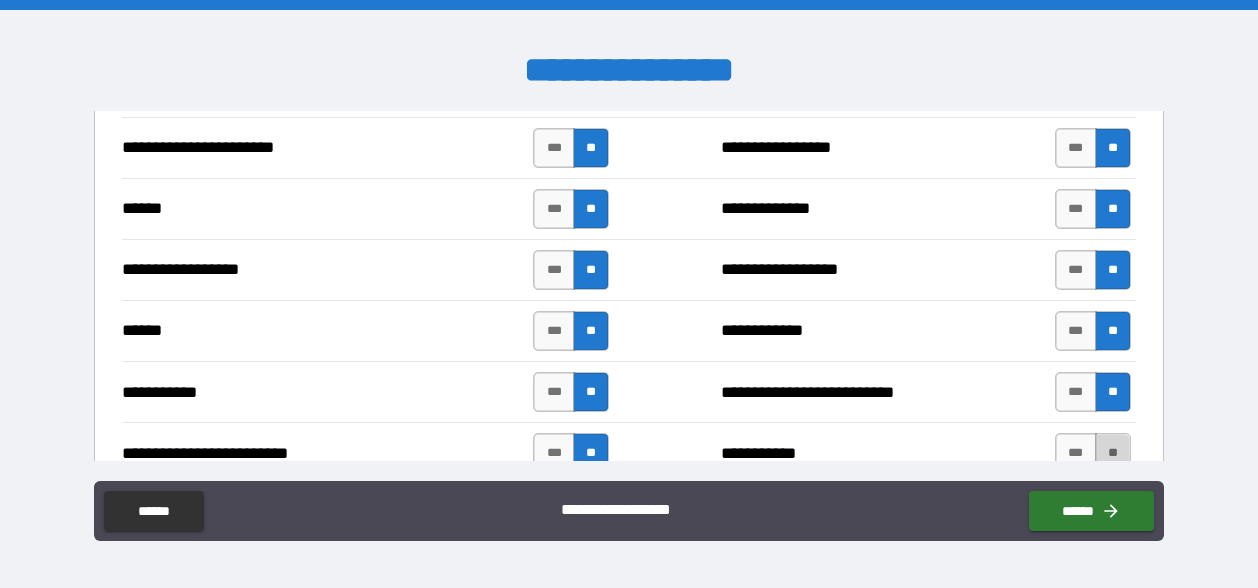 click on "**" at bounding box center (1113, 453) 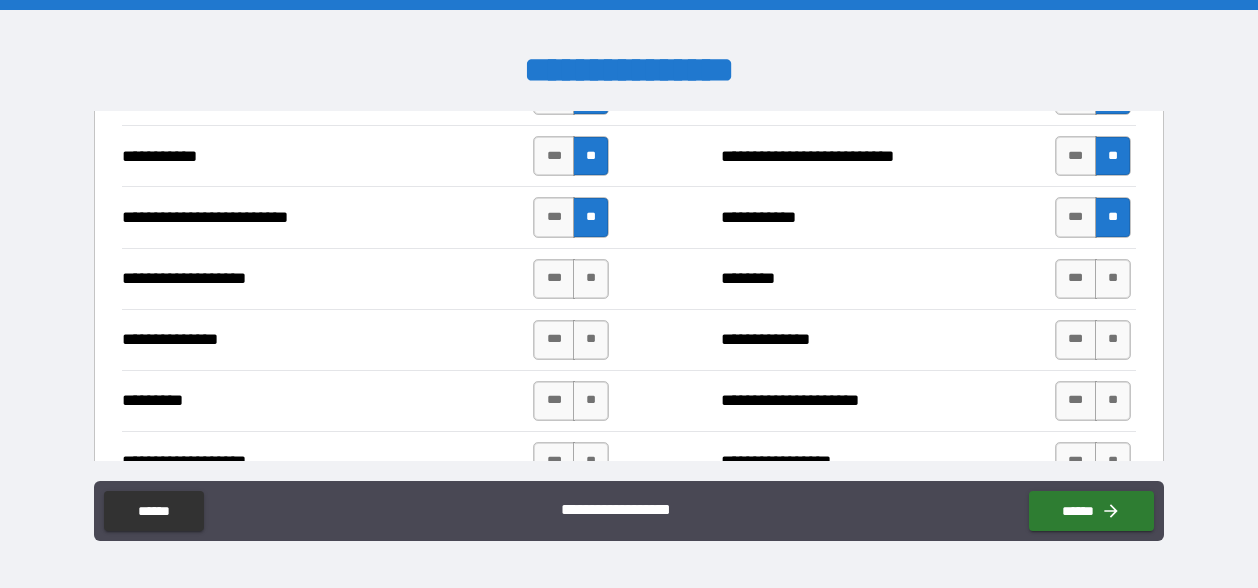 scroll, scrollTop: 2871, scrollLeft: 0, axis: vertical 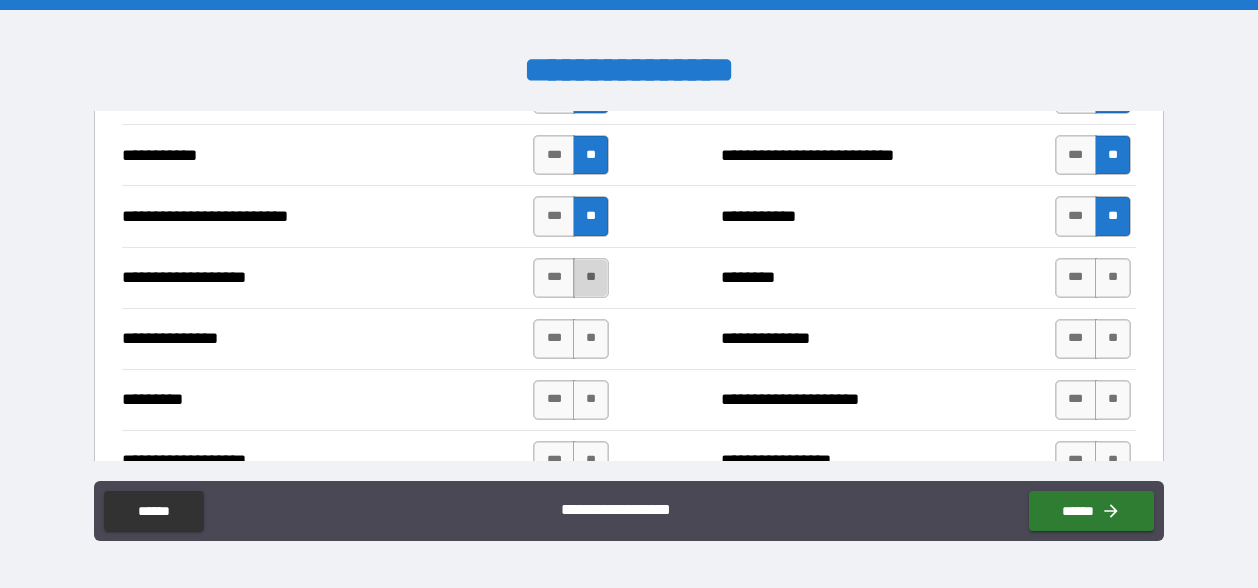 click on "**" at bounding box center (591, 278) 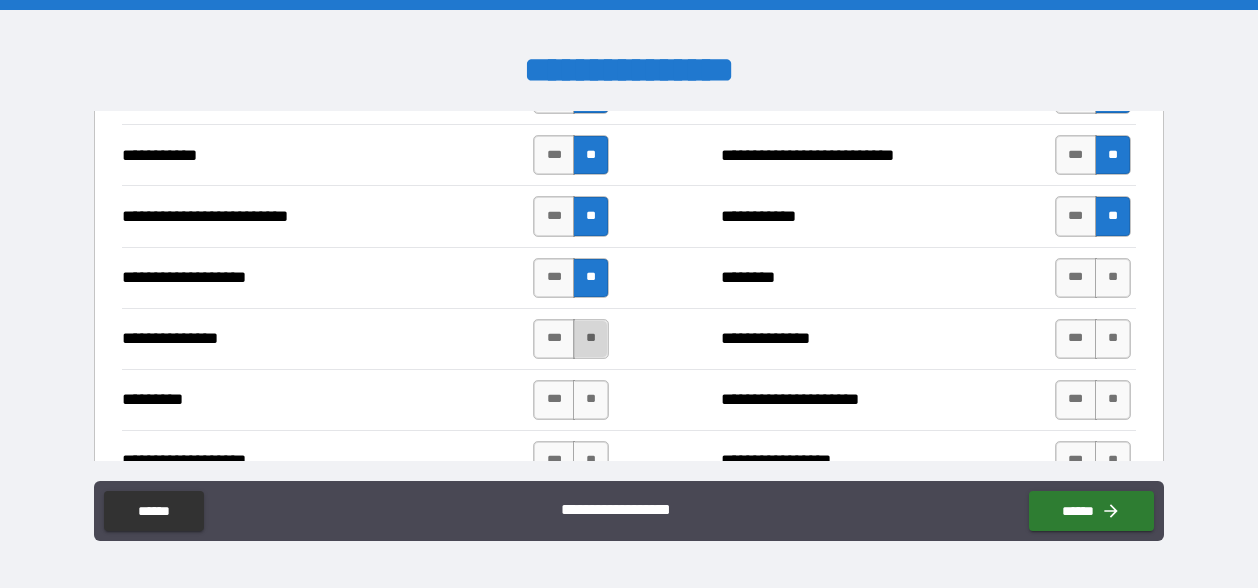 click on "**" at bounding box center (591, 339) 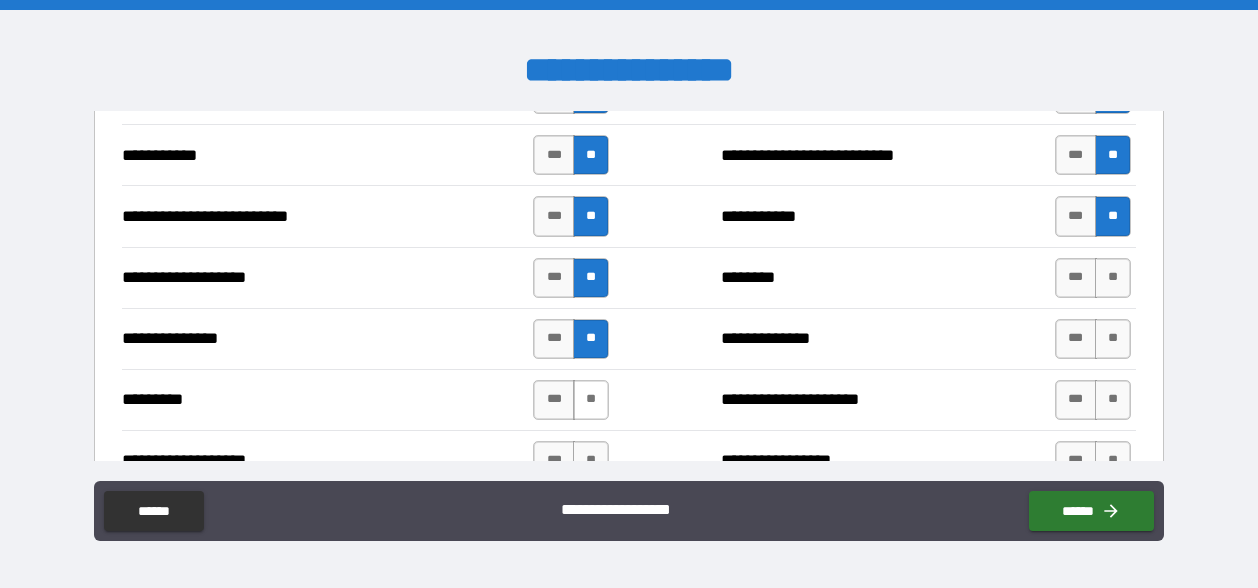 click on "**" at bounding box center (591, 400) 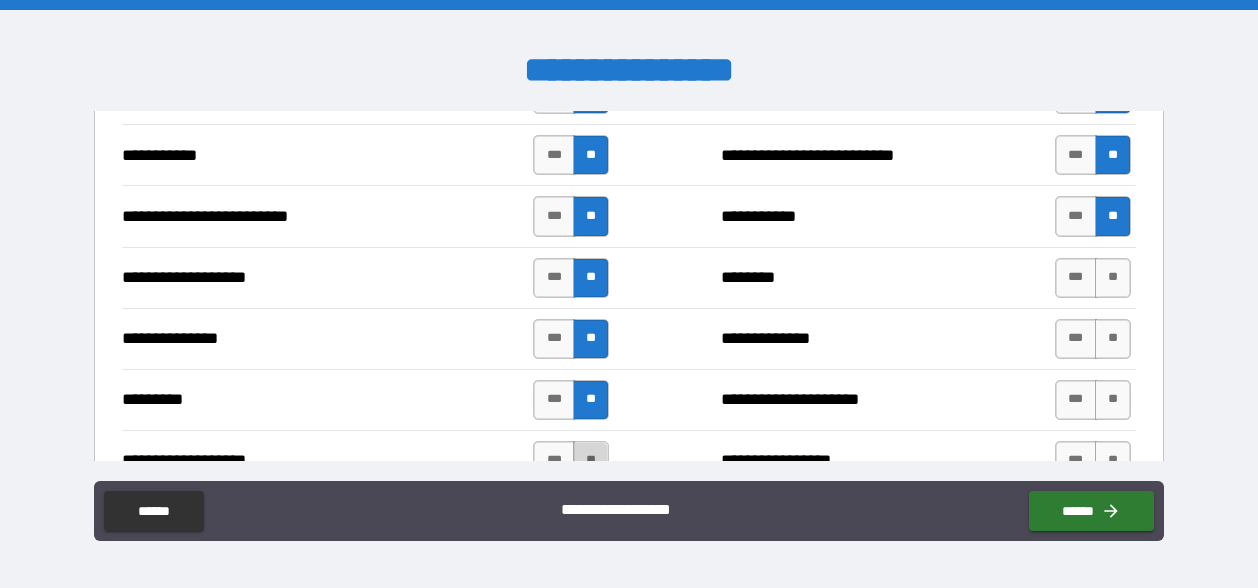 click on "**" at bounding box center (591, 461) 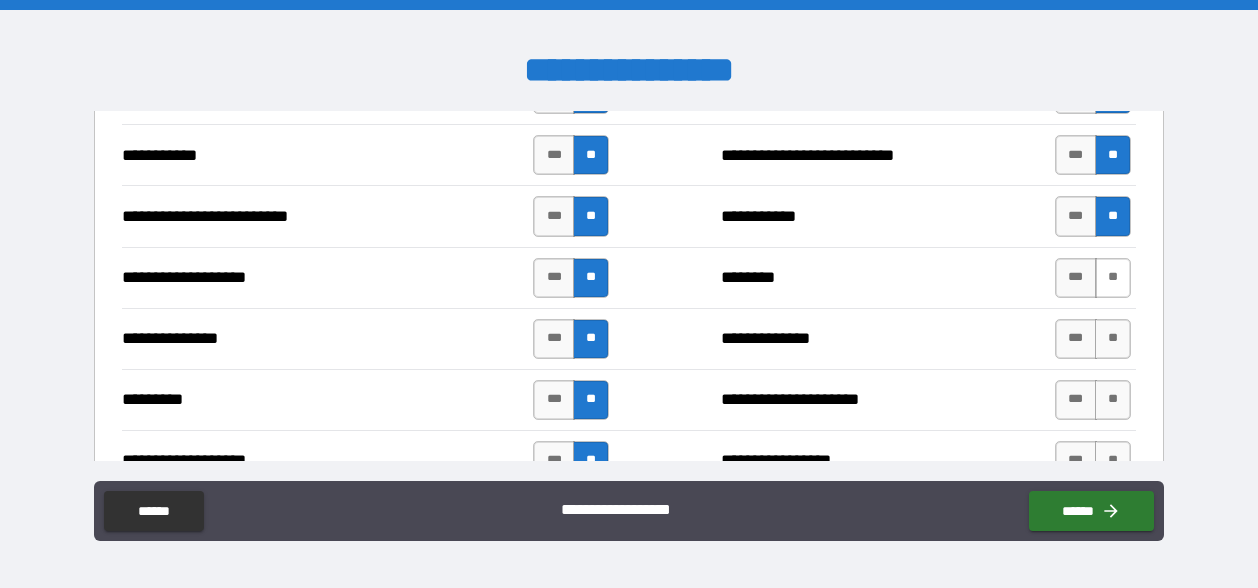 click on "**" at bounding box center (1113, 278) 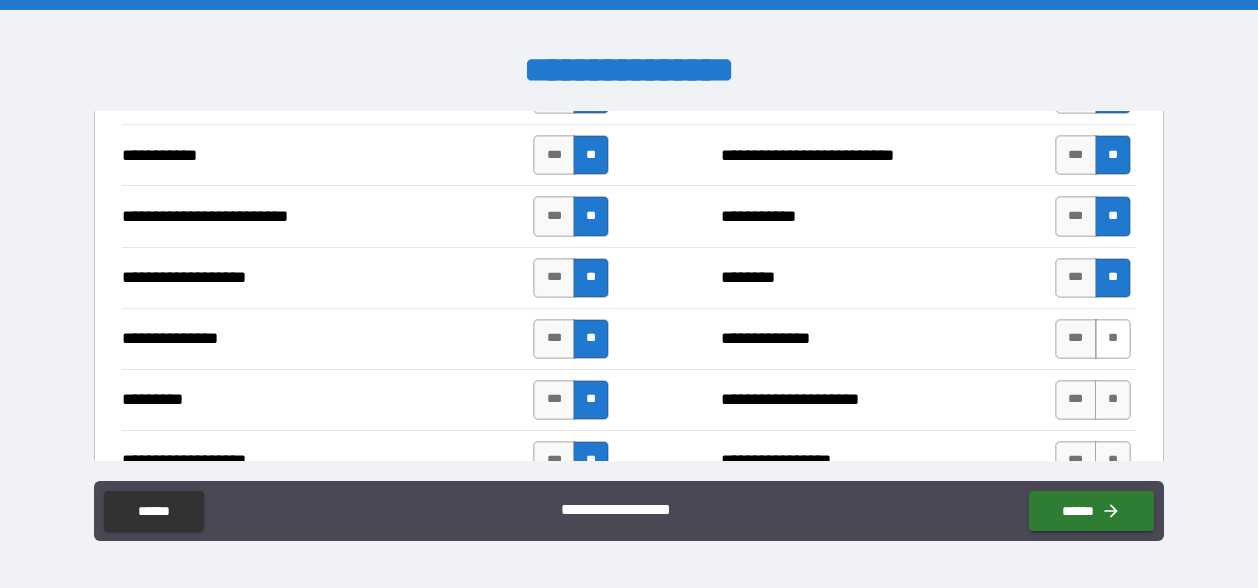 click on "**" at bounding box center (1113, 339) 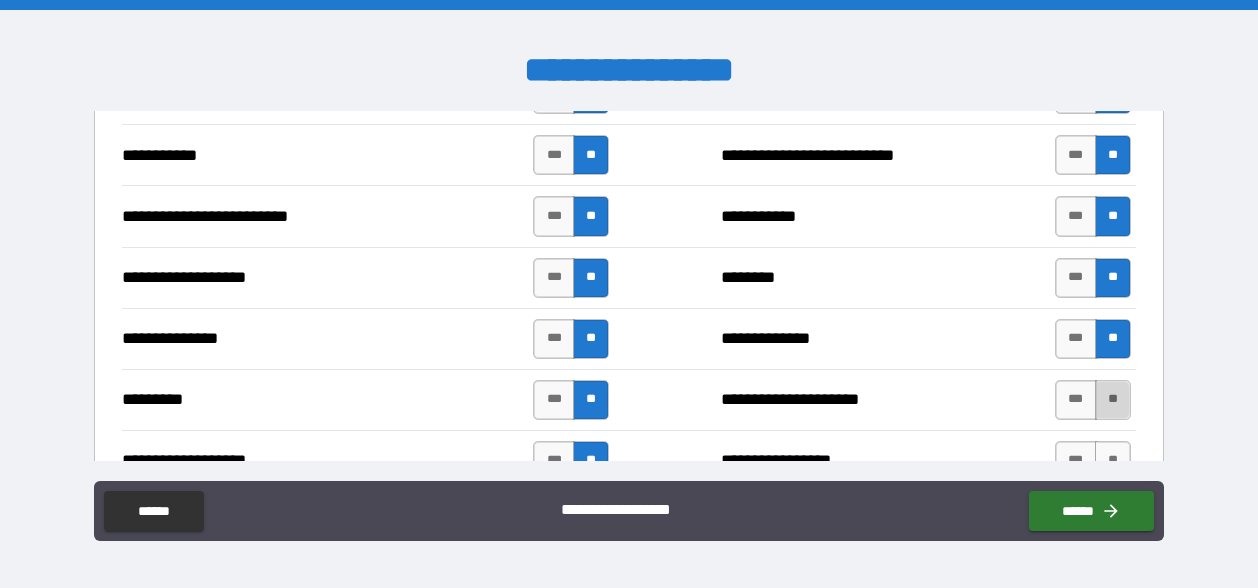 click on "**" at bounding box center [1113, 400] 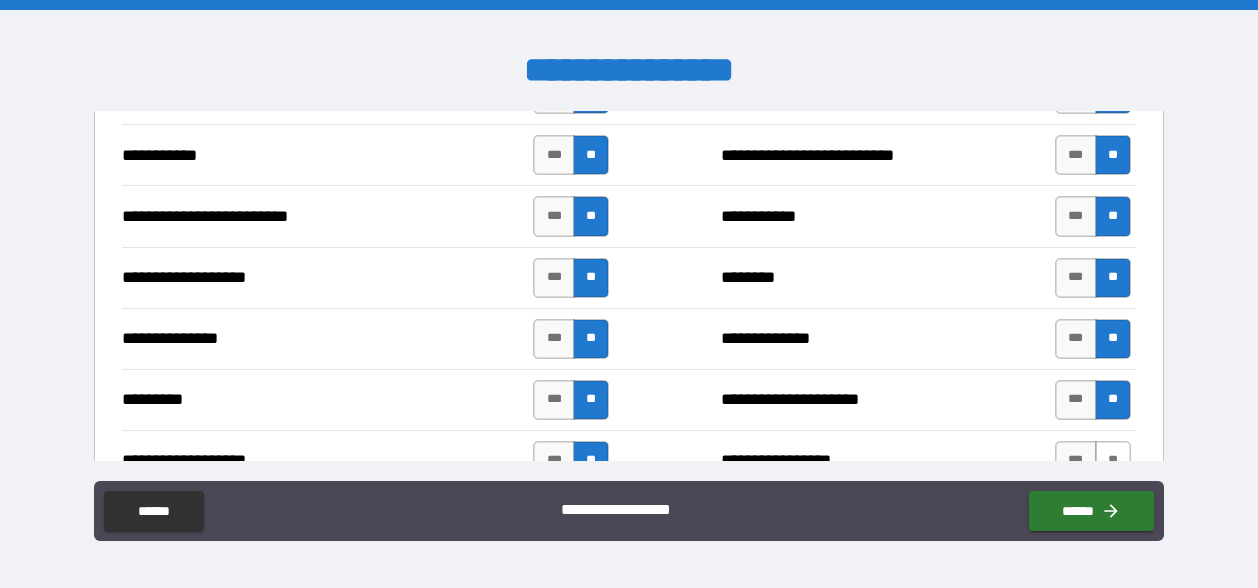 click on "**" at bounding box center (1113, 461) 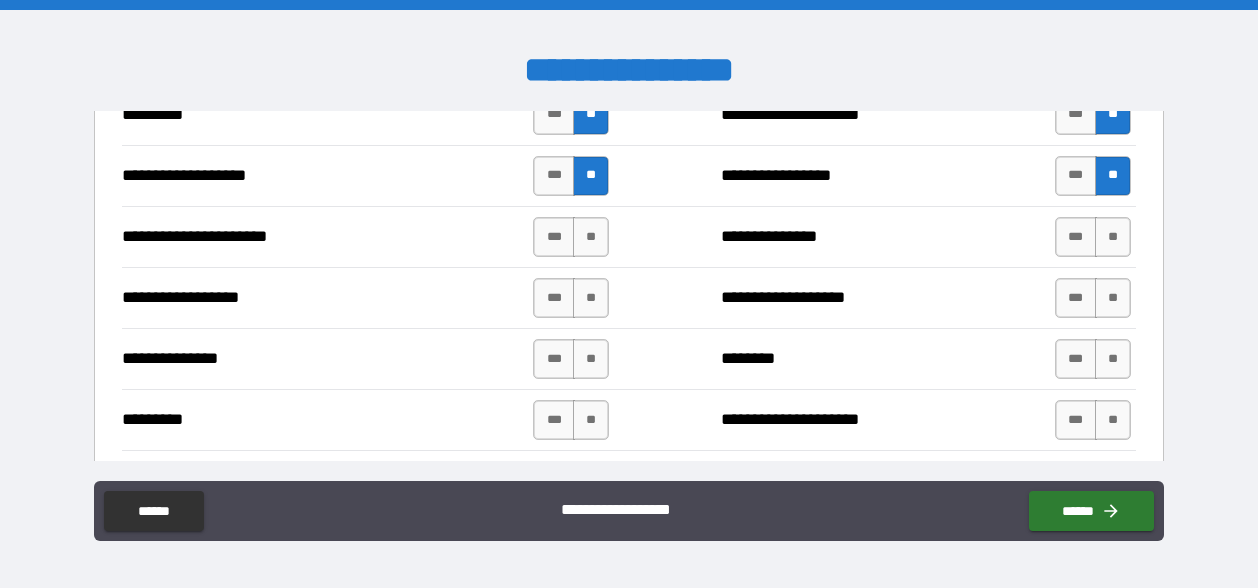 scroll, scrollTop: 3157, scrollLeft: 0, axis: vertical 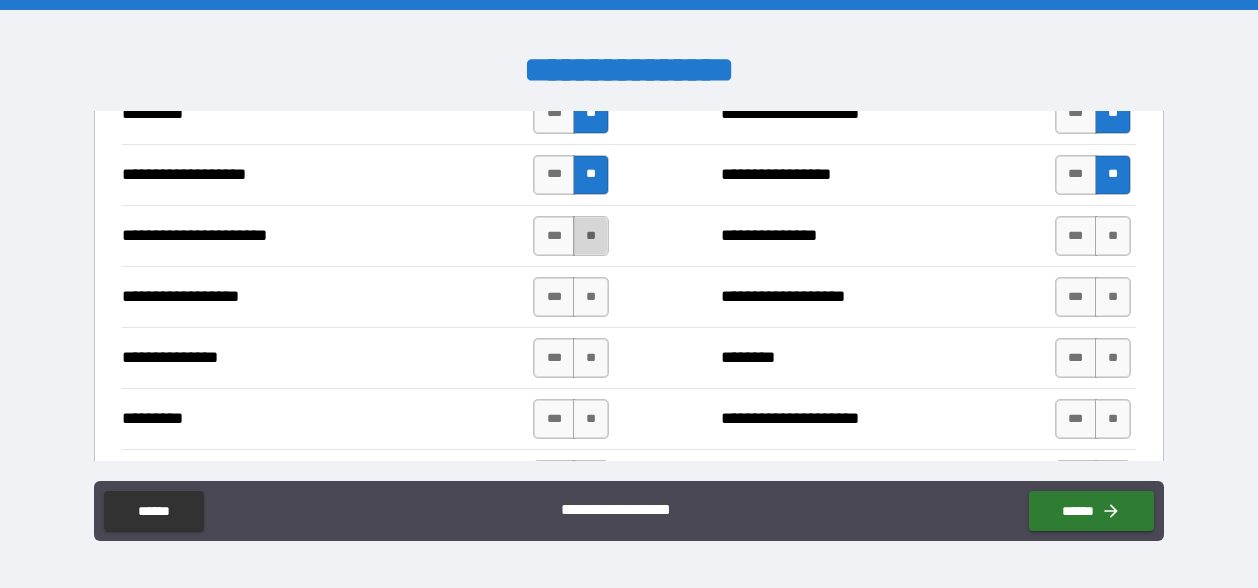 click on "**" at bounding box center (591, 236) 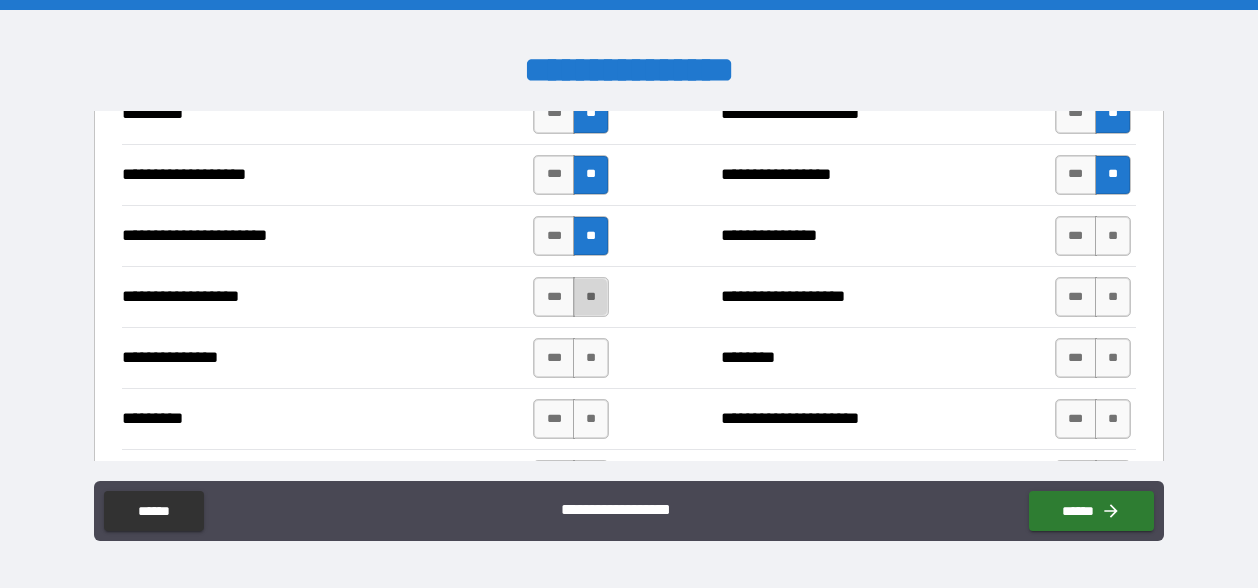 click on "**" at bounding box center [591, 297] 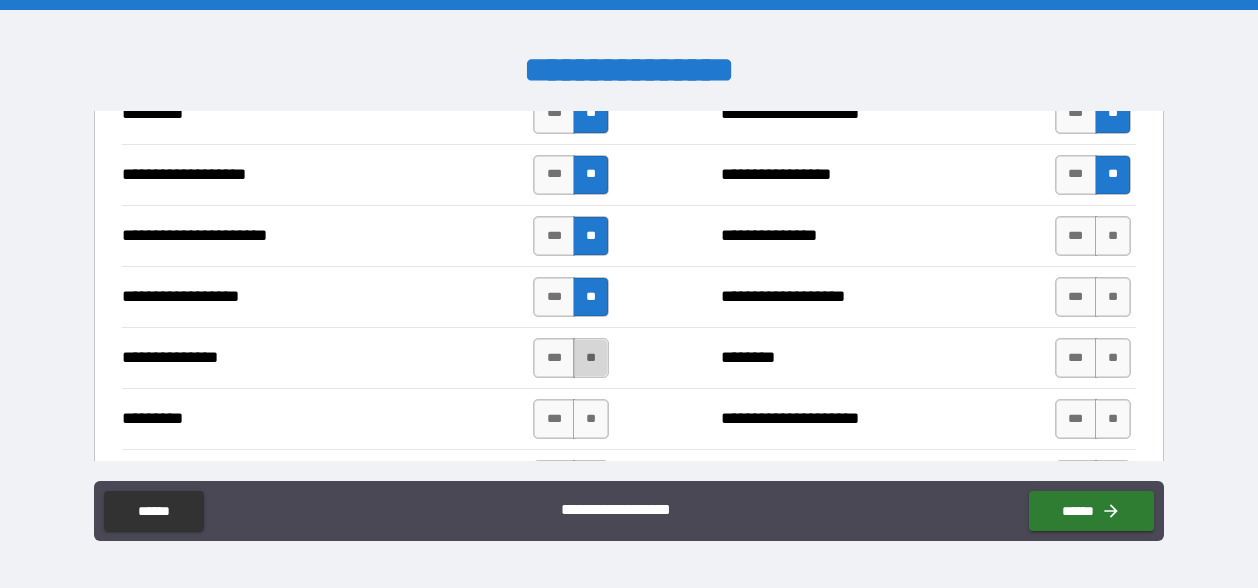 click on "**" at bounding box center (591, 358) 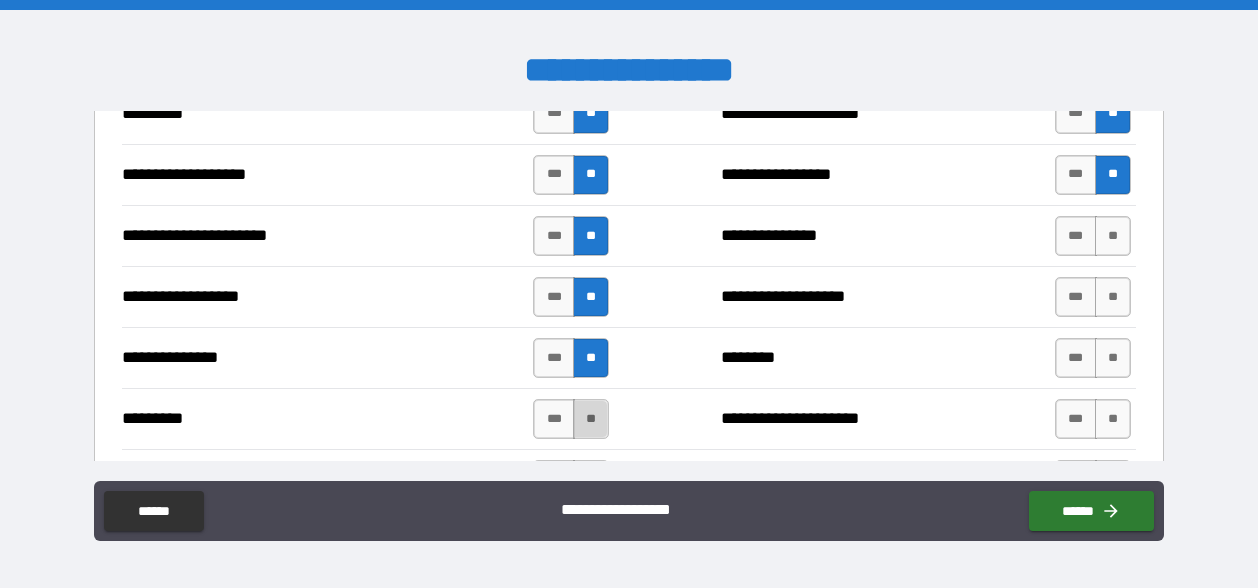 click on "**" at bounding box center [591, 419] 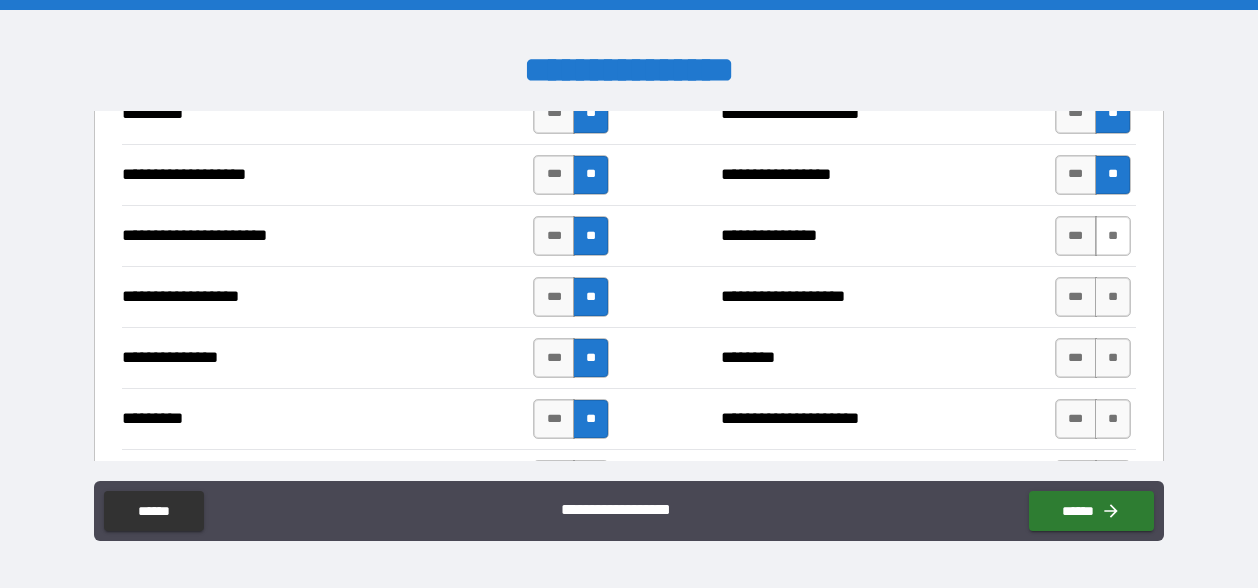 click on "**" at bounding box center [1113, 236] 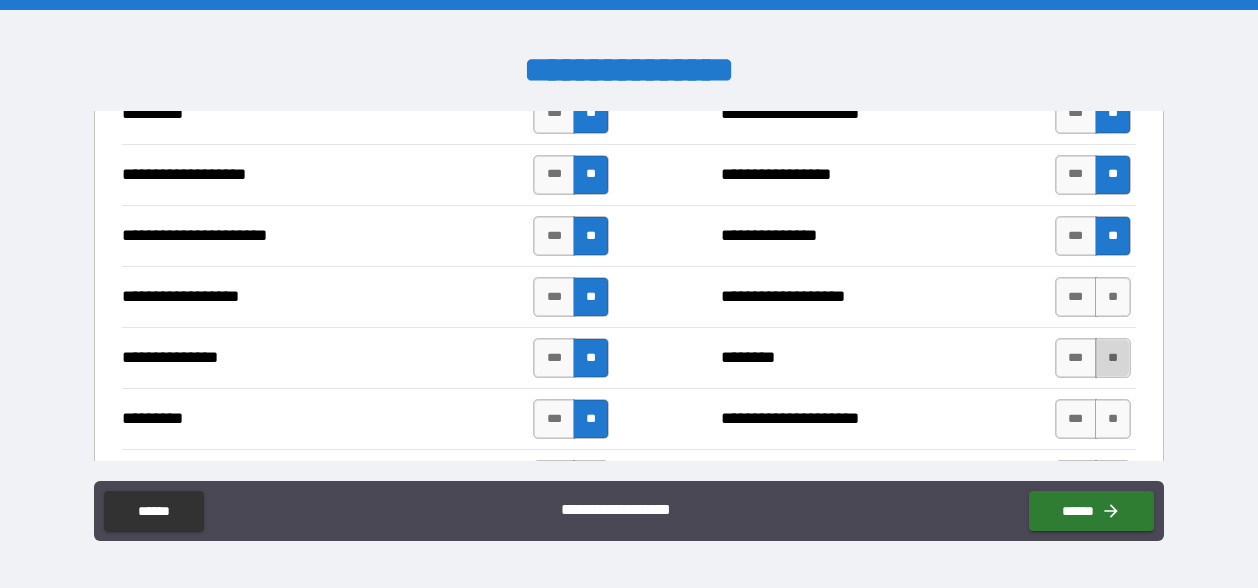click on "**" at bounding box center (1113, 358) 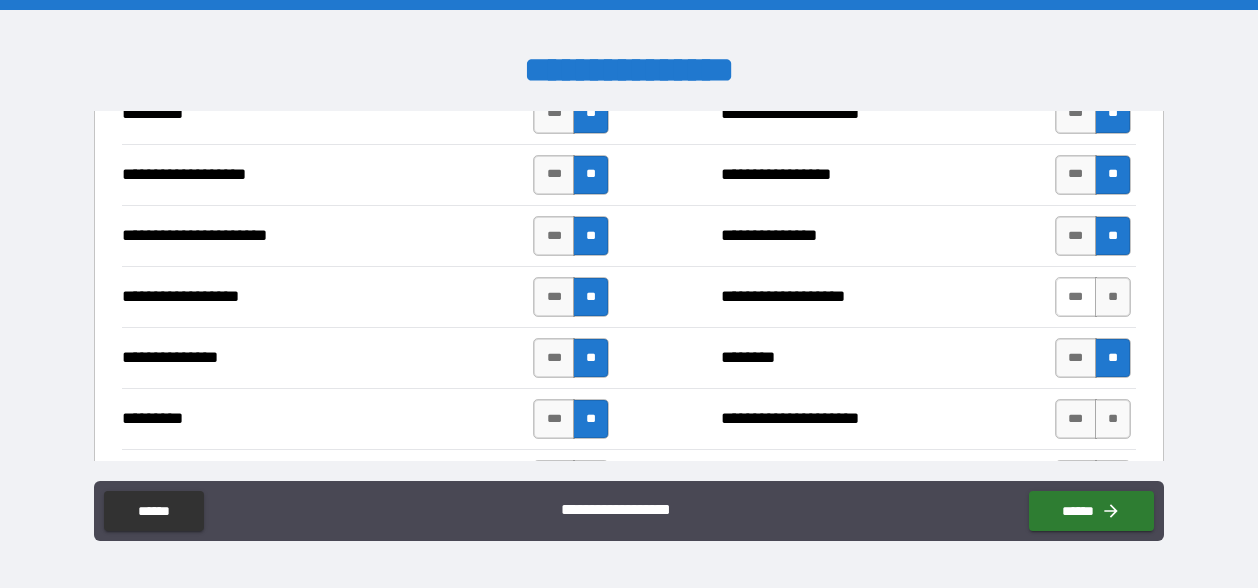 click on "***" at bounding box center [1076, 297] 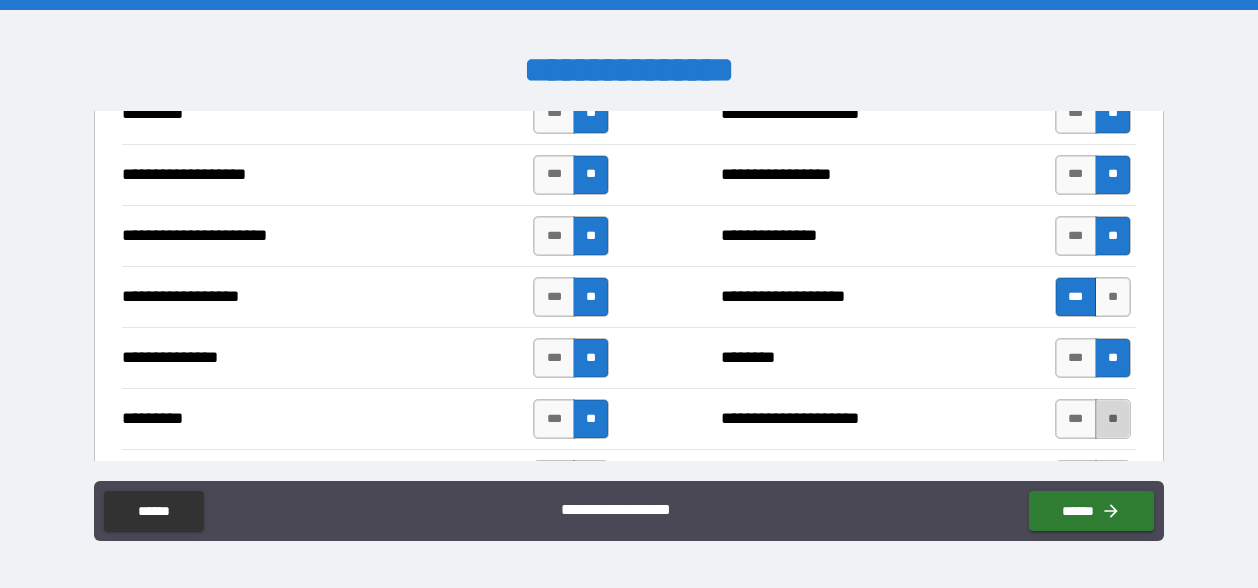 click on "**" at bounding box center (1113, 419) 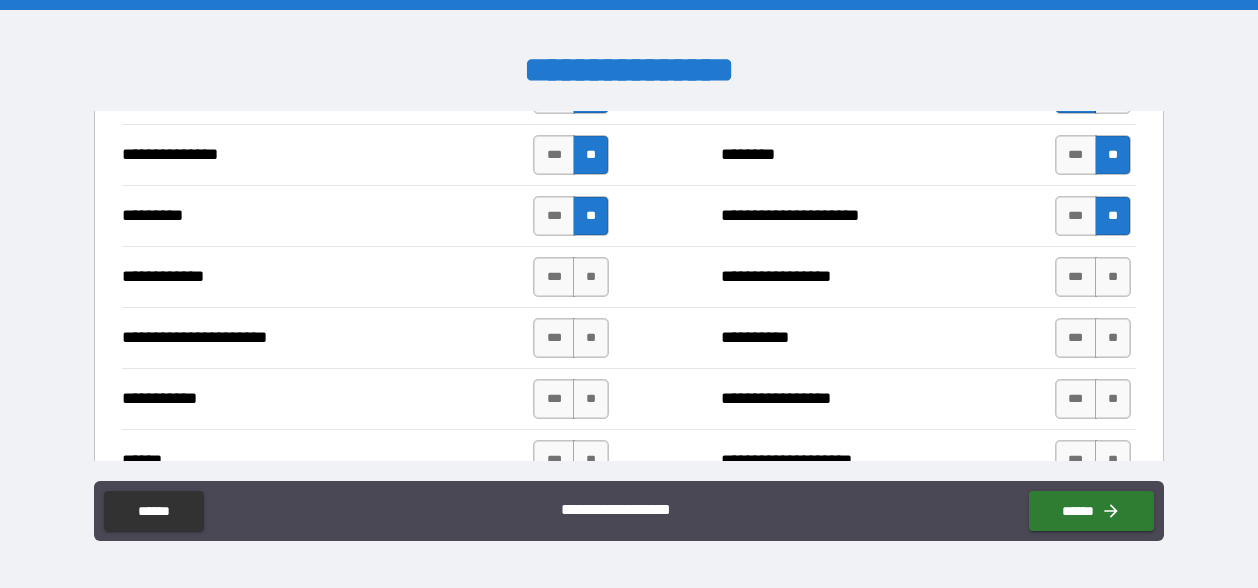 scroll, scrollTop: 3359, scrollLeft: 0, axis: vertical 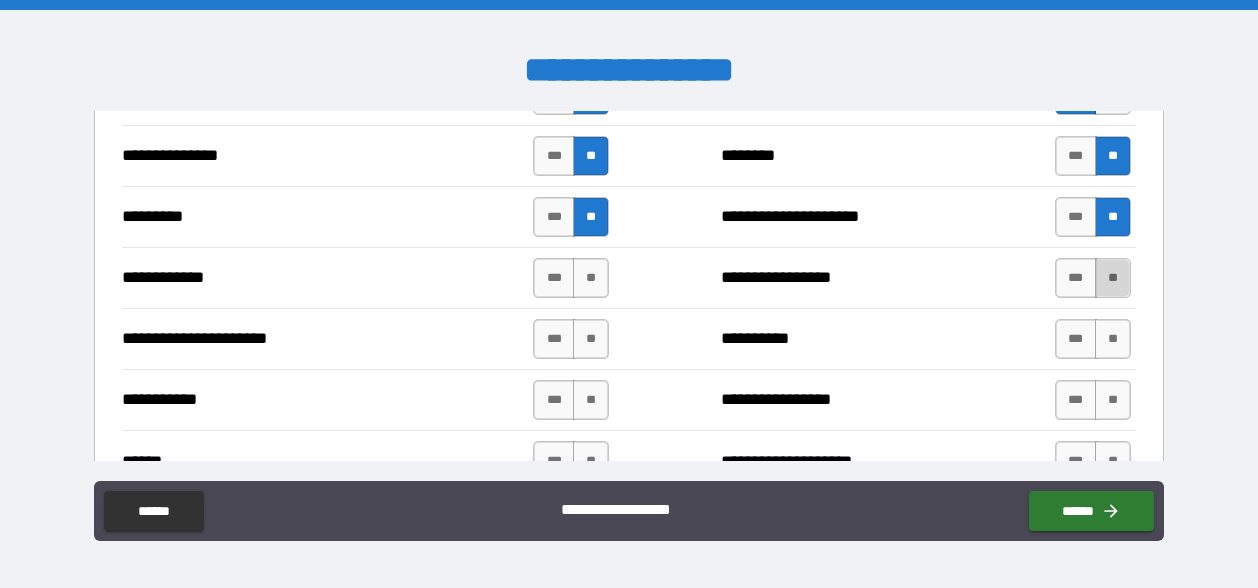 click on "**" at bounding box center (1113, 278) 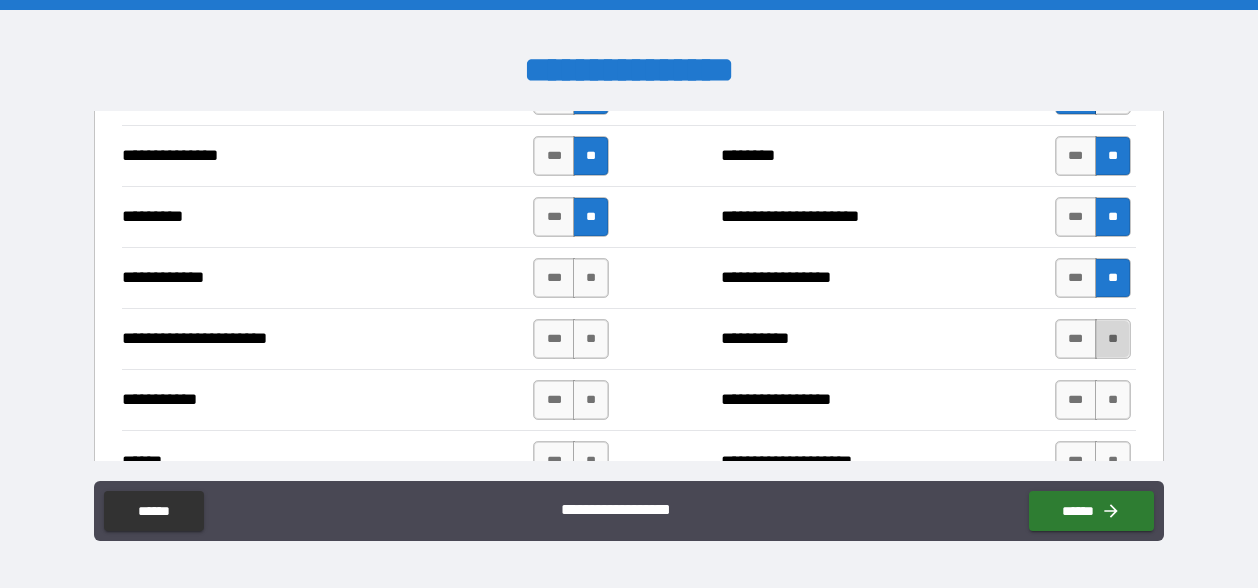 click on "**" at bounding box center [1113, 339] 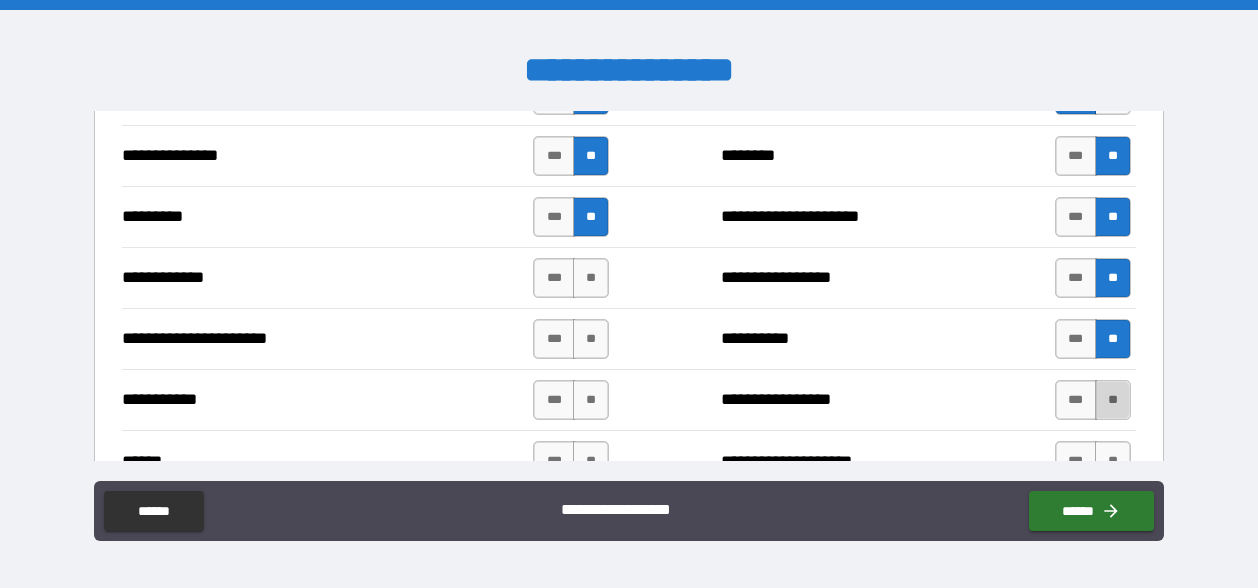 click on "**" at bounding box center [1113, 400] 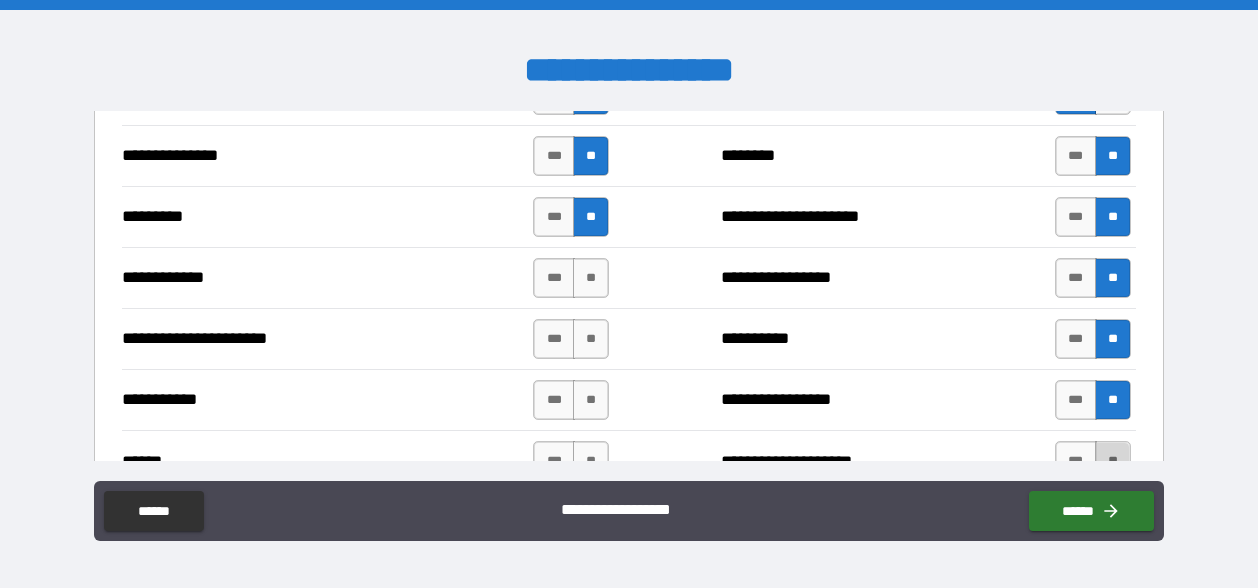 click on "**" at bounding box center (1113, 461) 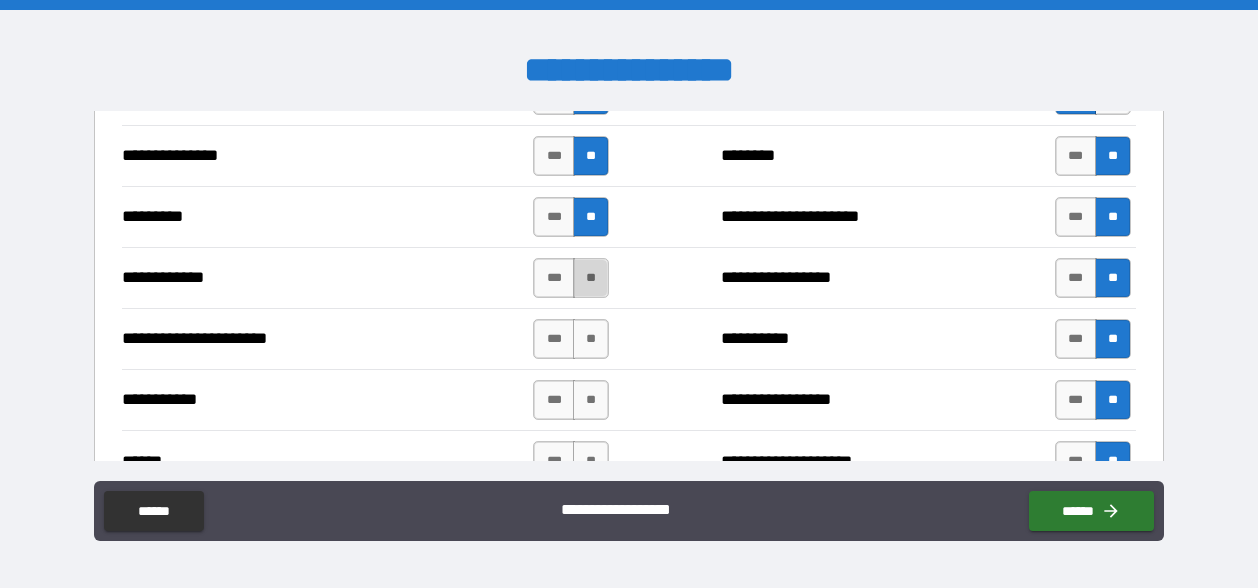 click on "**" at bounding box center [591, 278] 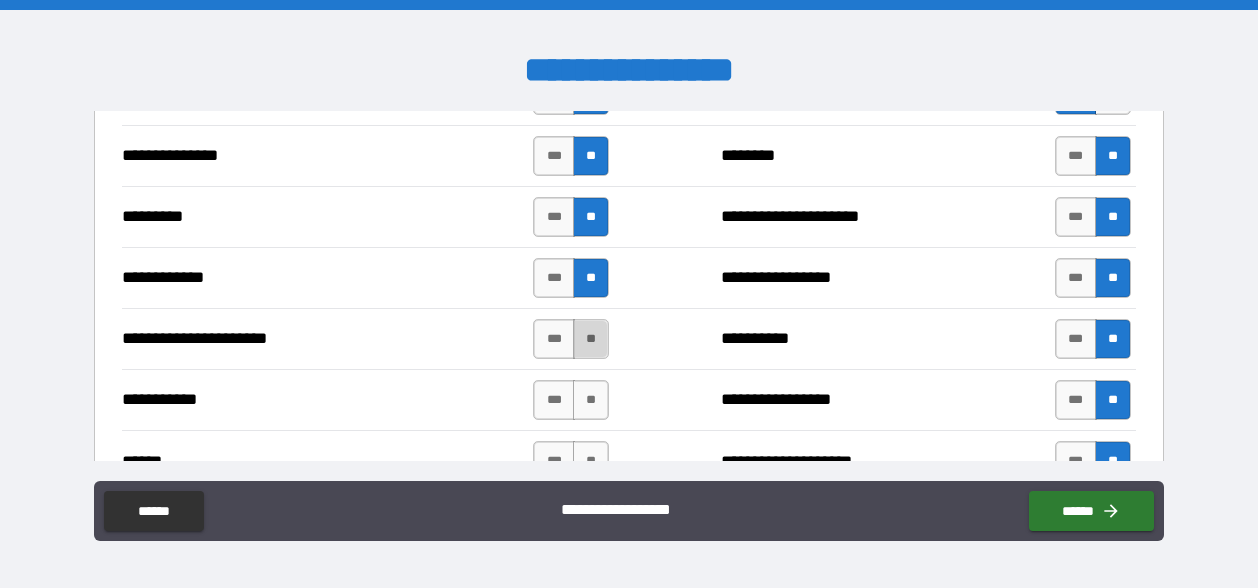 click on "**" at bounding box center (591, 339) 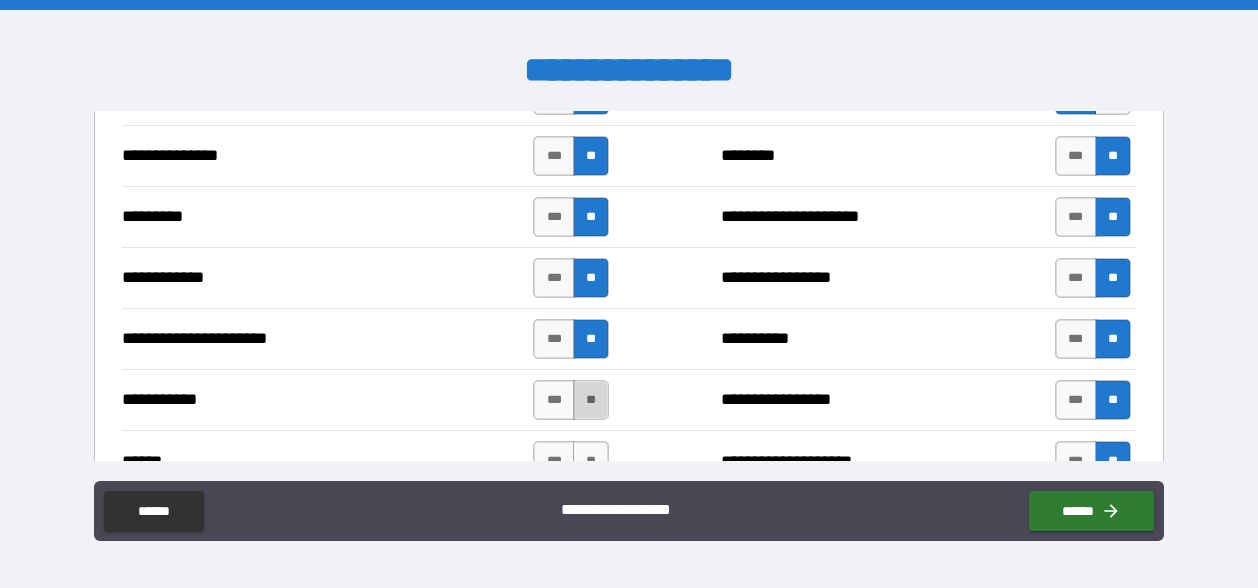 click on "**" at bounding box center [591, 400] 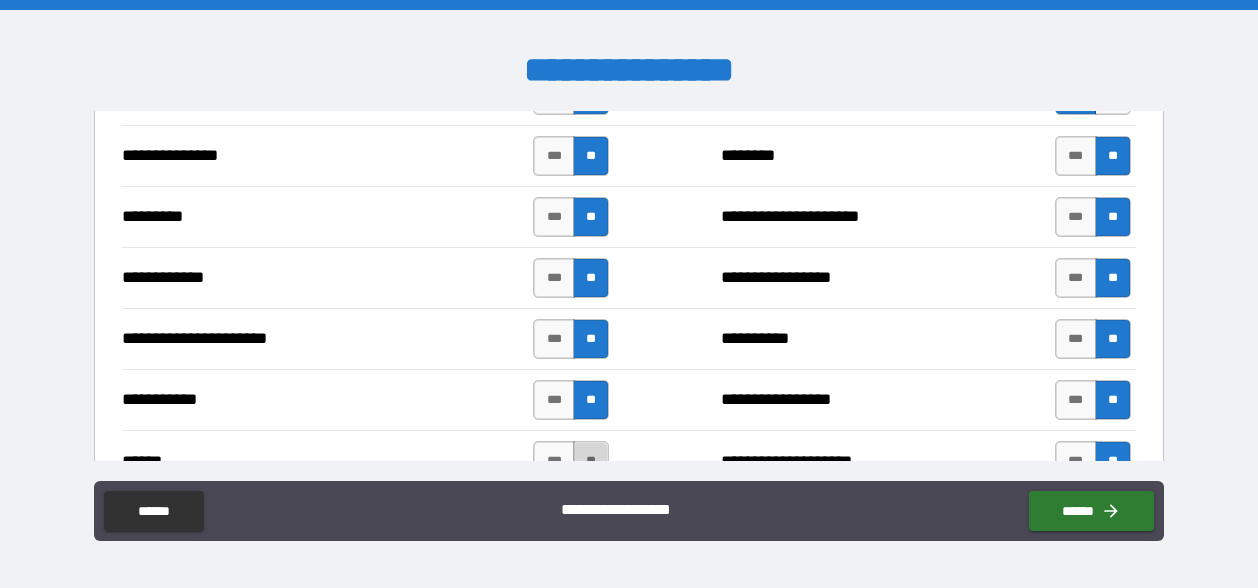 click on "**" at bounding box center (591, 461) 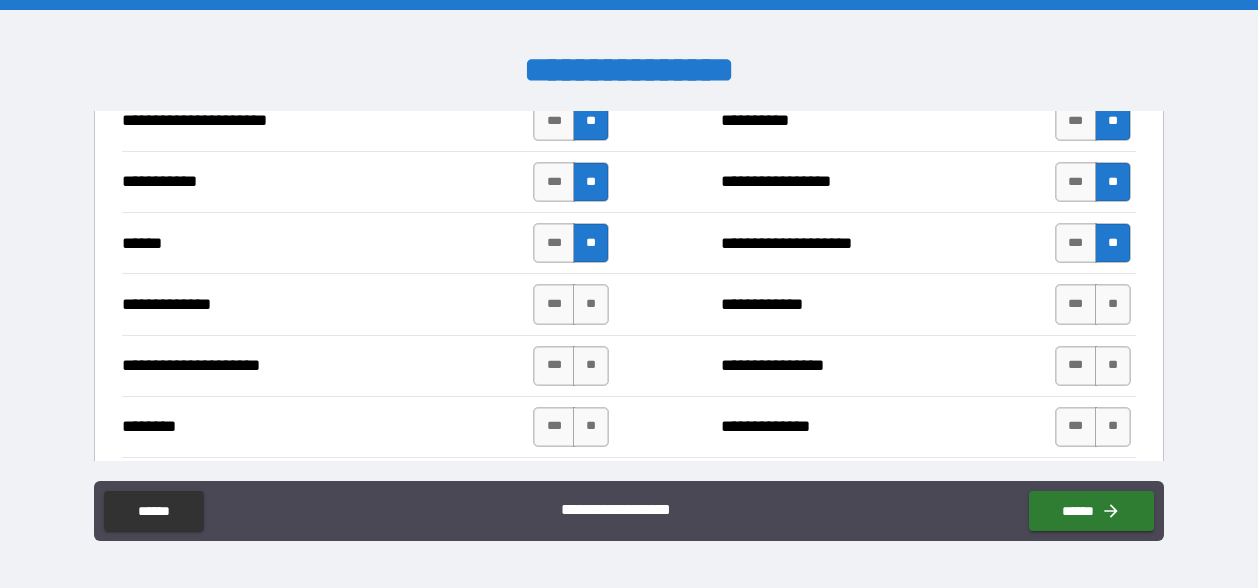 scroll, scrollTop: 3616, scrollLeft: 0, axis: vertical 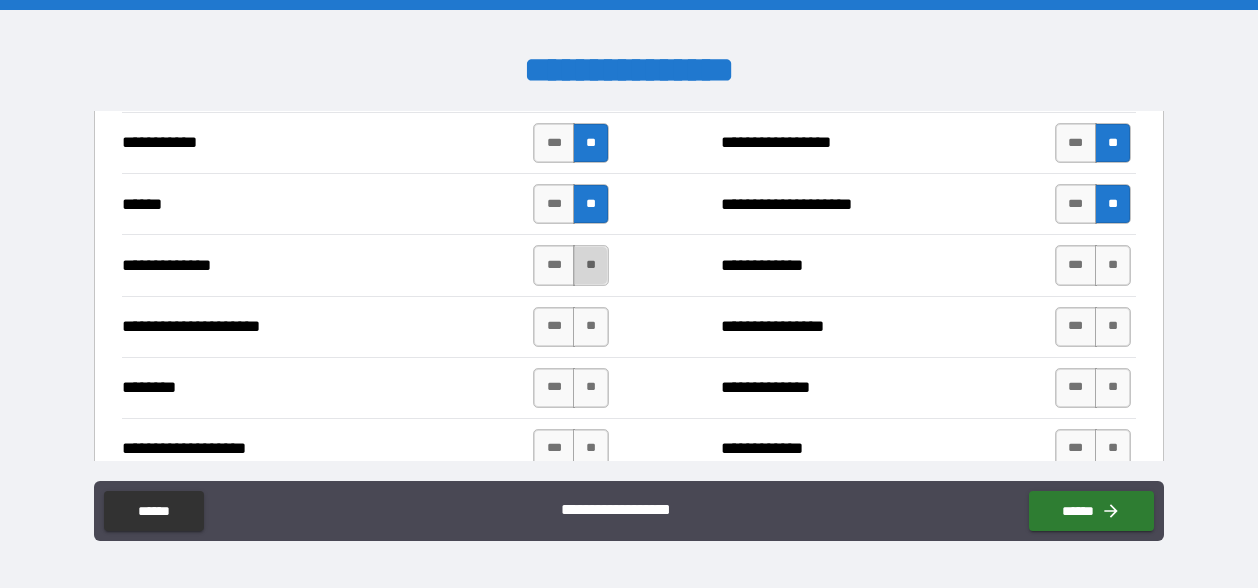 click on "**" at bounding box center (591, 265) 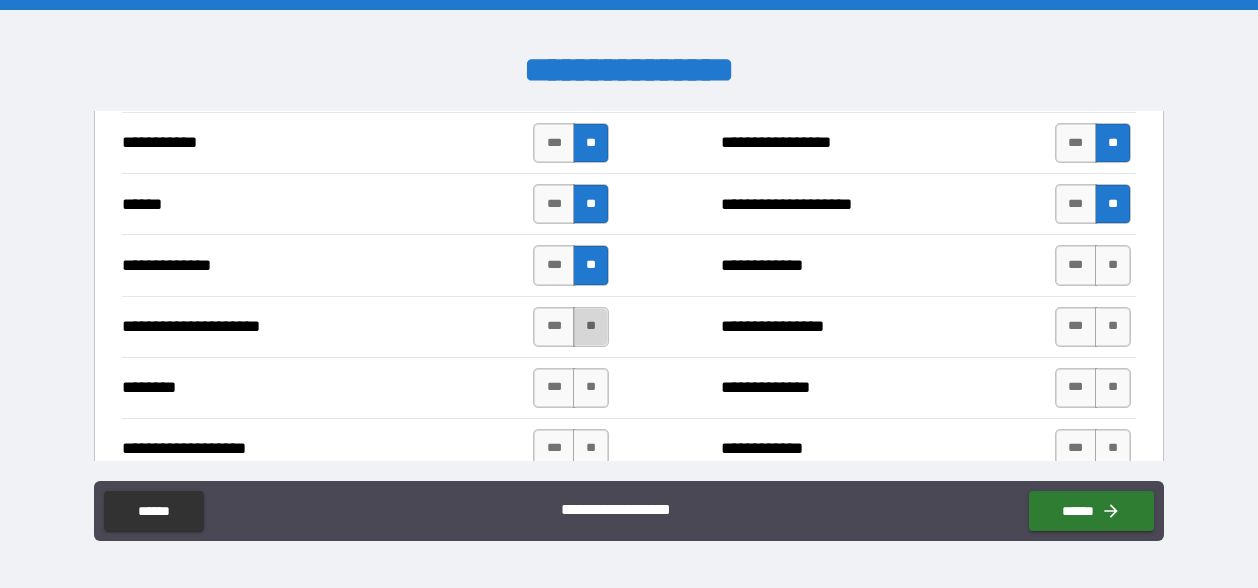 click on "**" at bounding box center [591, 327] 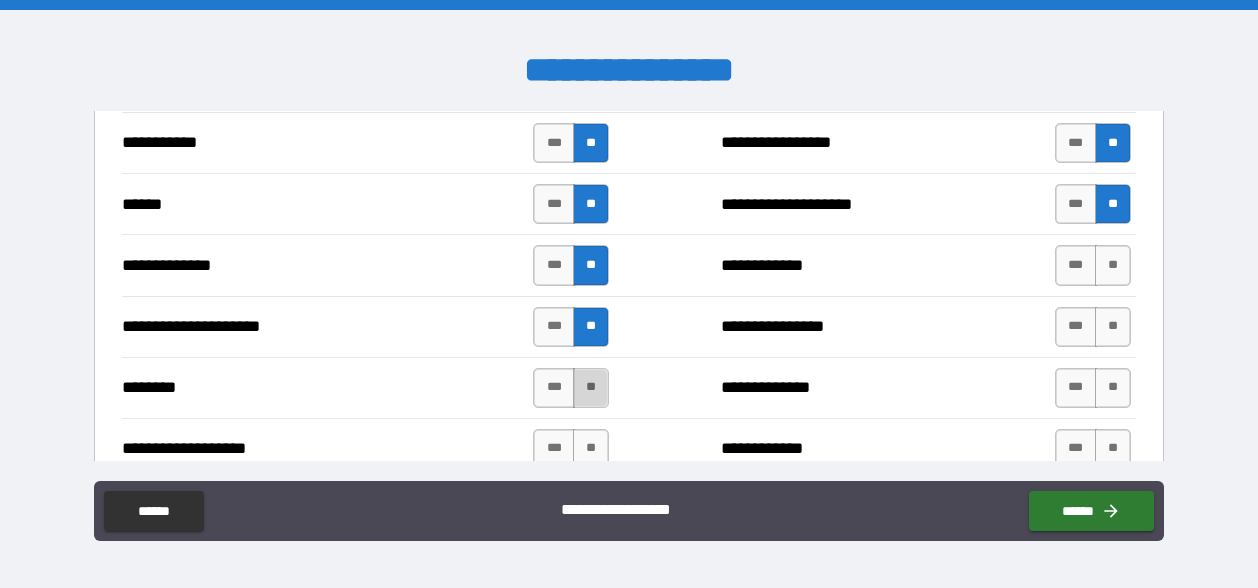 click on "**" at bounding box center (591, 388) 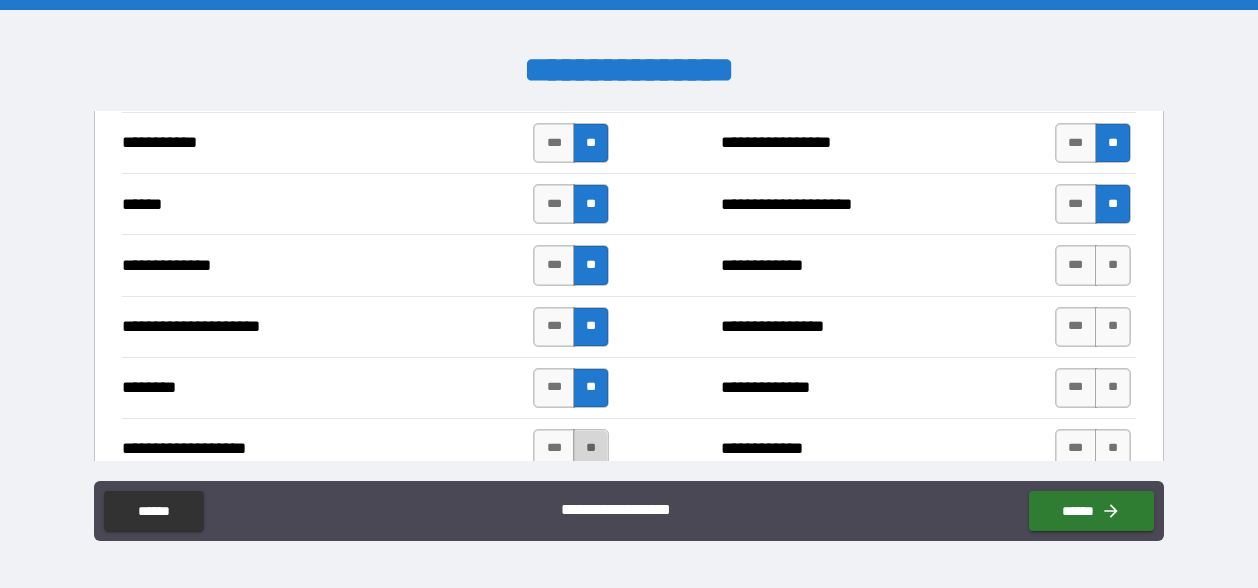 click on "**" at bounding box center (591, 449) 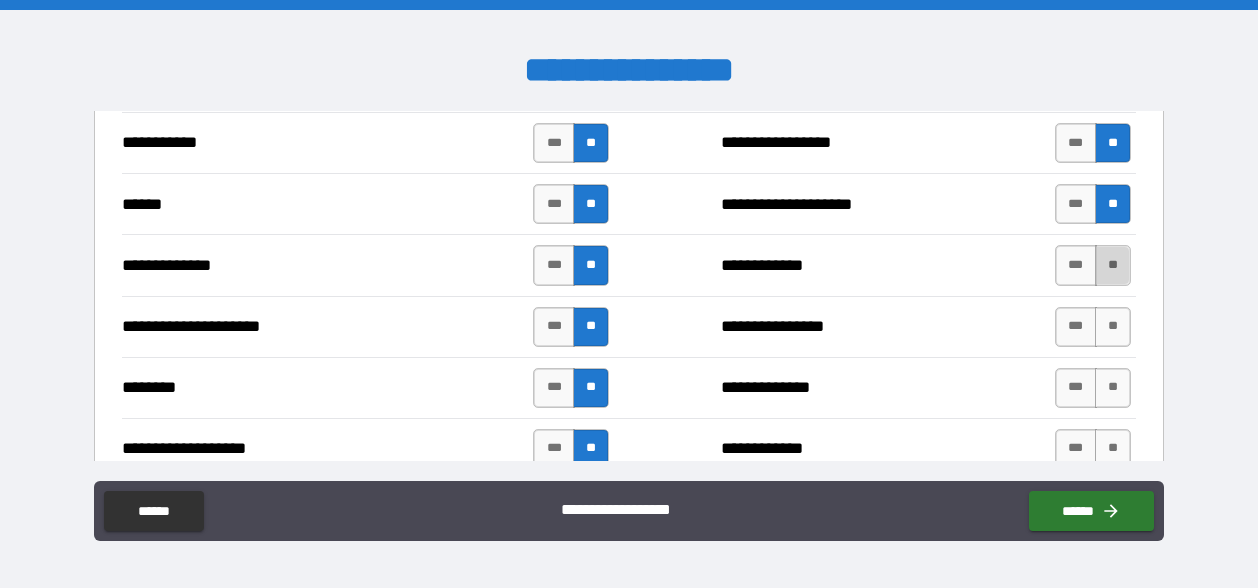 click on "**" at bounding box center (1113, 265) 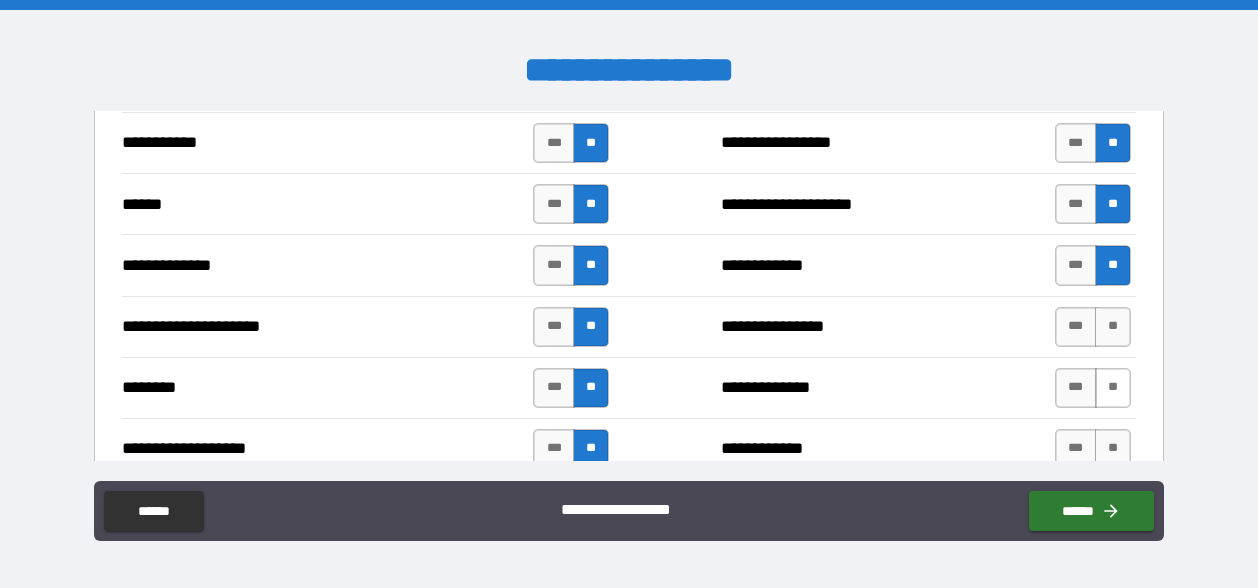 drag, startPoint x: 1104, startPoint y: 309, endPoint x: 1112, endPoint y: 374, distance: 65.490456 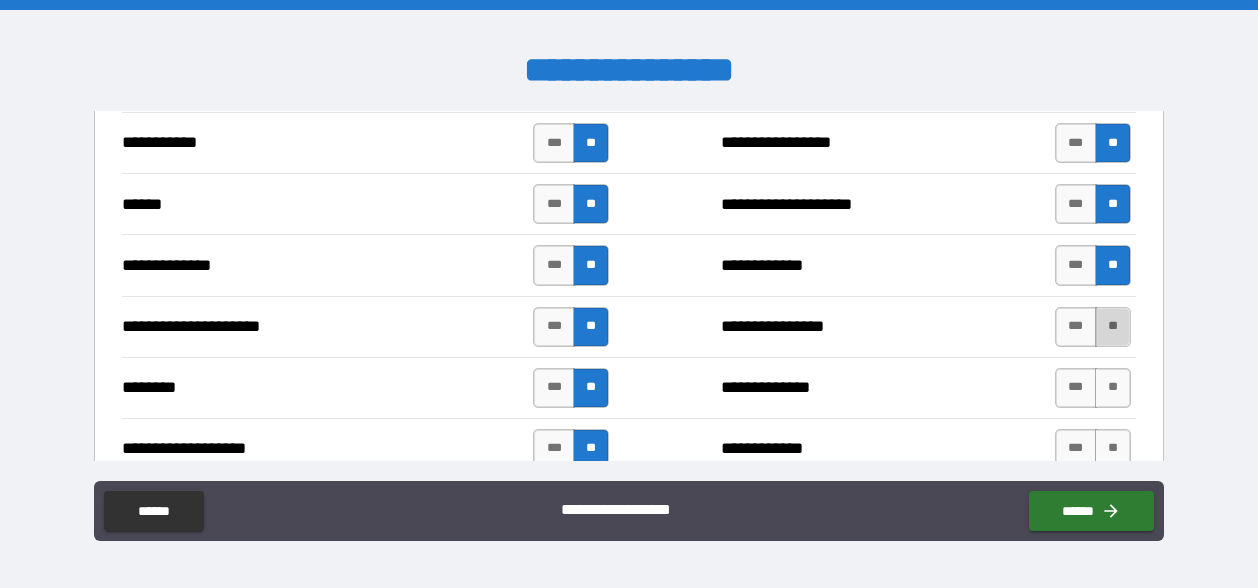 click on "**" at bounding box center (1113, 327) 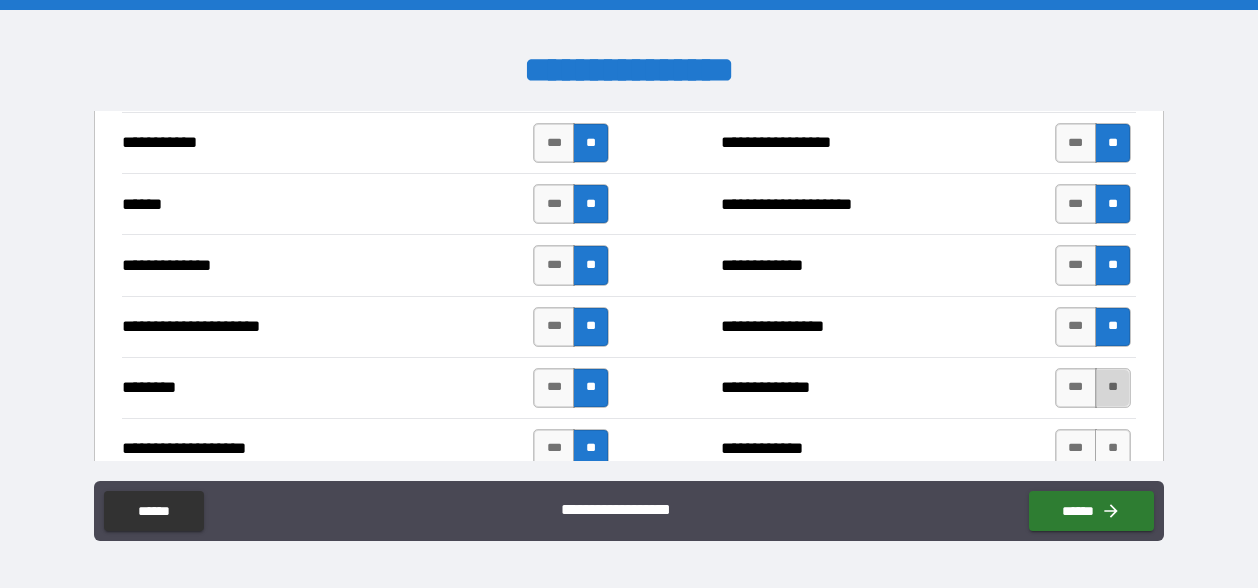 click on "**" at bounding box center [1113, 388] 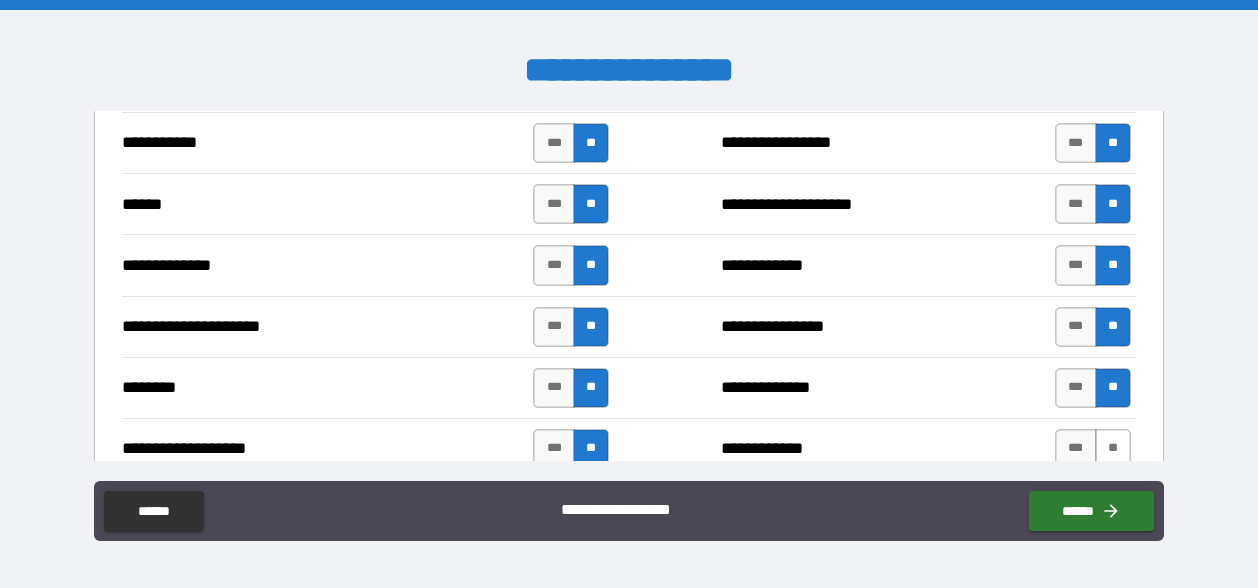 click on "**" at bounding box center (1113, 449) 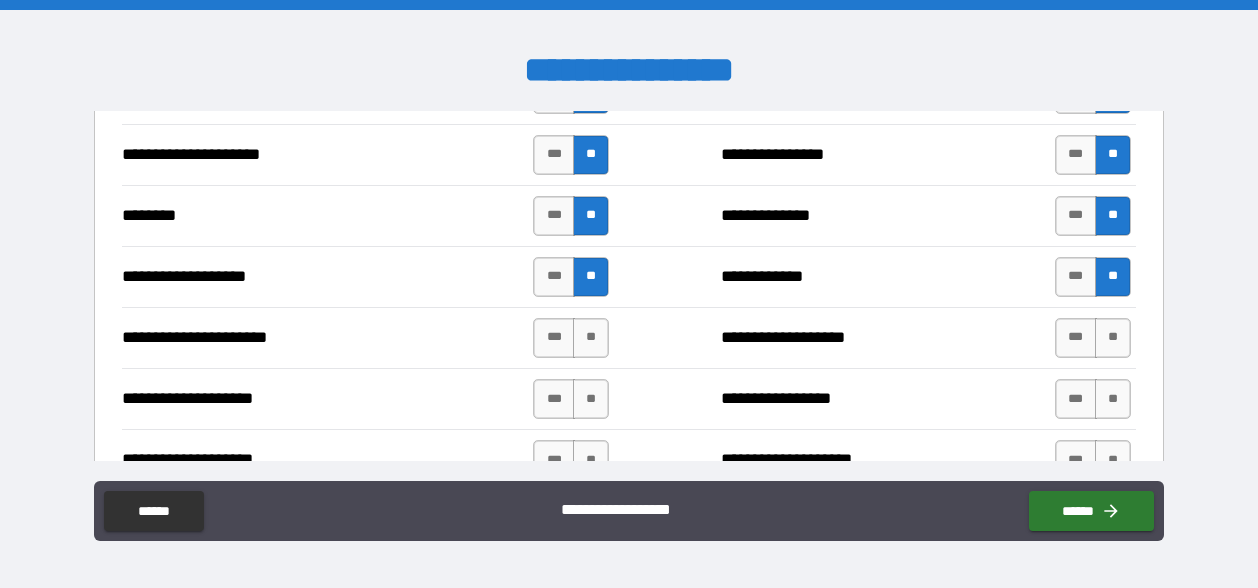 scroll, scrollTop: 3856, scrollLeft: 0, axis: vertical 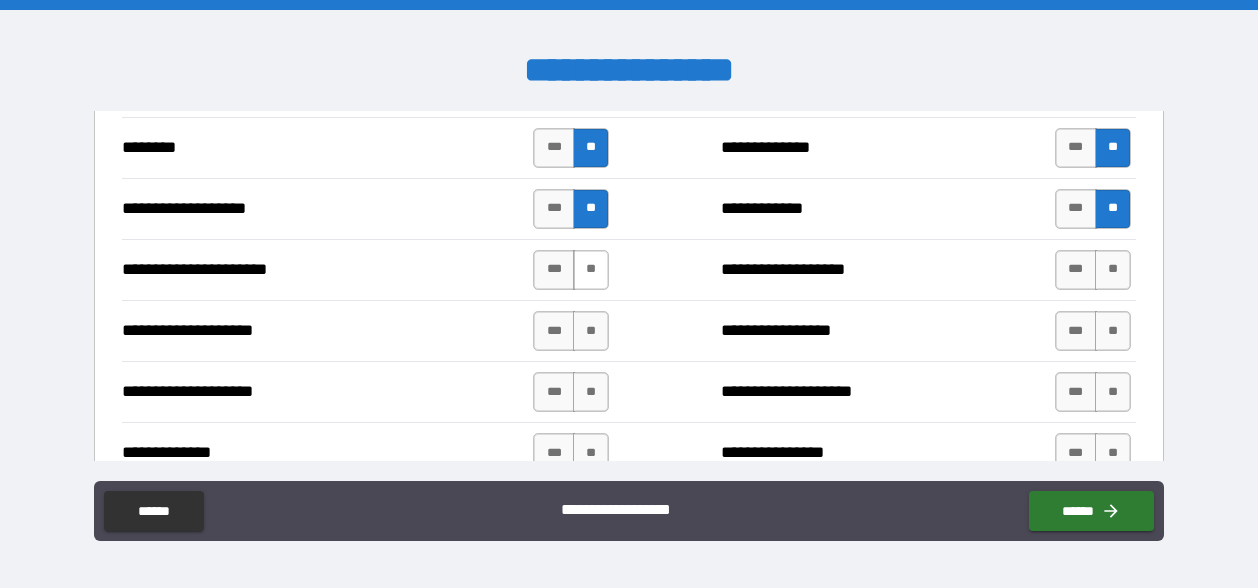 click on "**" at bounding box center (591, 270) 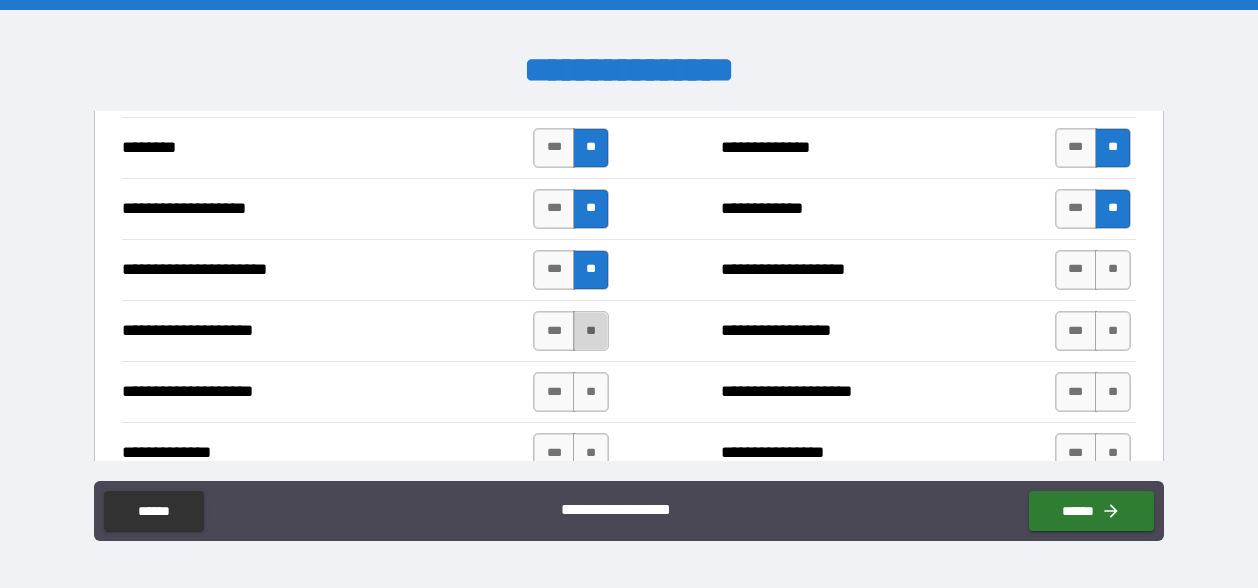 click on "**" at bounding box center [591, 331] 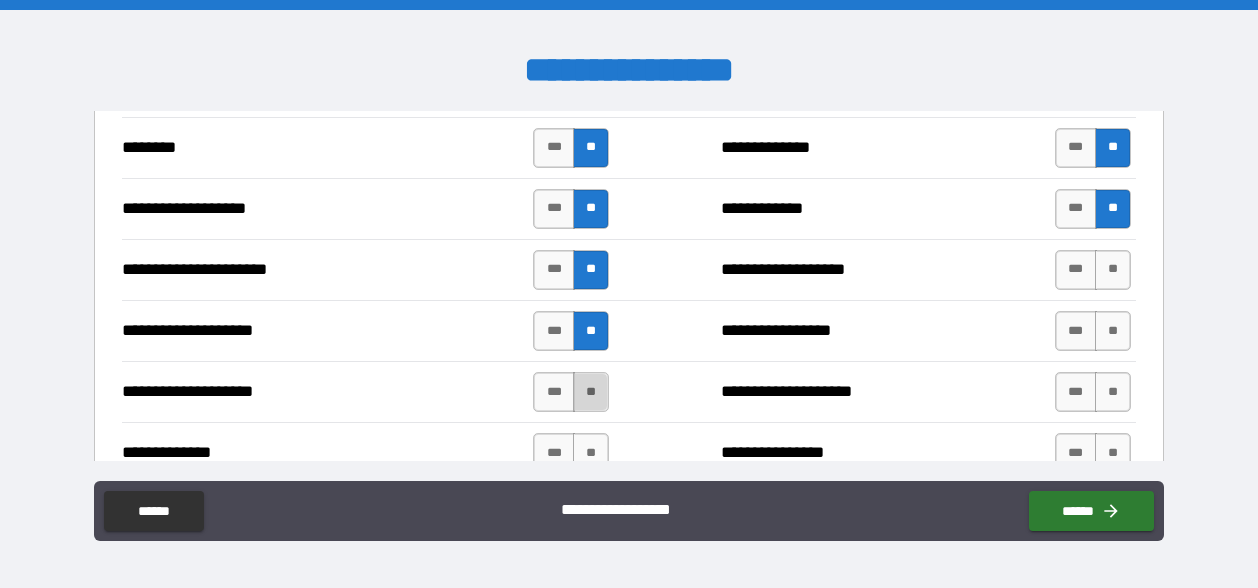 click on "**" at bounding box center [591, 392] 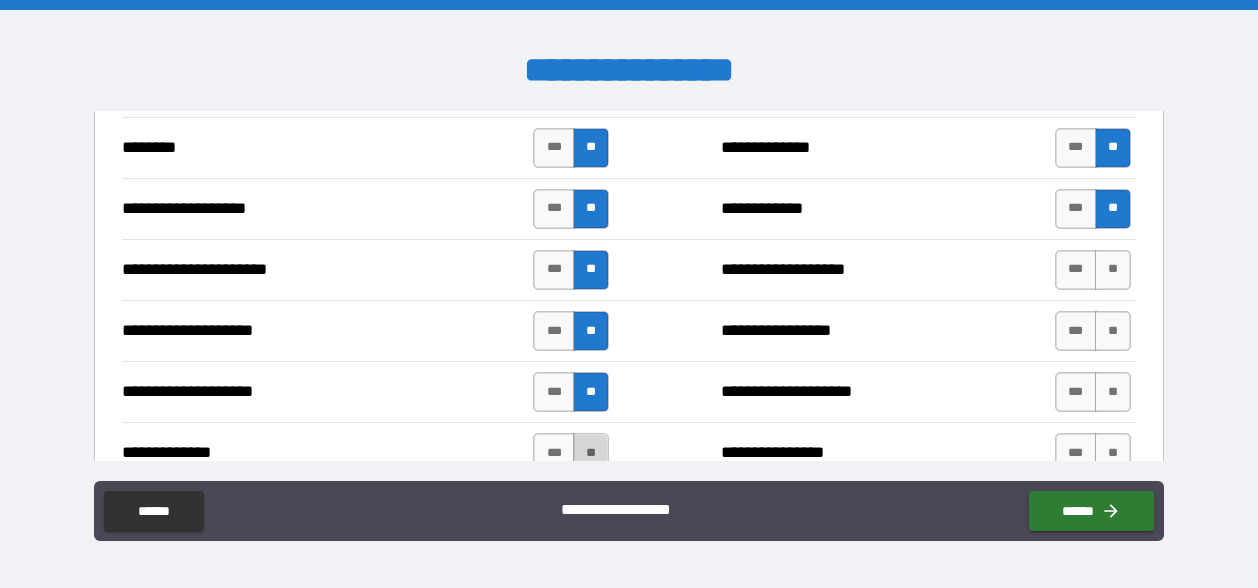 click on "**" at bounding box center [591, 453] 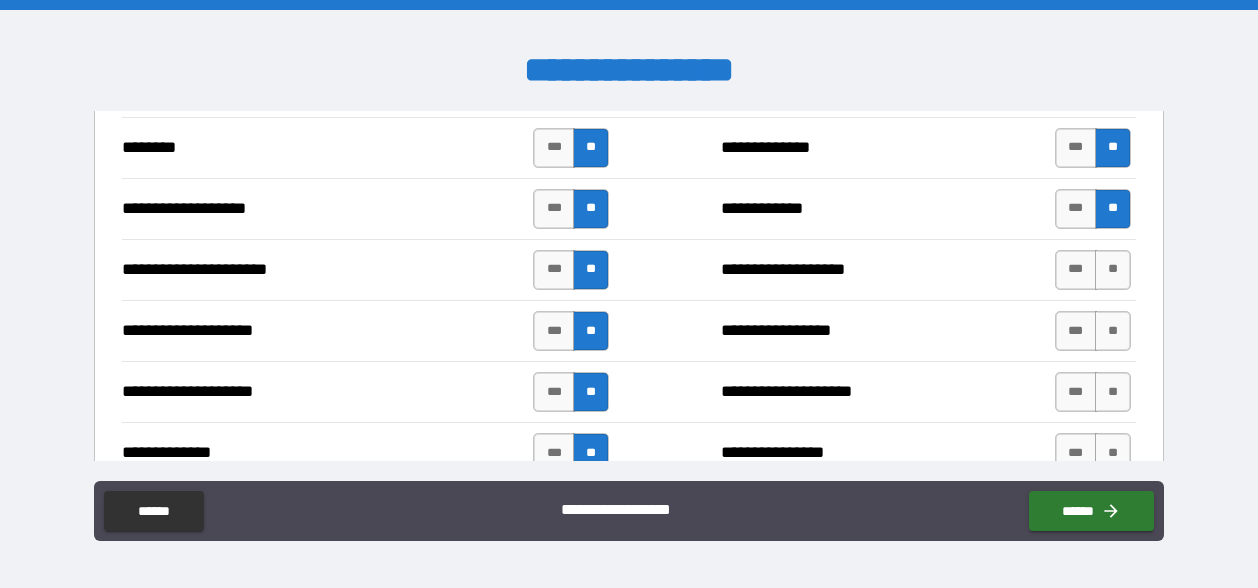 click on "**********" at bounding box center [629, 330] 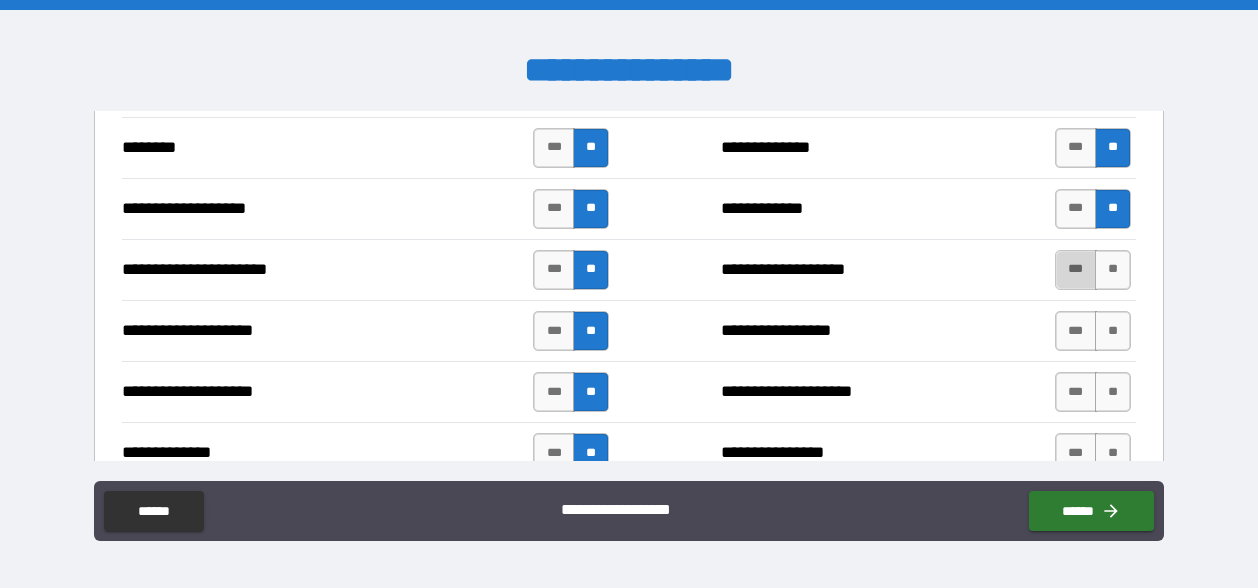 click on "***" at bounding box center [1076, 270] 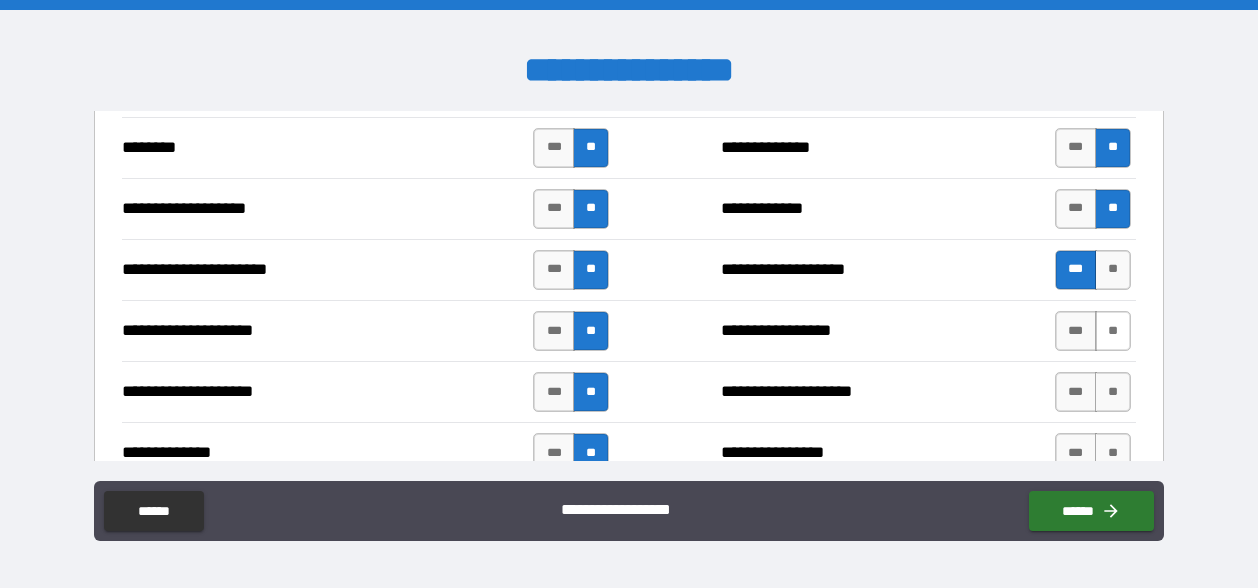 click on "**" at bounding box center [1113, 331] 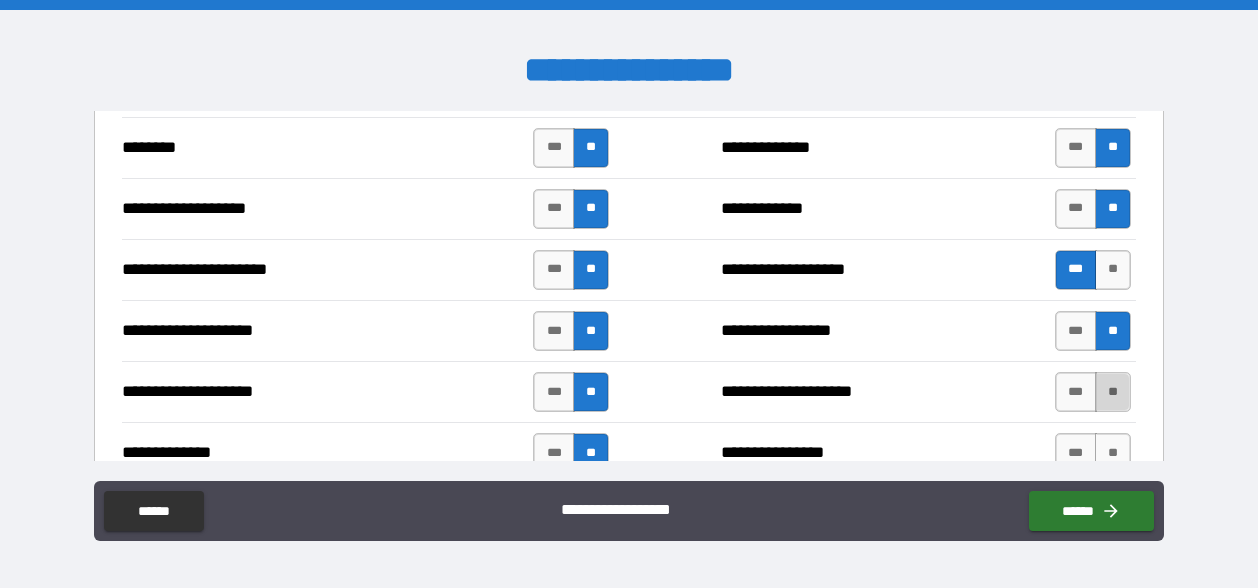 click on "**" at bounding box center (1113, 392) 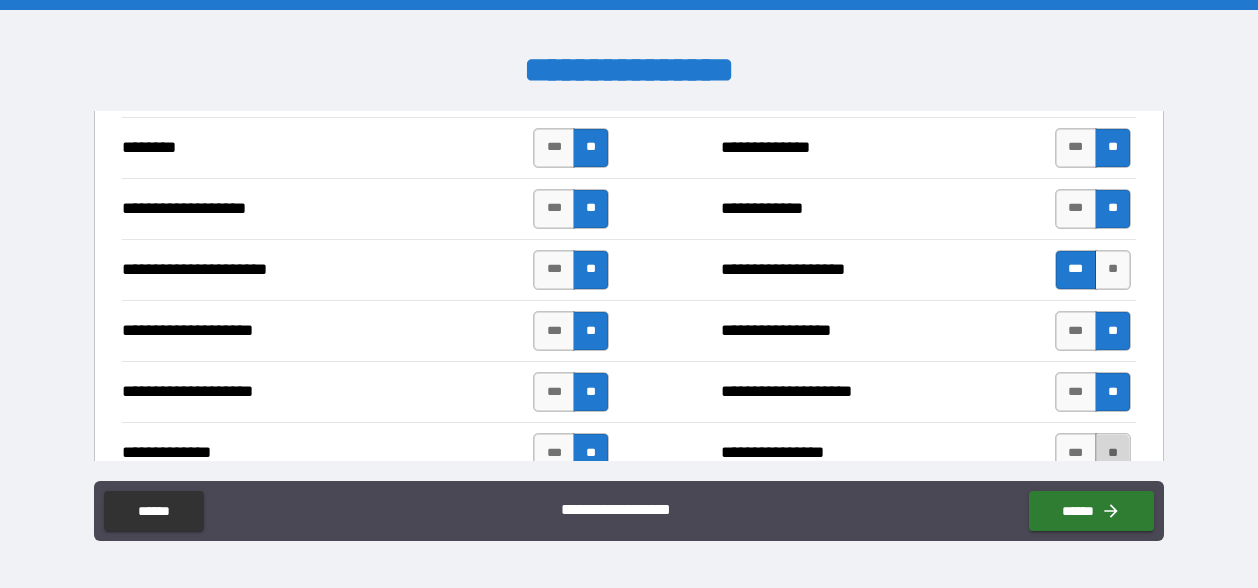 click on "**" at bounding box center (1113, 453) 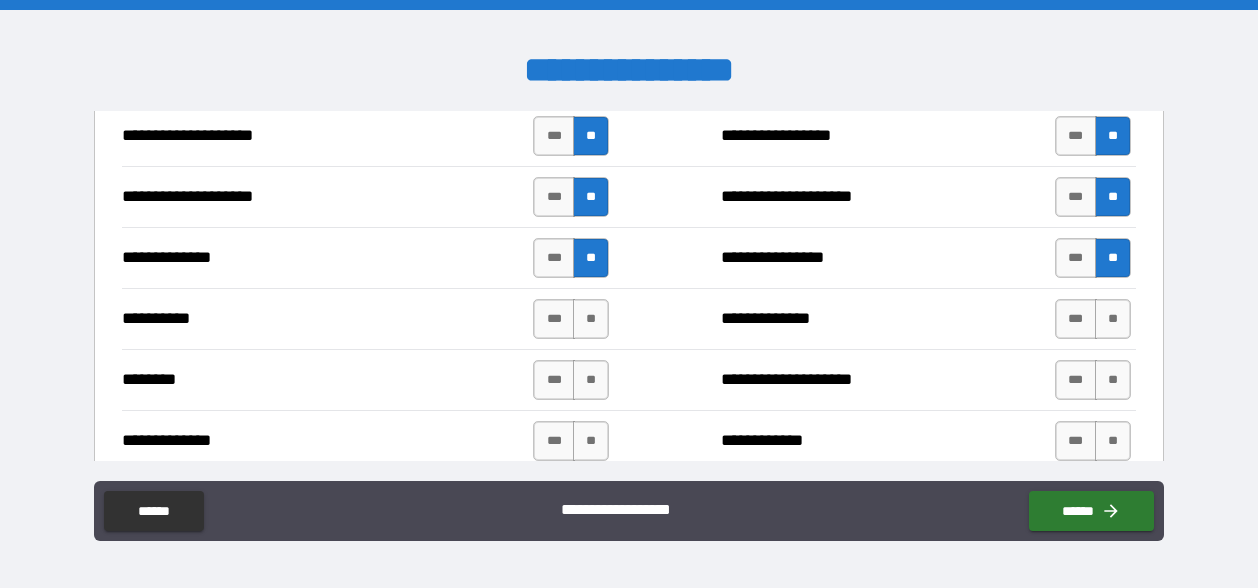 scroll, scrollTop: 4052, scrollLeft: 0, axis: vertical 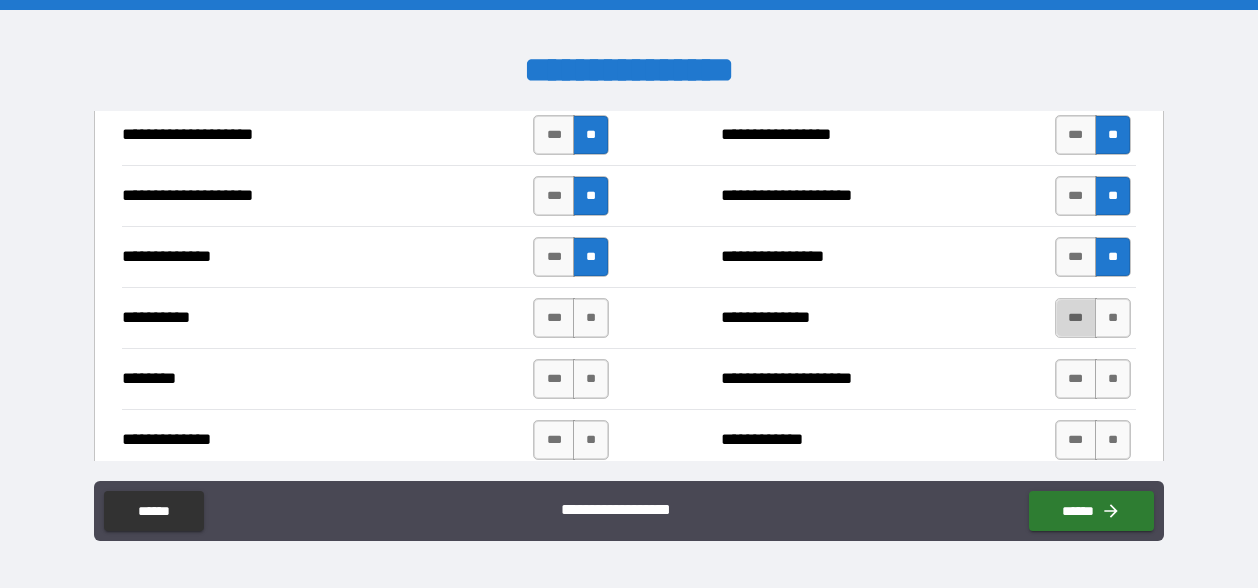 click on "***" at bounding box center [1076, 318] 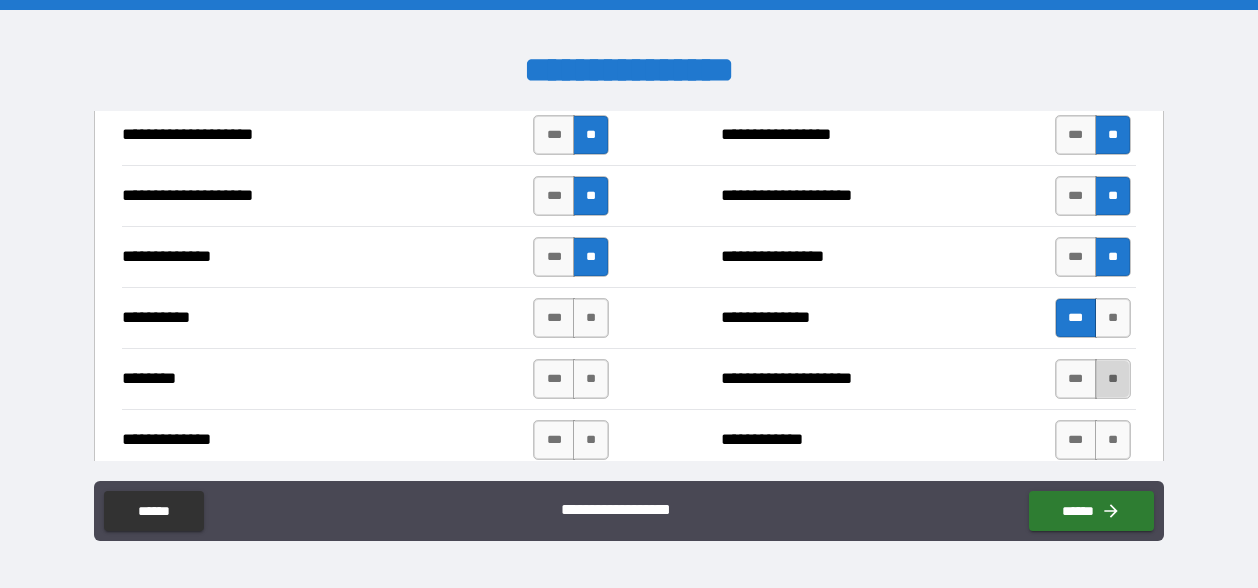 click on "**" at bounding box center (1113, 379) 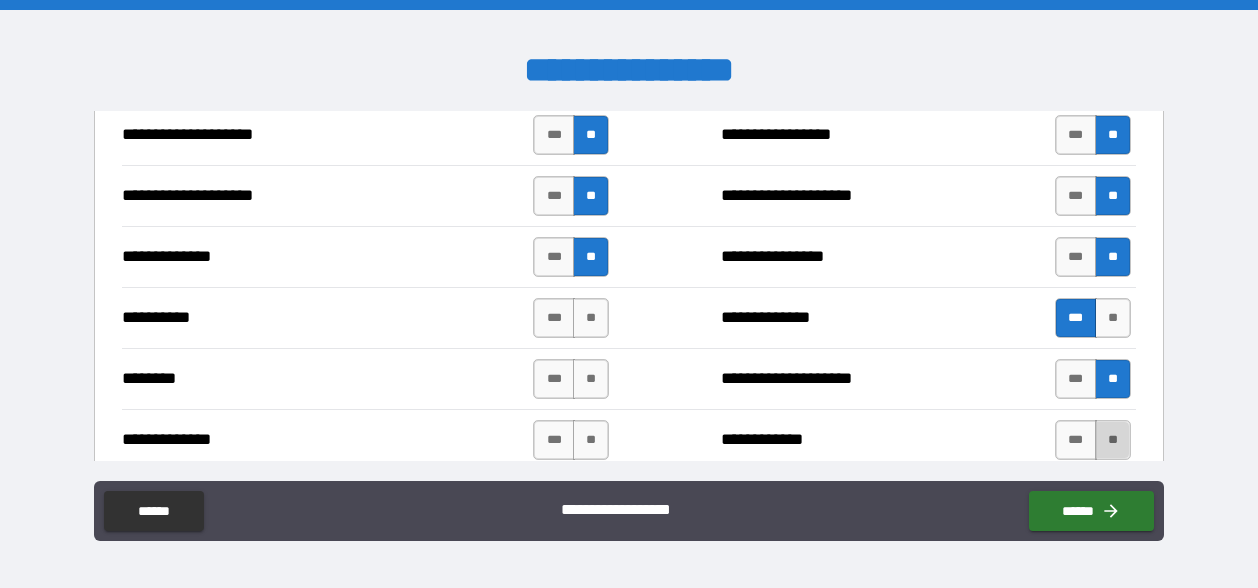 click on "**" at bounding box center [1113, 440] 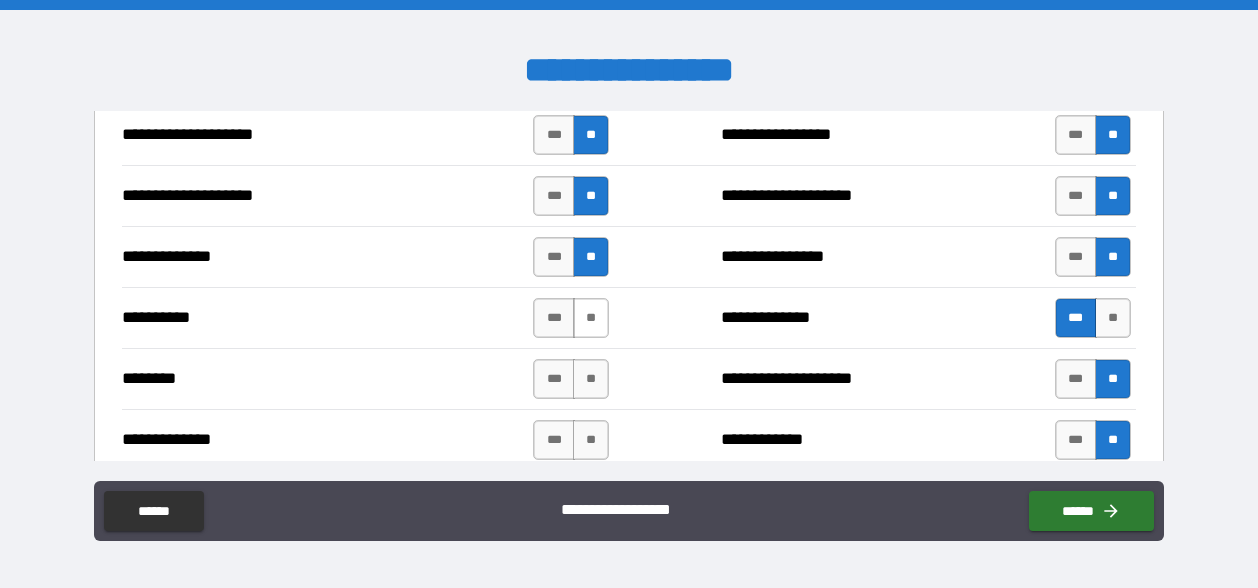 click on "**" at bounding box center (591, 318) 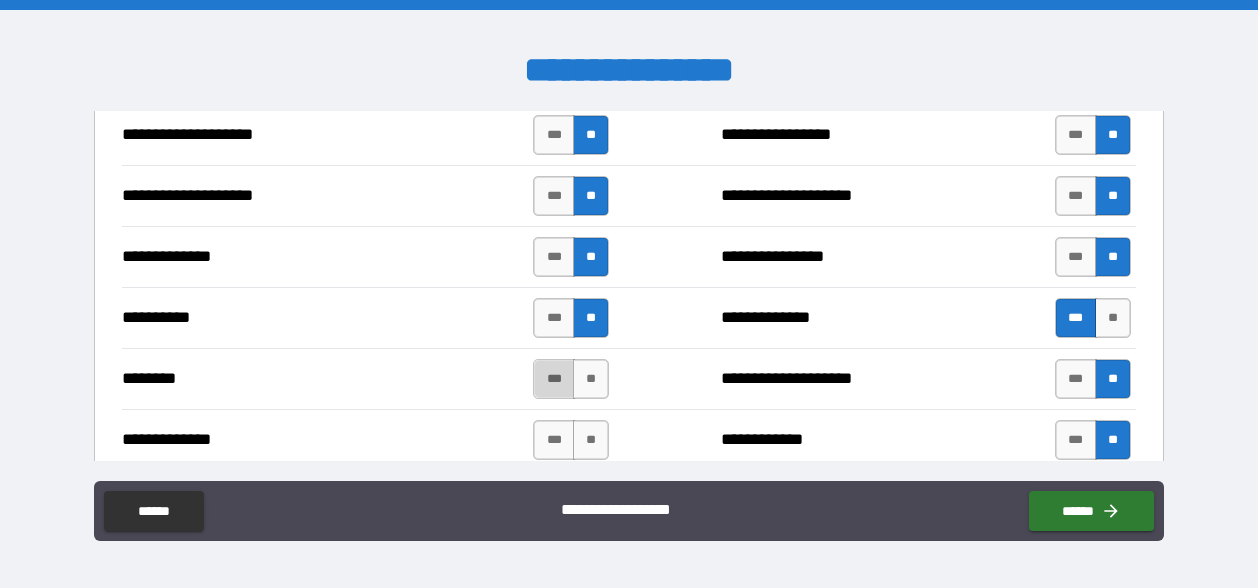 click on "***" at bounding box center (554, 379) 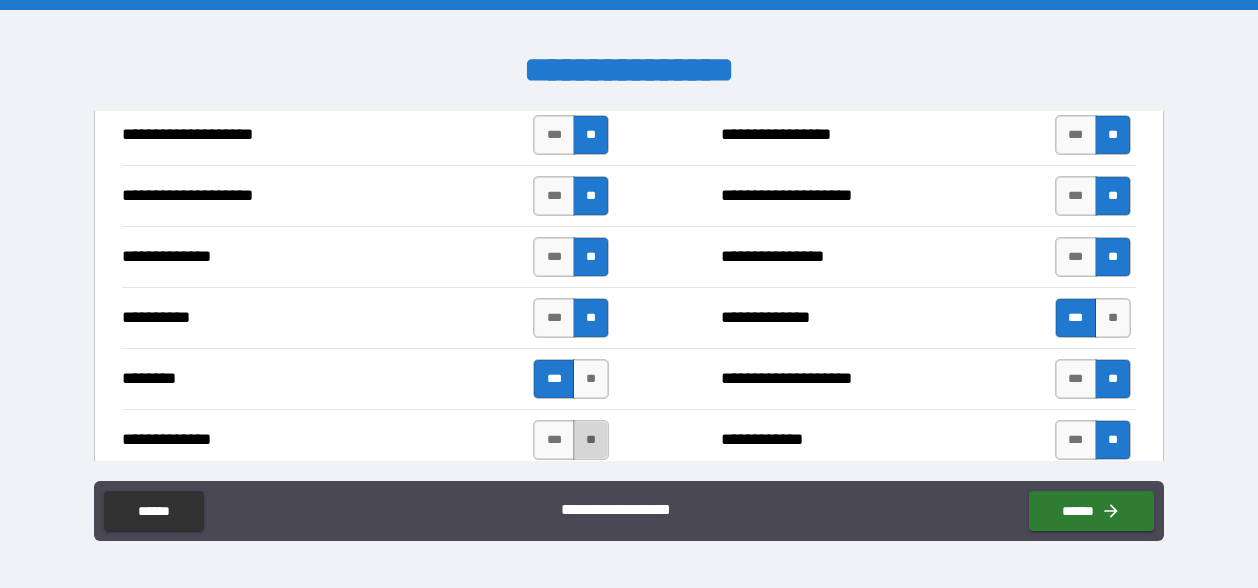 click on "**" at bounding box center (591, 440) 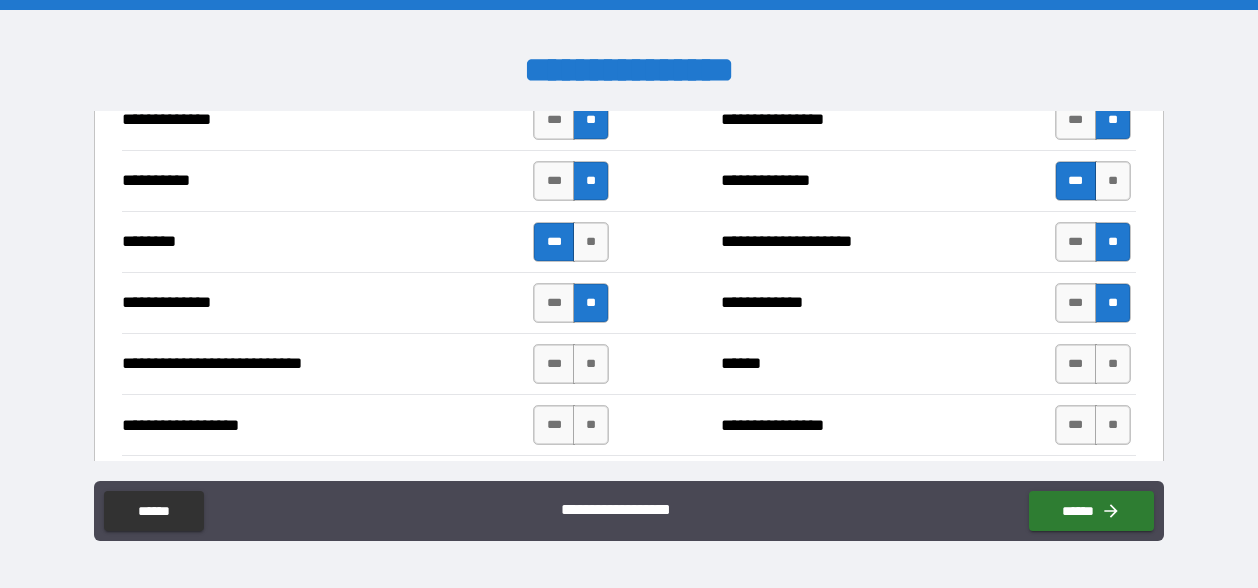 scroll, scrollTop: 4190, scrollLeft: 0, axis: vertical 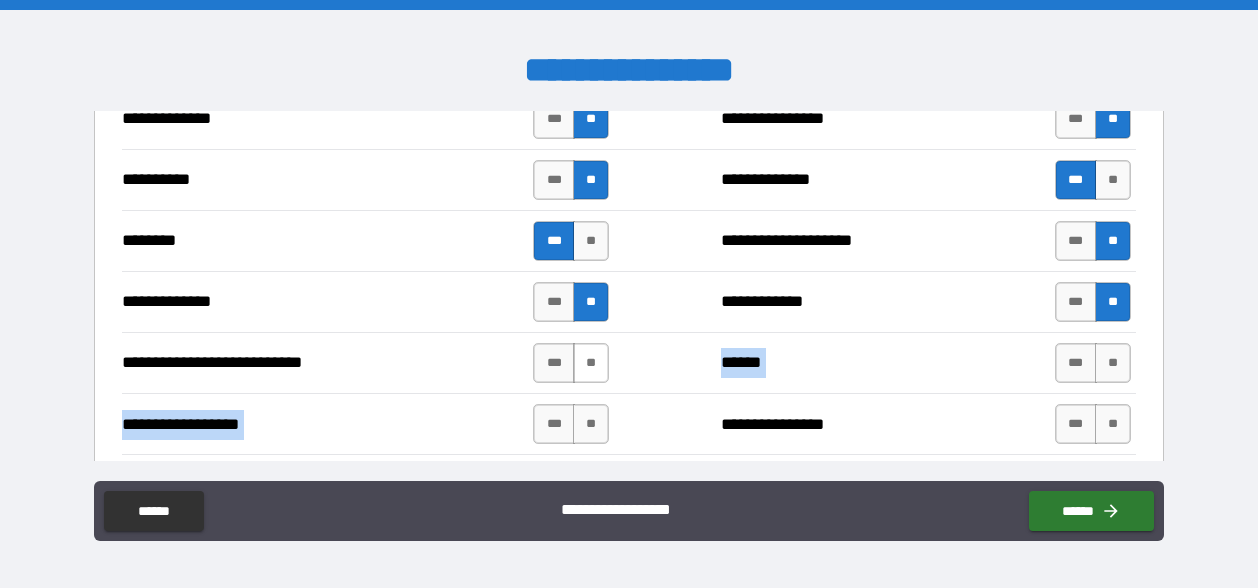 drag, startPoint x: 659, startPoint y: 395, endPoint x: 582, endPoint y: 342, distance: 93.47727 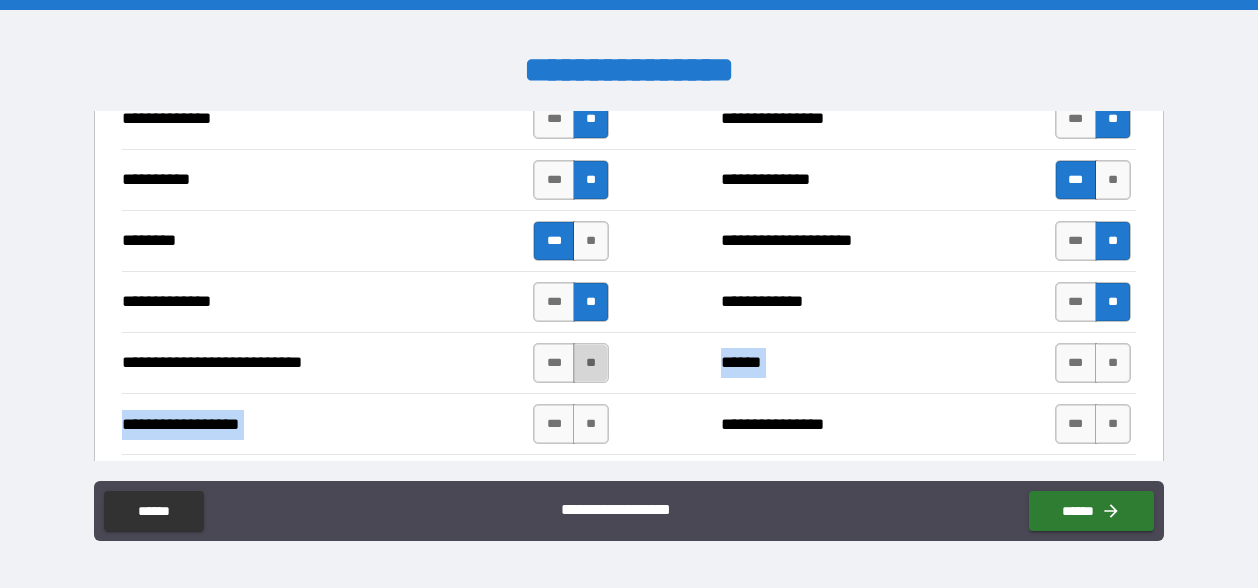click on "**" at bounding box center (591, 363) 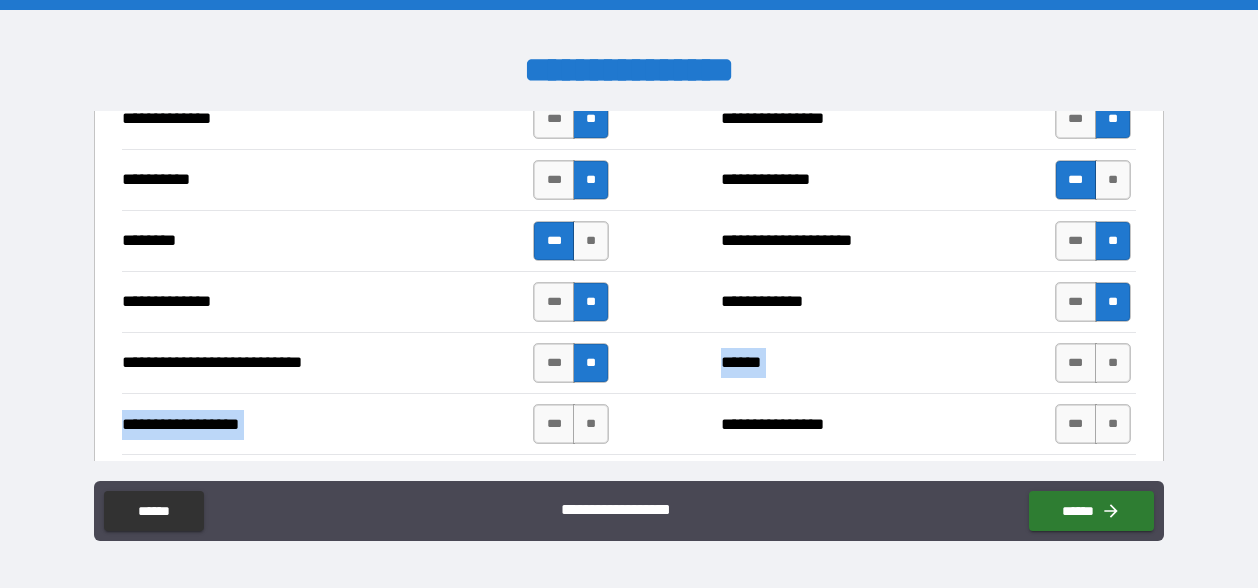 click on "**********" at bounding box center (629, 424) 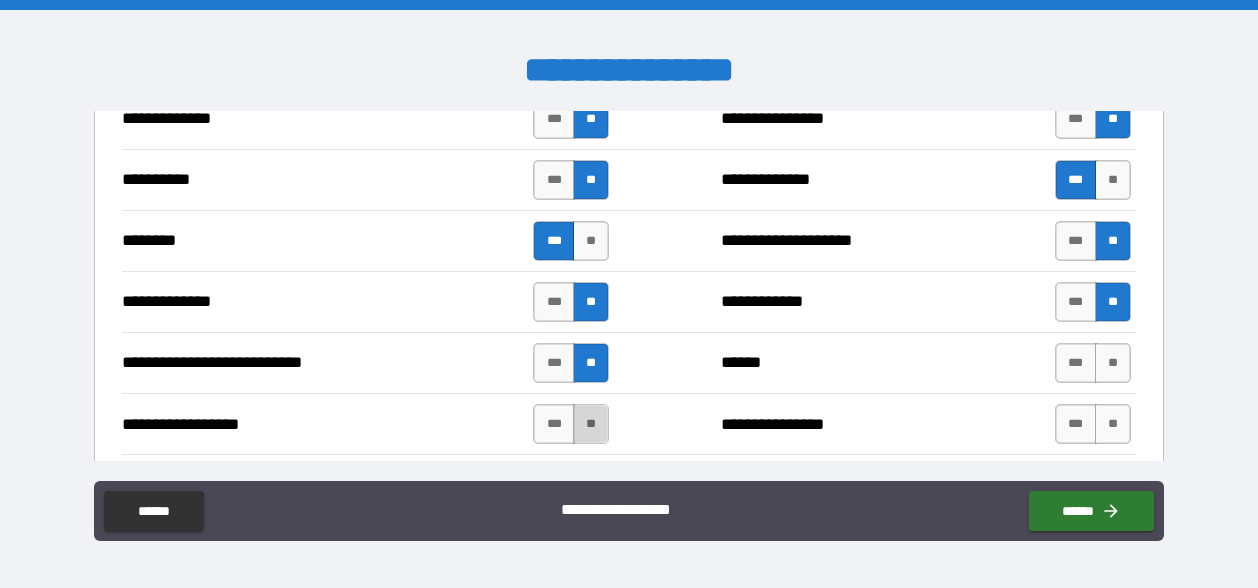 click on "**" at bounding box center (591, 424) 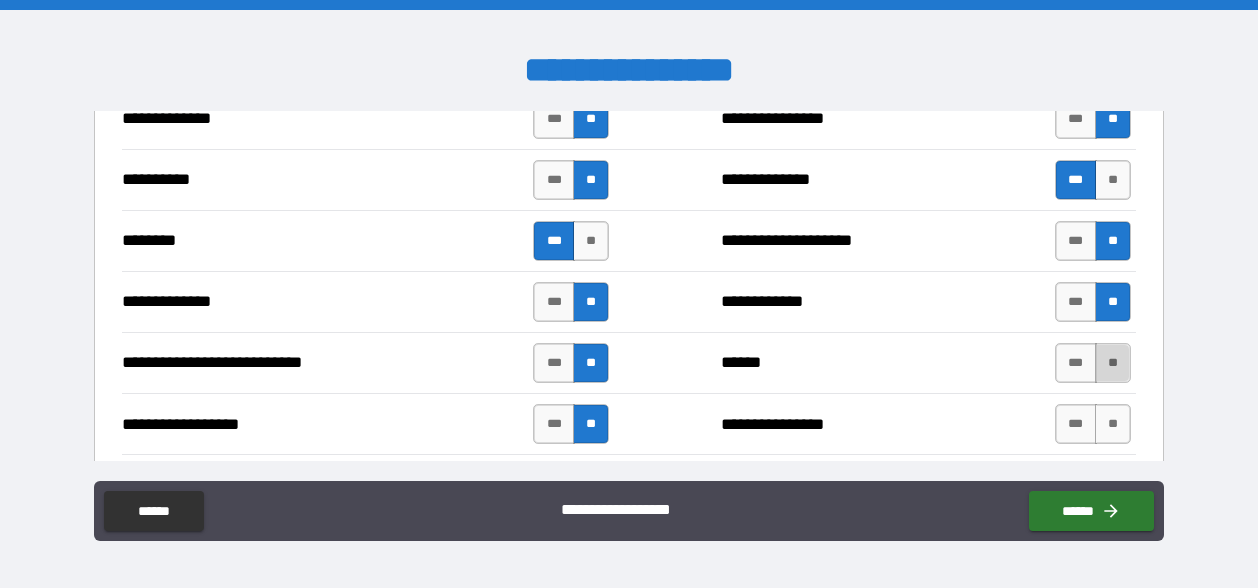 click on "**" at bounding box center [1113, 363] 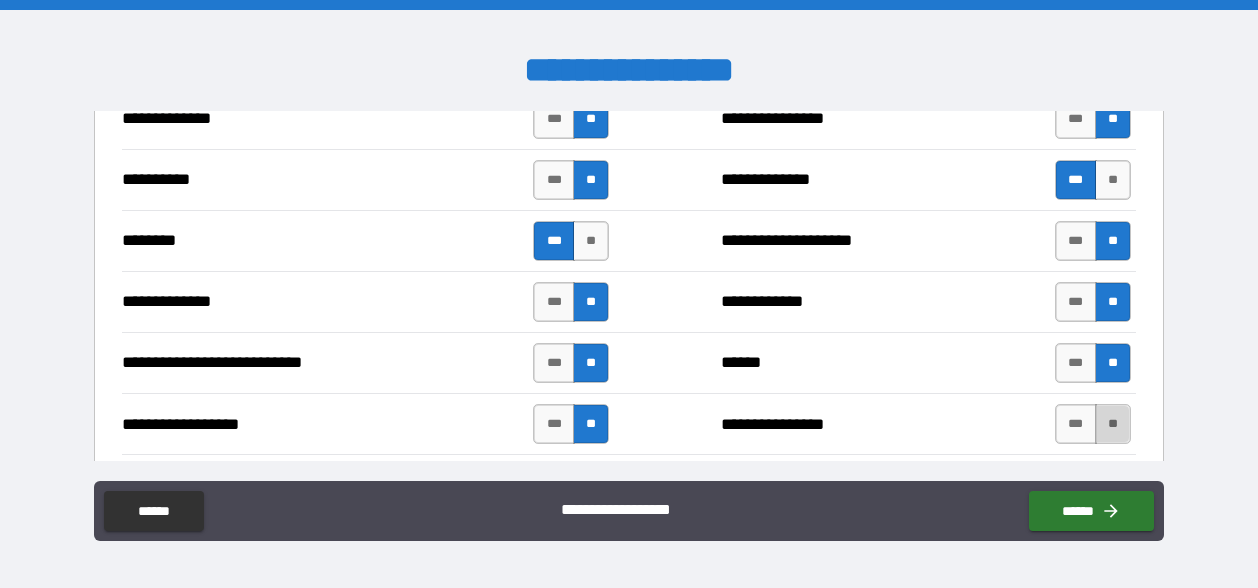 click on "**" at bounding box center [1113, 424] 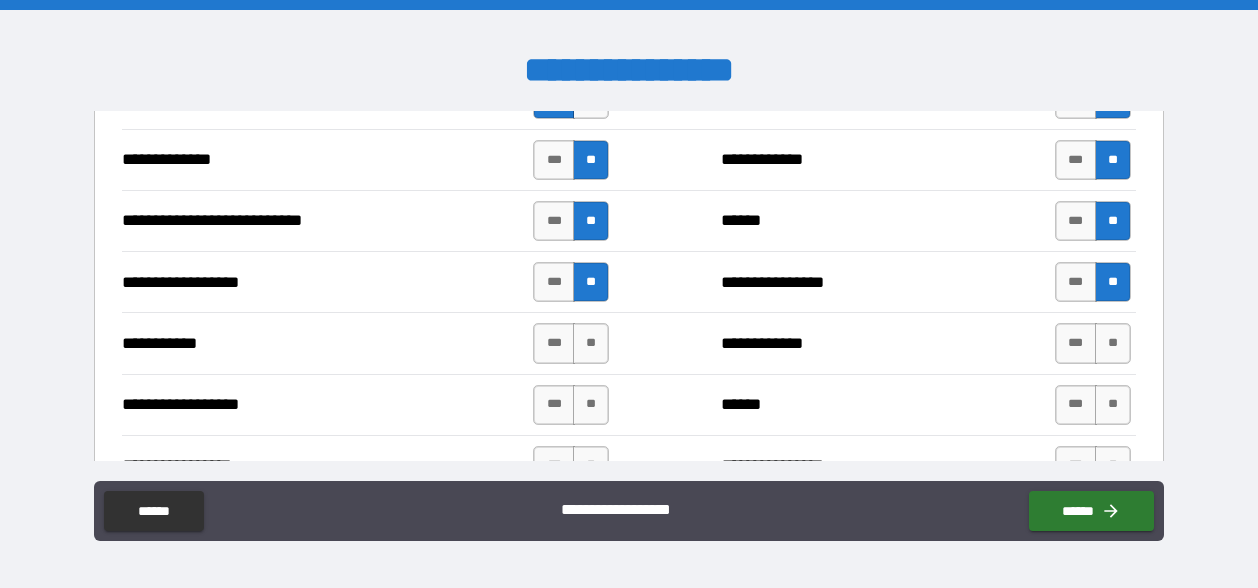 scroll, scrollTop: 4332, scrollLeft: 0, axis: vertical 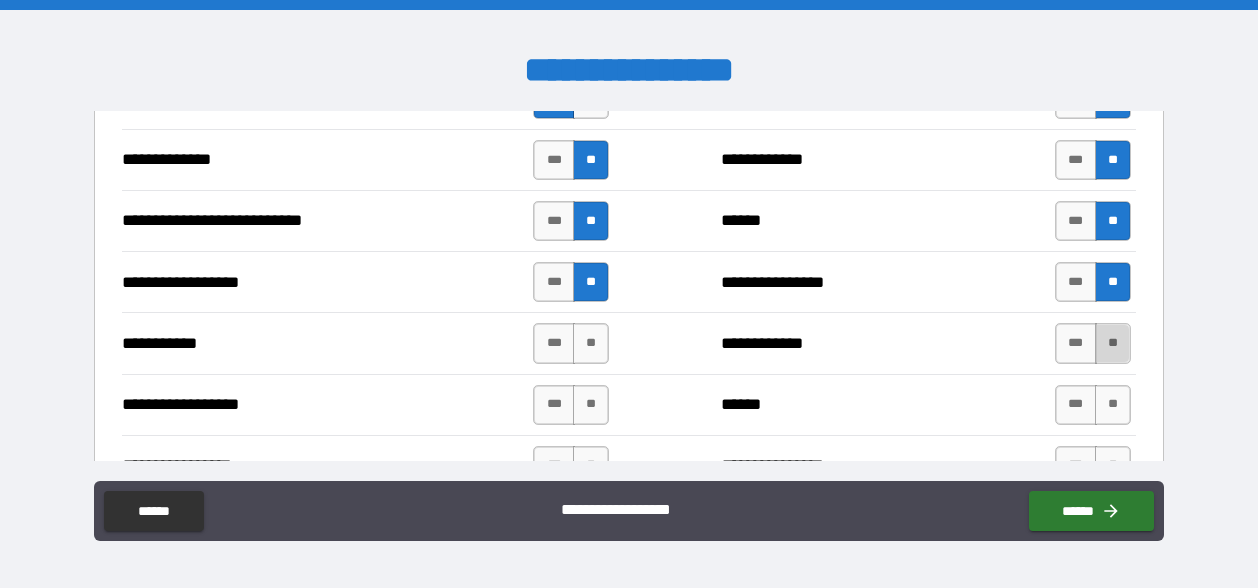 click on "**" at bounding box center (1113, 343) 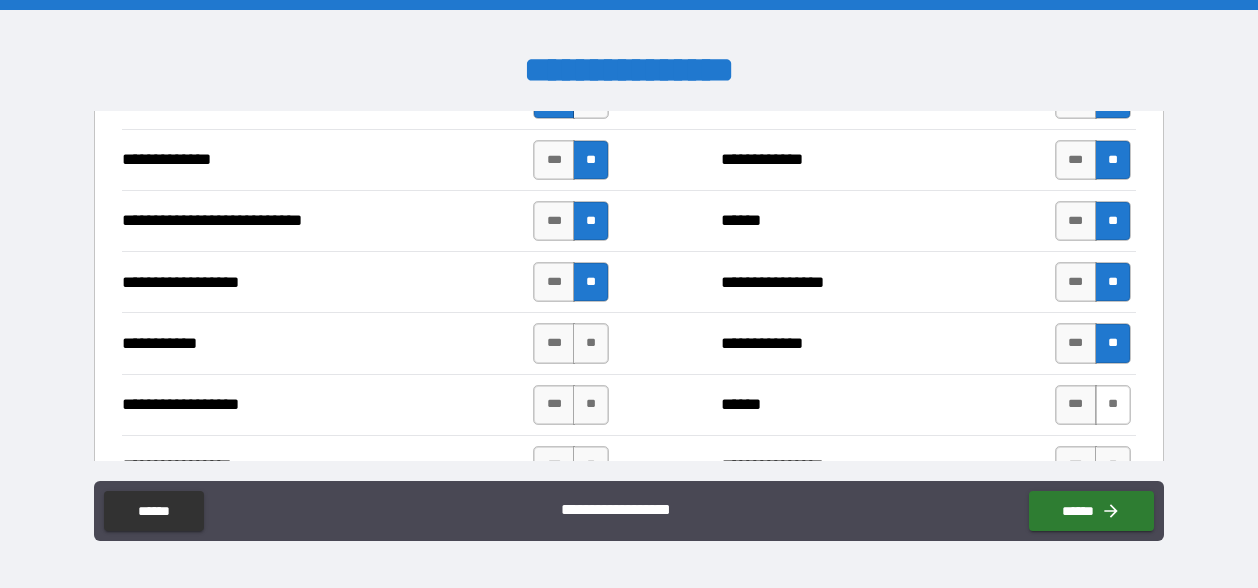 click on "**" at bounding box center (1113, 405) 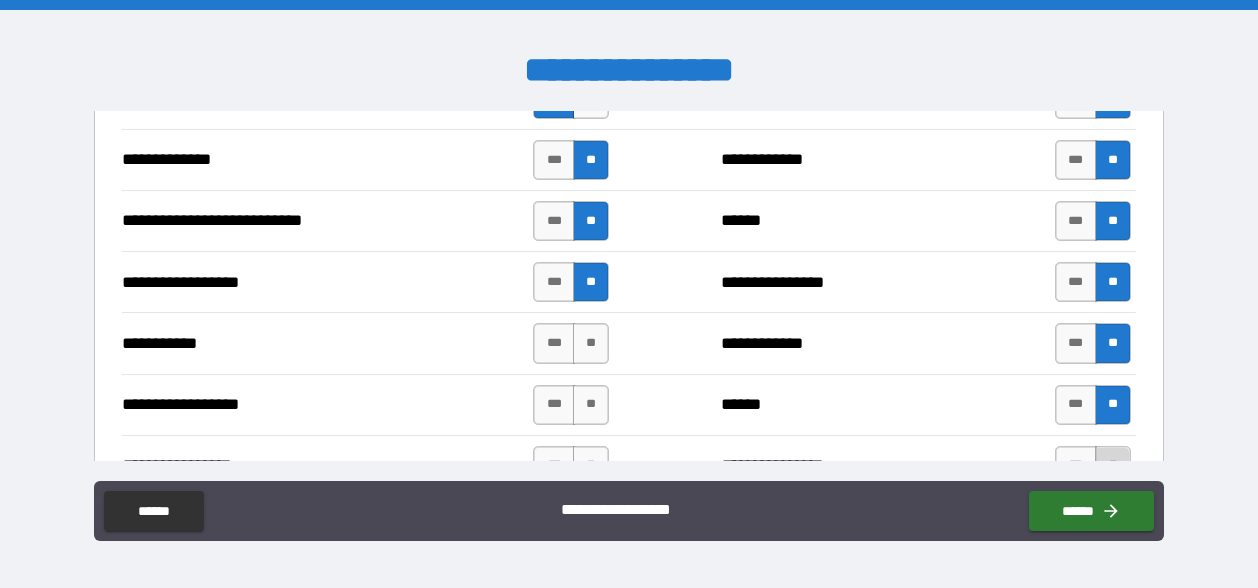 click on "**" at bounding box center (1113, 466) 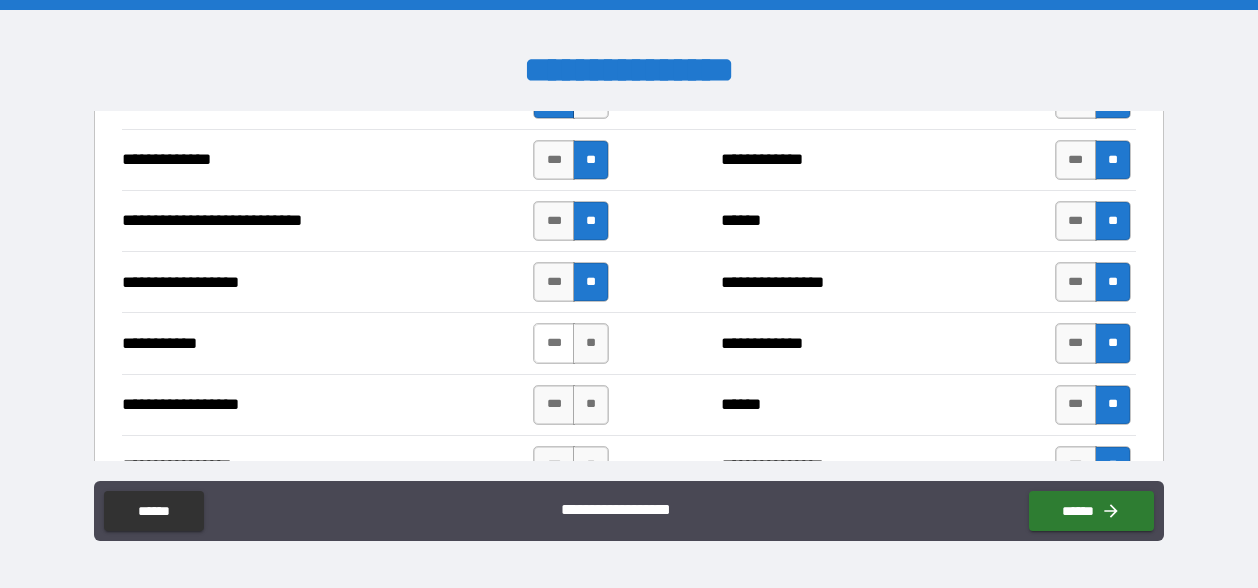 click on "***" at bounding box center (554, 343) 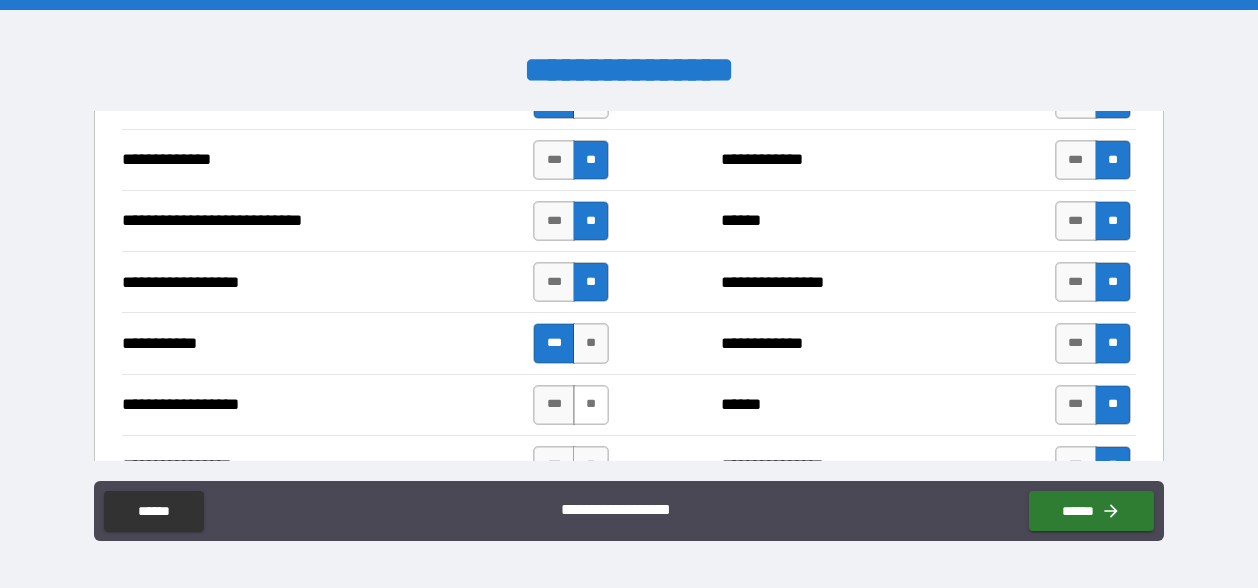click on "**" at bounding box center (591, 405) 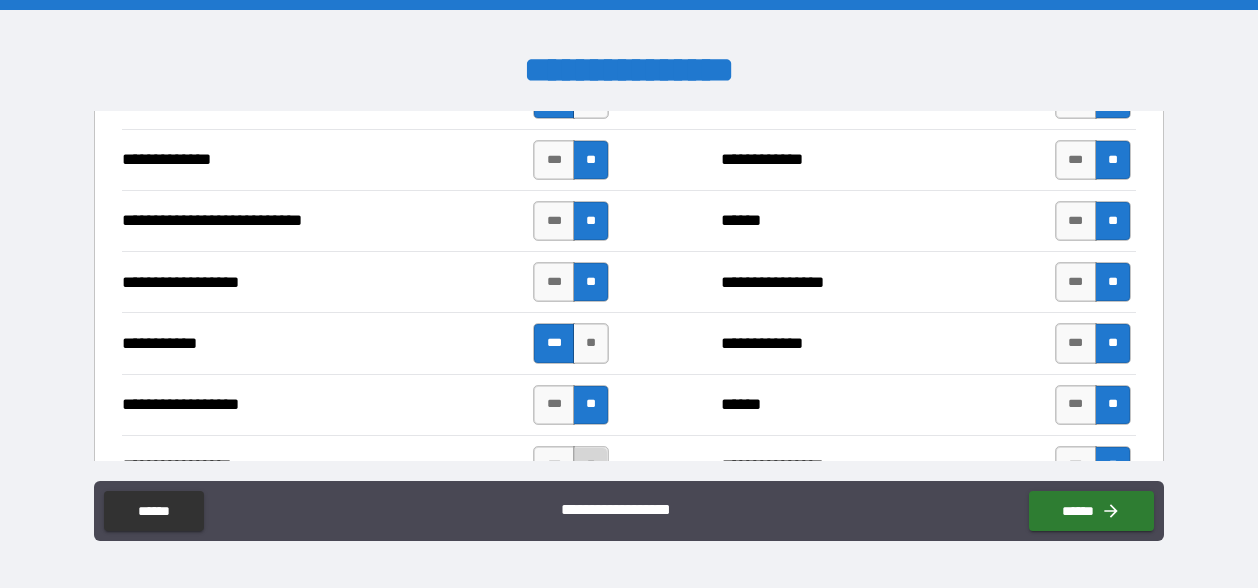click on "**" at bounding box center [591, 466] 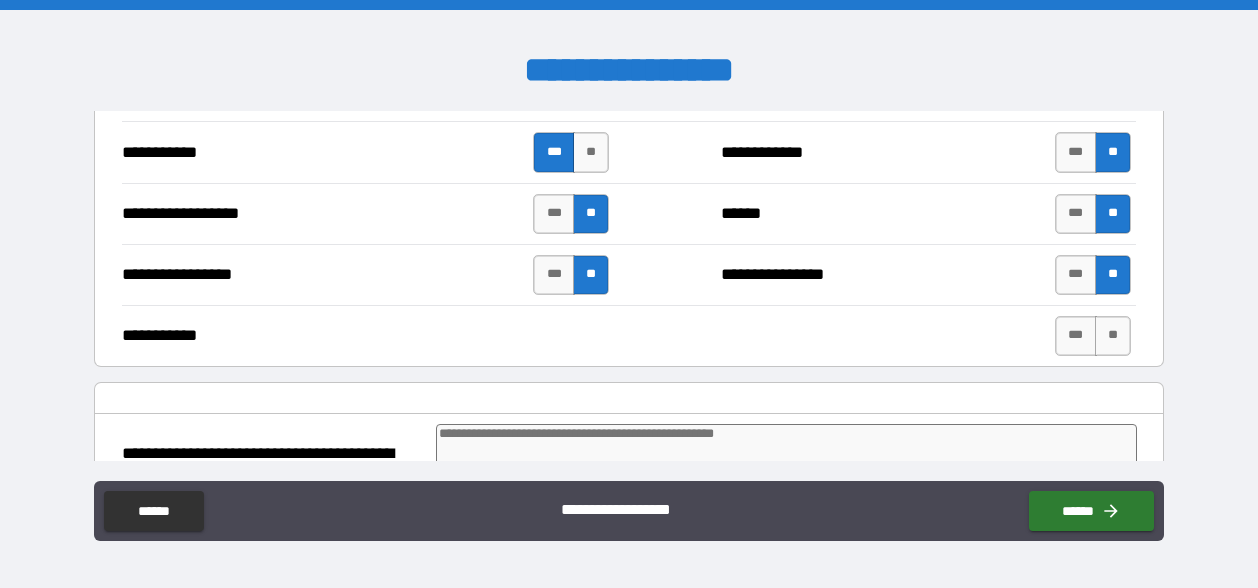 scroll, scrollTop: 4538, scrollLeft: 0, axis: vertical 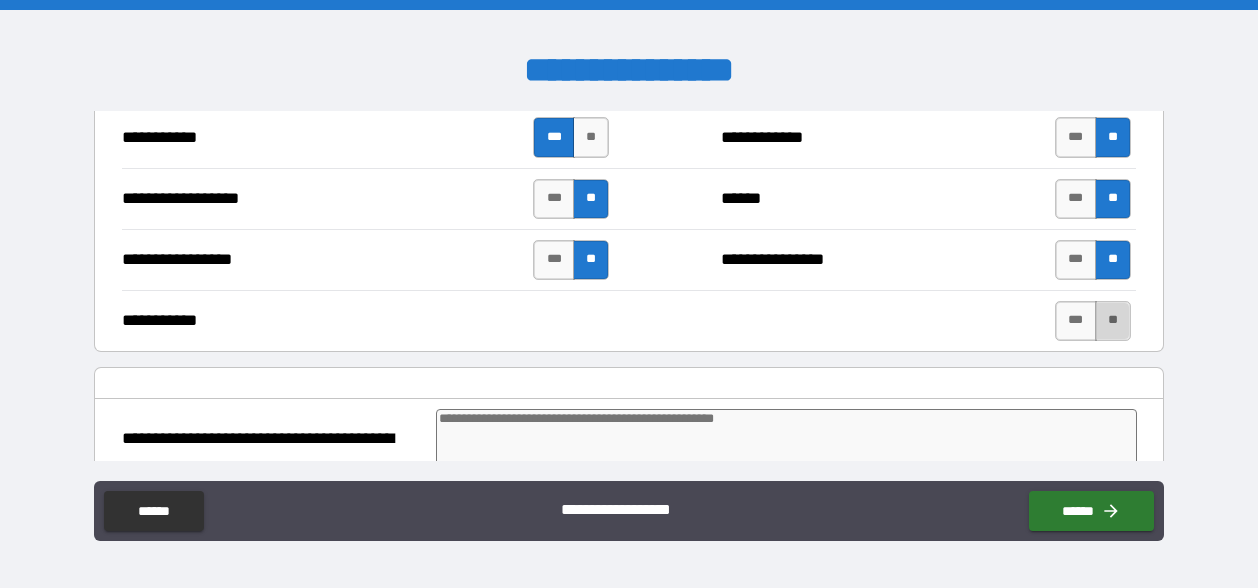 click on "**" at bounding box center (1113, 321) 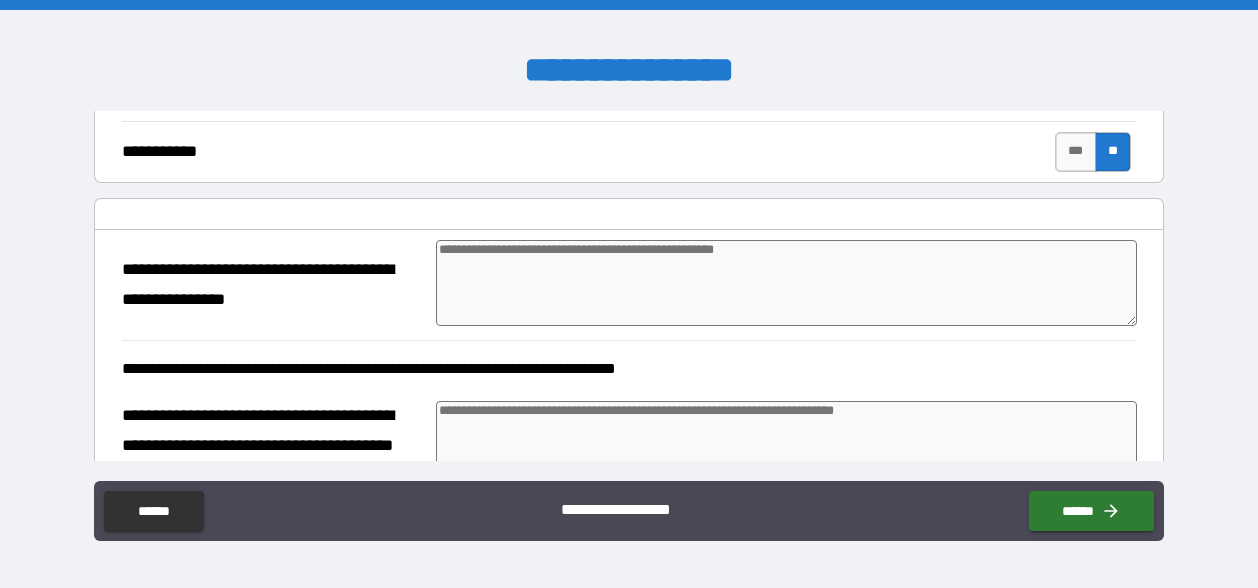 scroll, scrollTop: 4709, scrollLeft: 0, axis: vertical 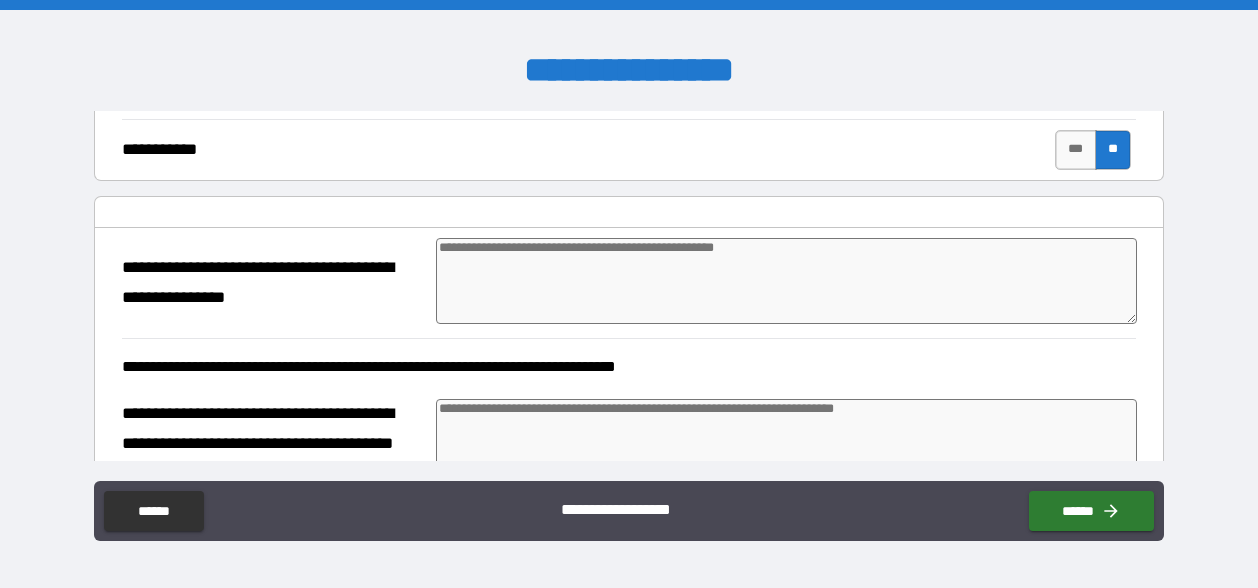 click on "**********" at bounding box center (629, 288) 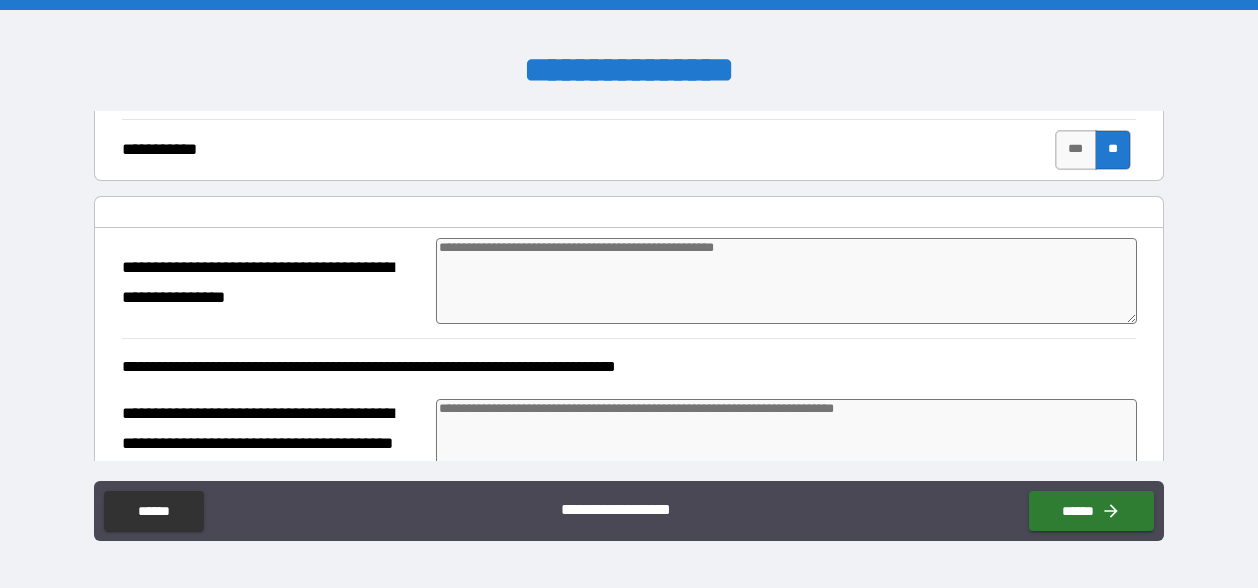 click at bounding box center (786, 281) 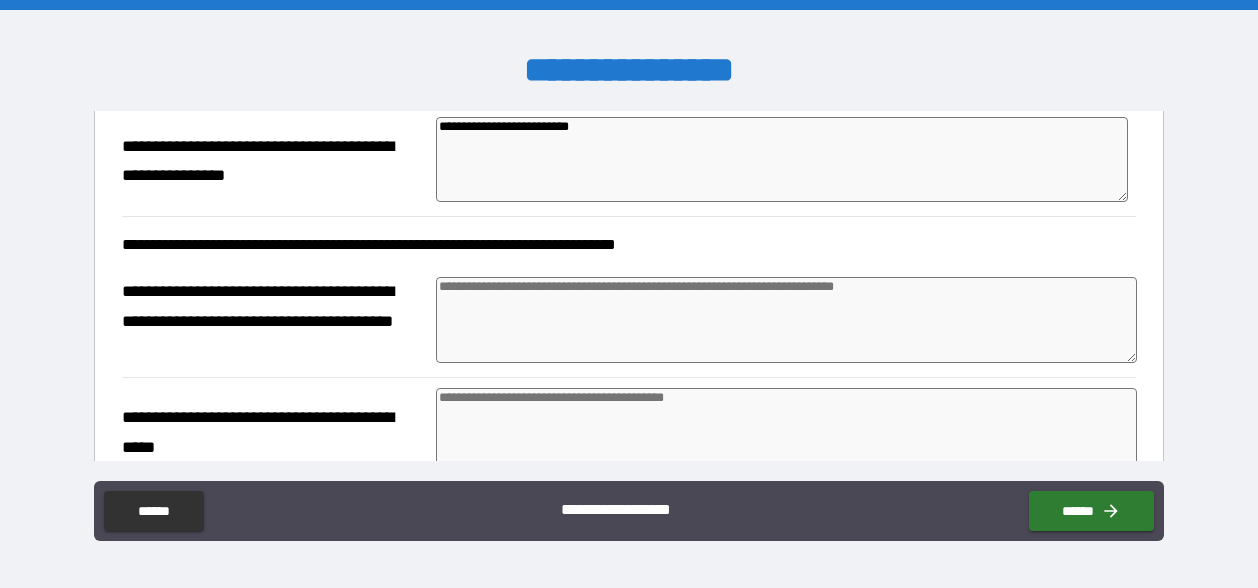 scroll, scrollTop: 4829, scrollLeft: 0, axis: vertical 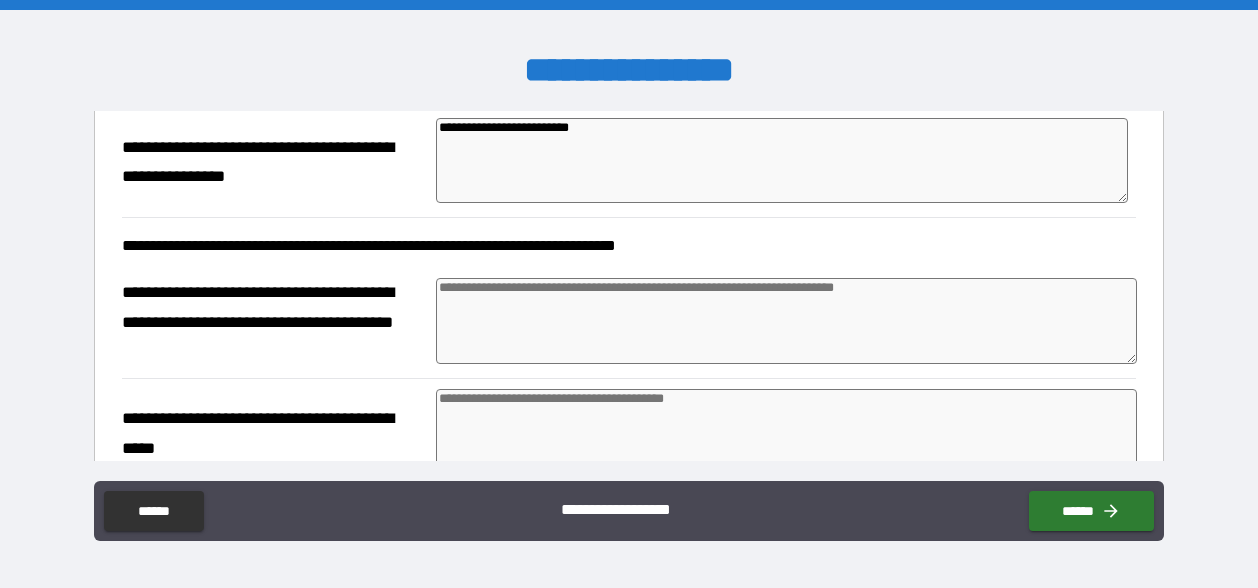 click at bounding box center (786, 321) 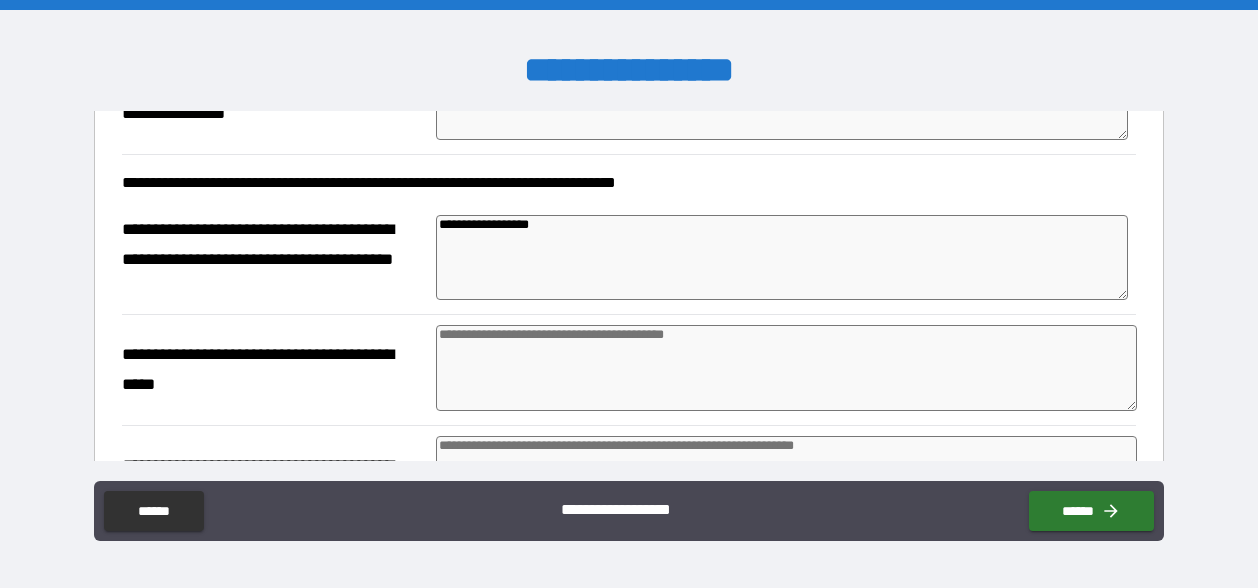 scroll, scrollTop: 4891, scrollLeft: 0, axis: vertical 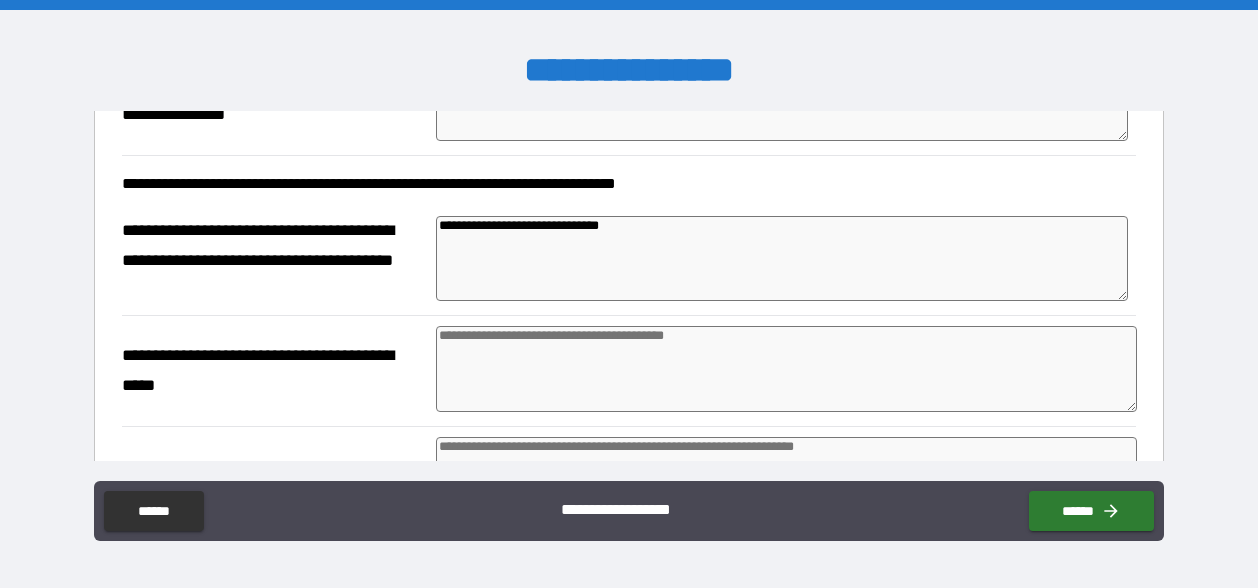 click at bounding box center [786, 369] 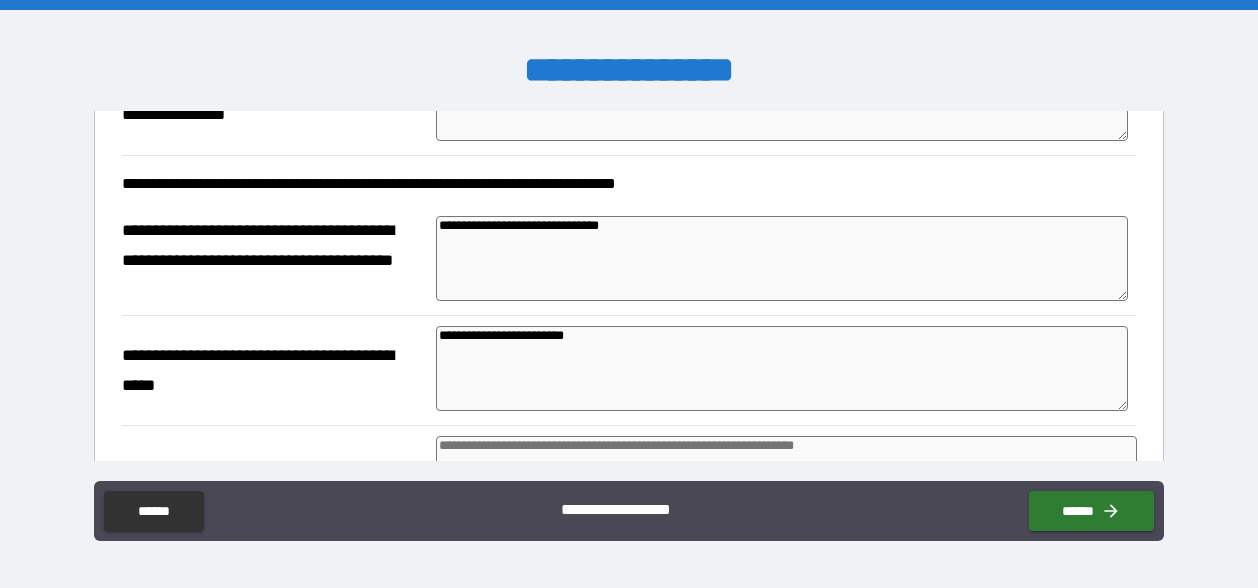 click on "**********" at bounding box center [782, 258] 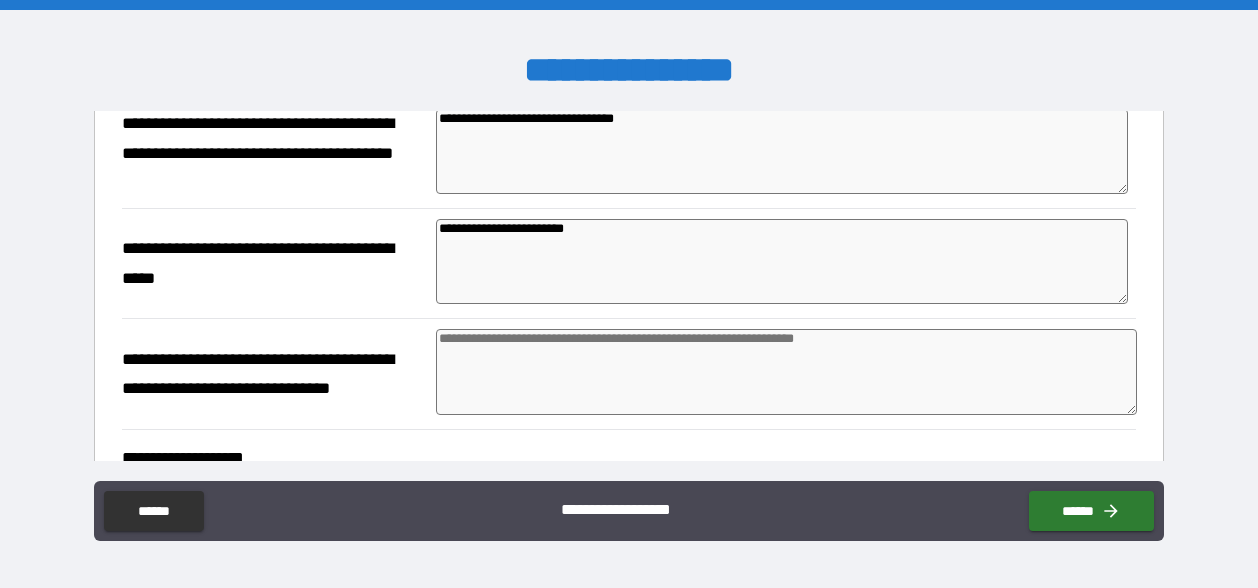 scroll, scrollTop: 4999, scrollLeft: 0, axis: vertical 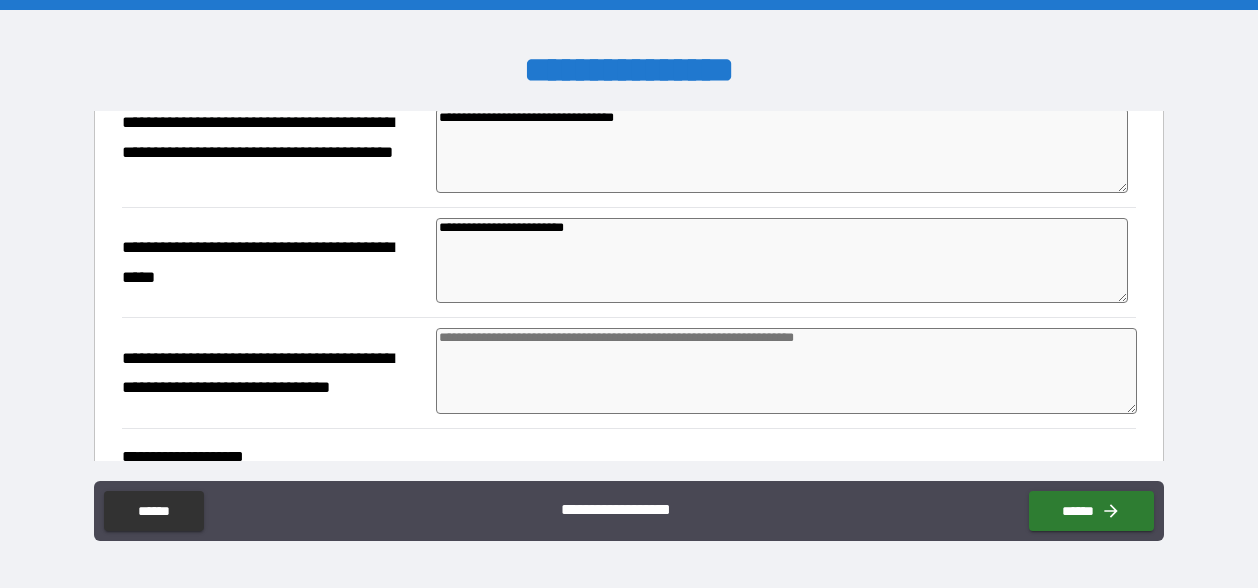 click at bounding box center [786, 371] 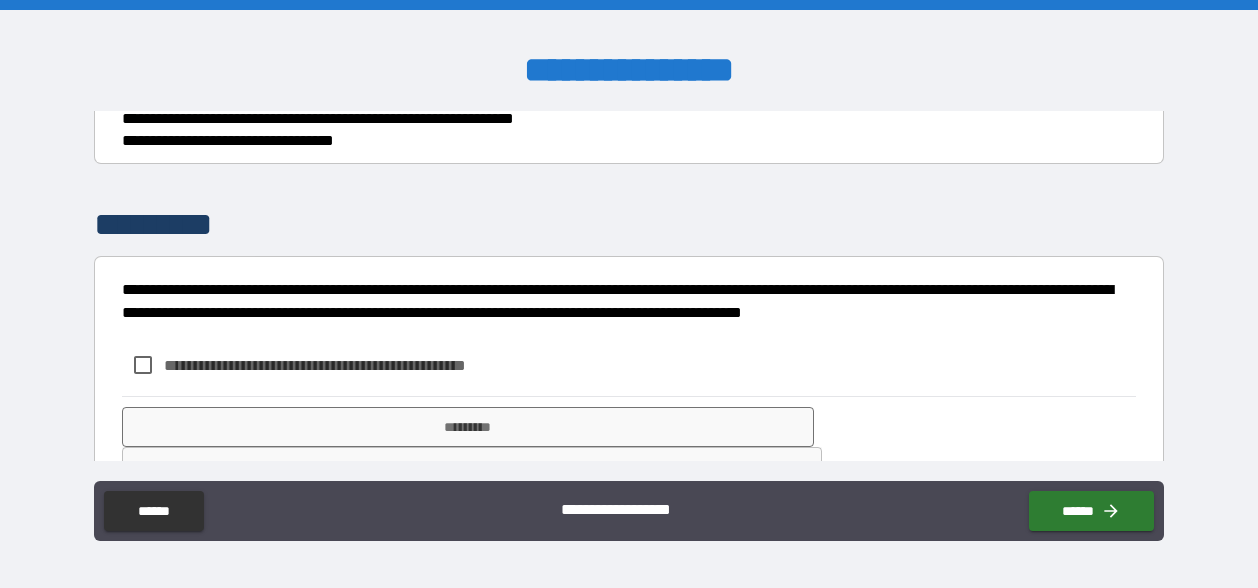 scroll, scrollTop: 5392, scrollLeft: 0, axis: vertical 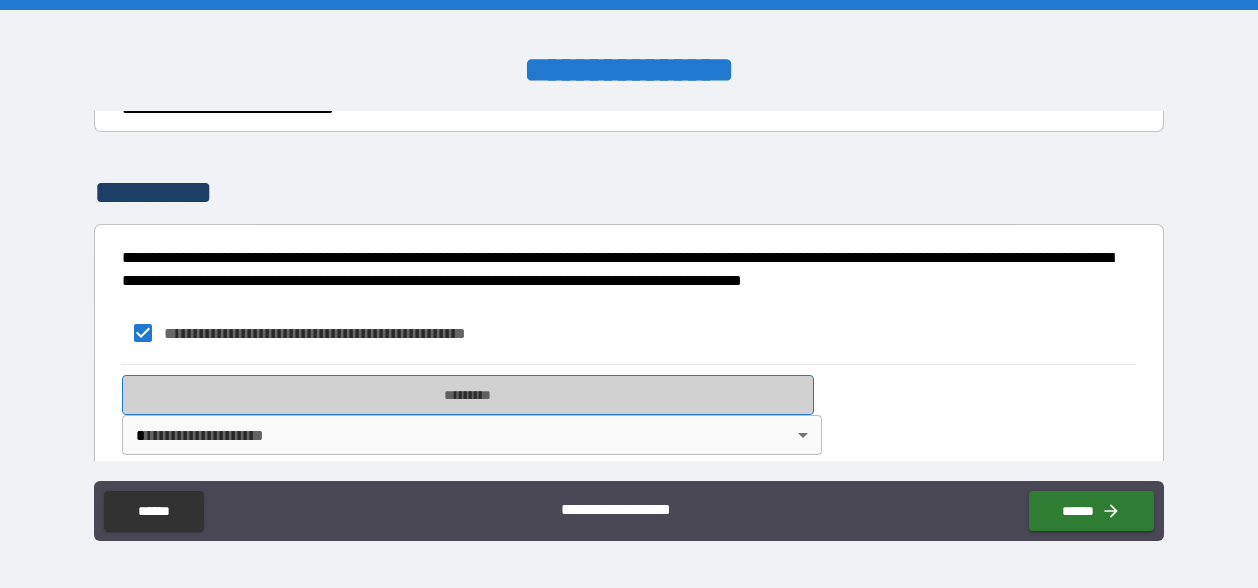 click on "*********" at bounding box center [468, 395] 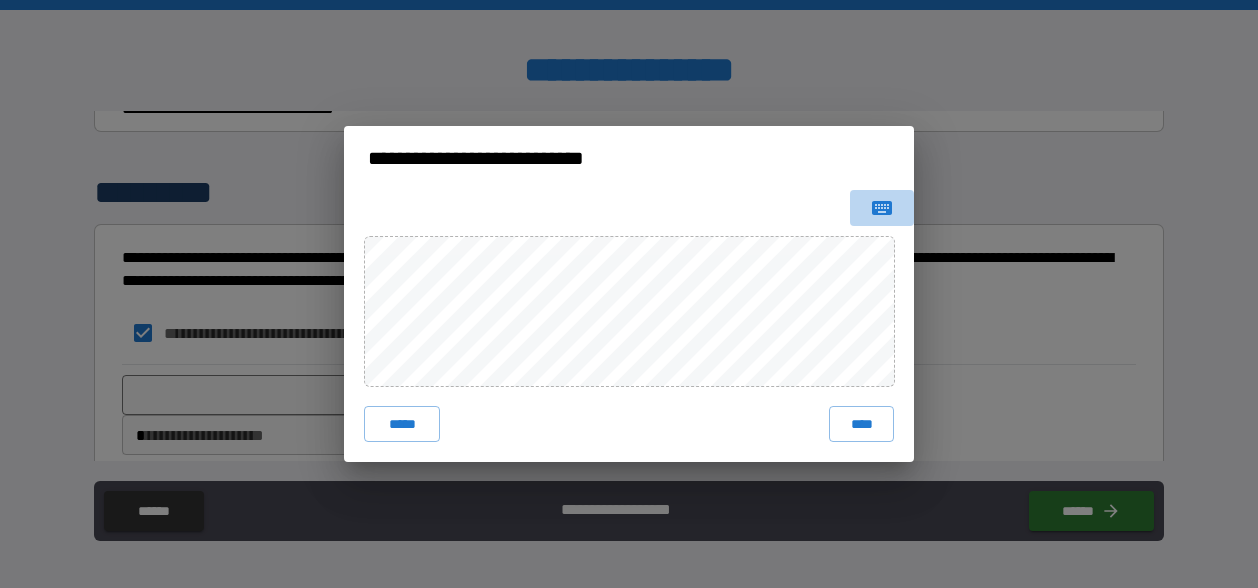 click at bounding box center (882, 208) 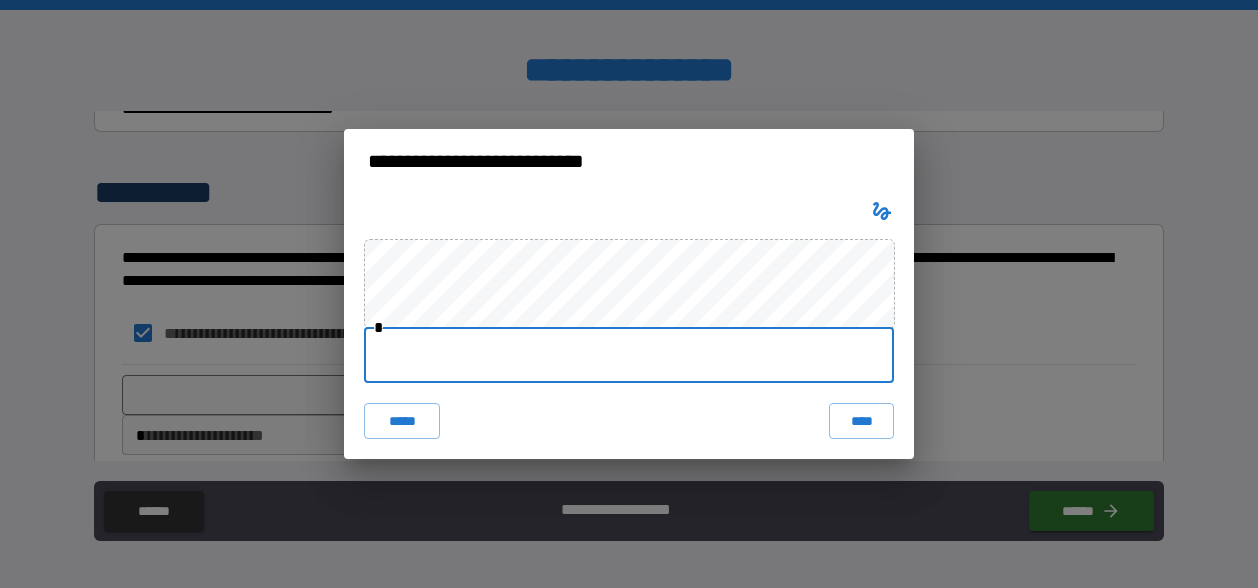 click at bounding box center [629, 355] 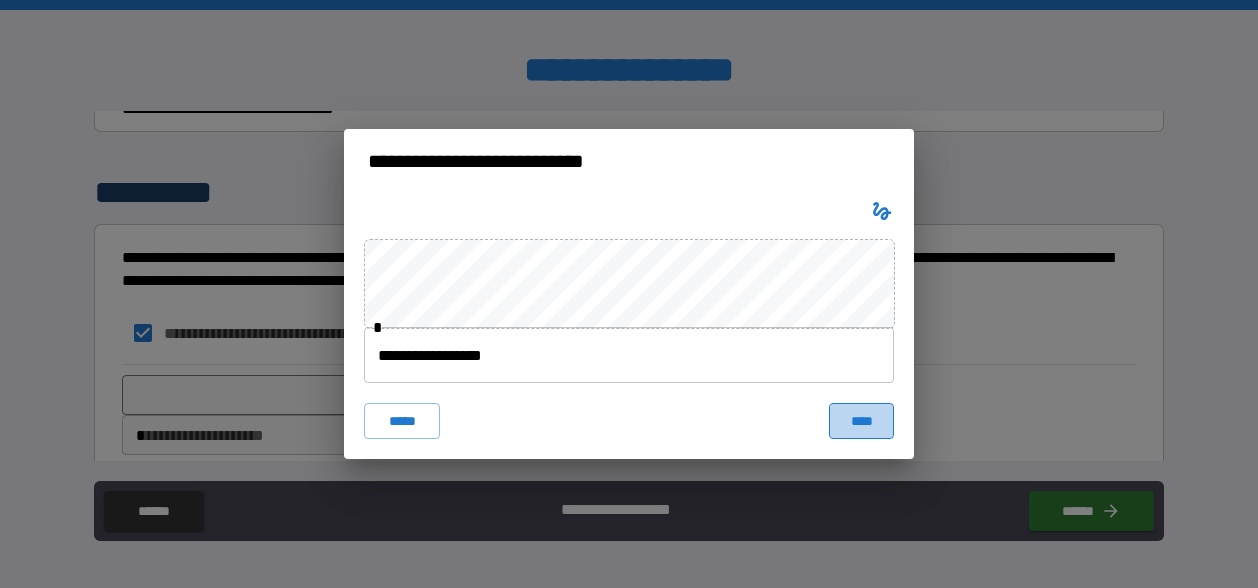 click on "****" at bounding box center [861, 421] 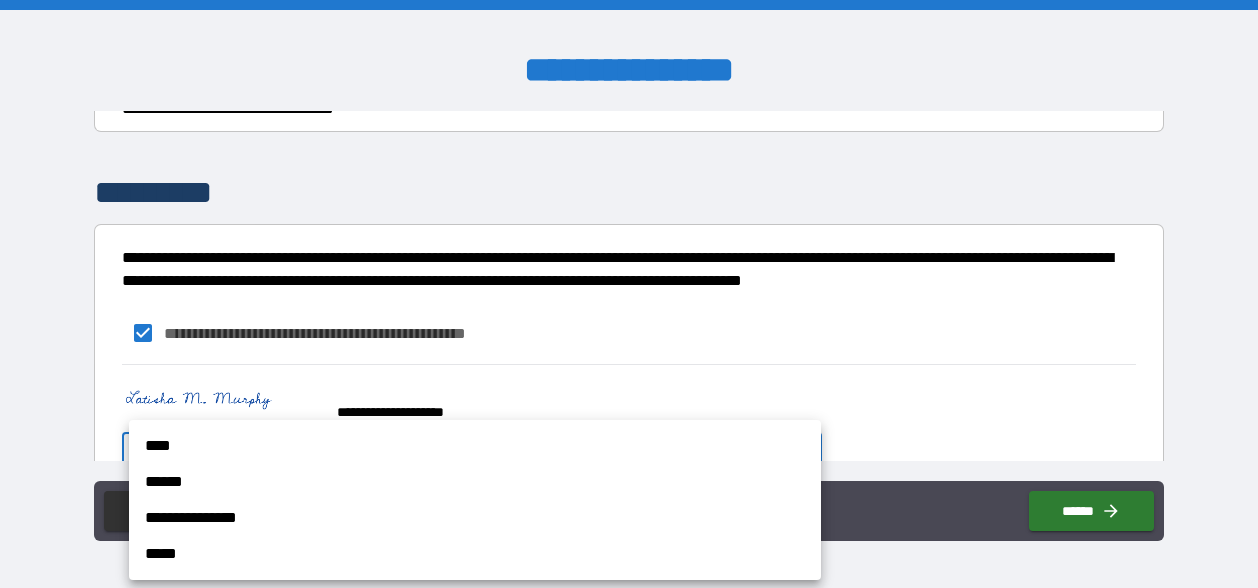 click on "**********" at bounding box center (629, 294) 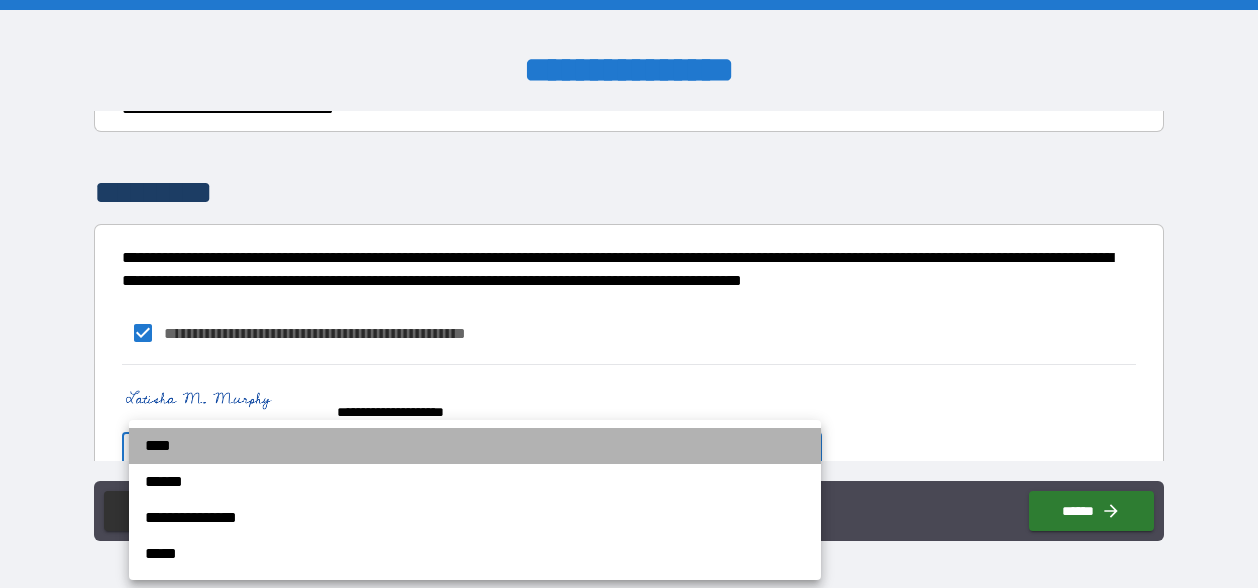 click on "****" at bounding box center [475, 446] 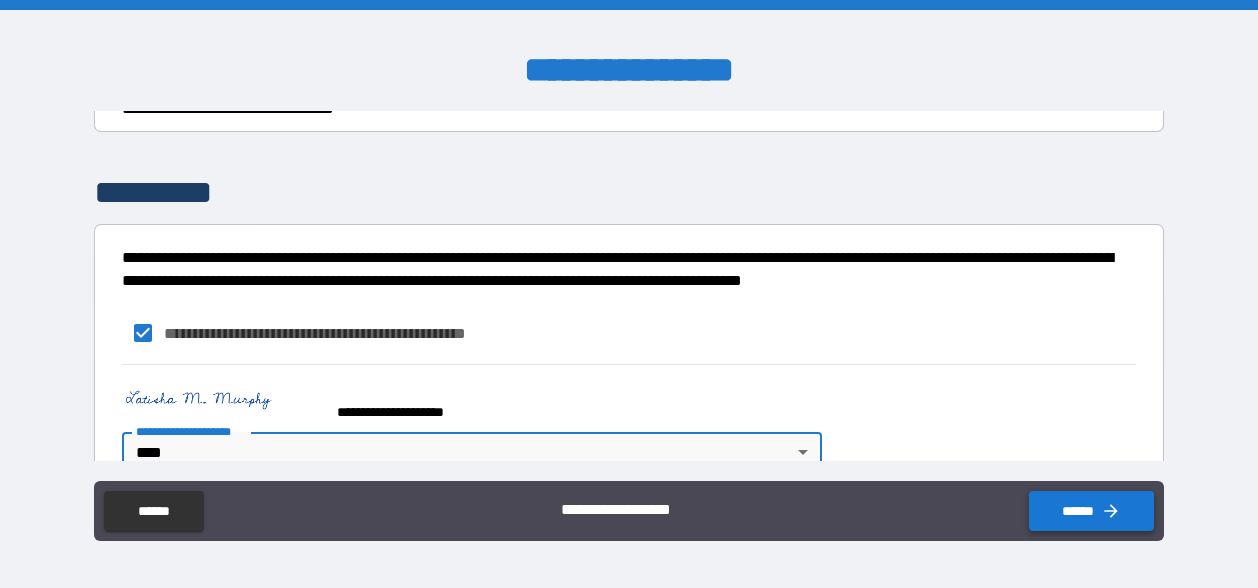 click on "******" at bounding box center (1091, 511) 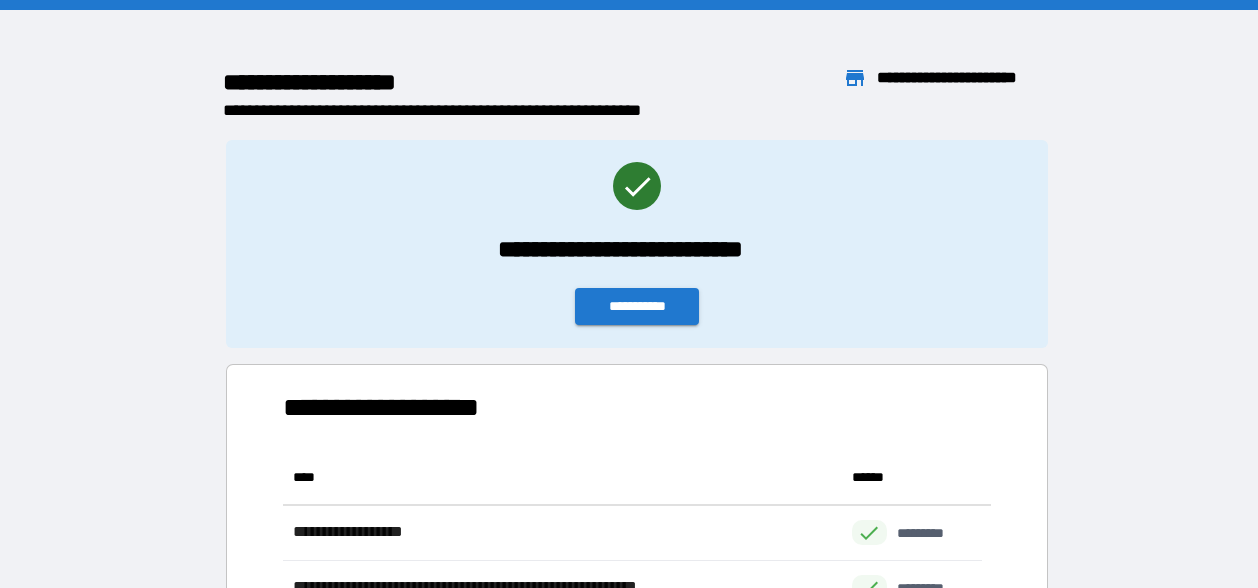 scroll, scrollTop: 16, scrollLeft: 16, axis: both 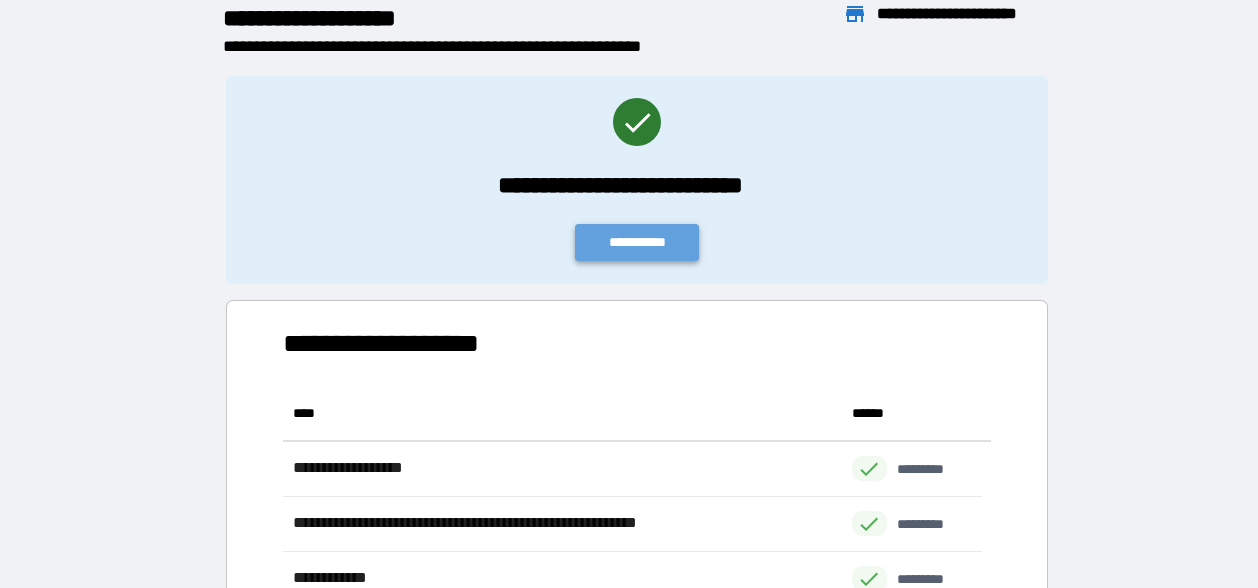click on "**********" at bounding box center (637, 242) 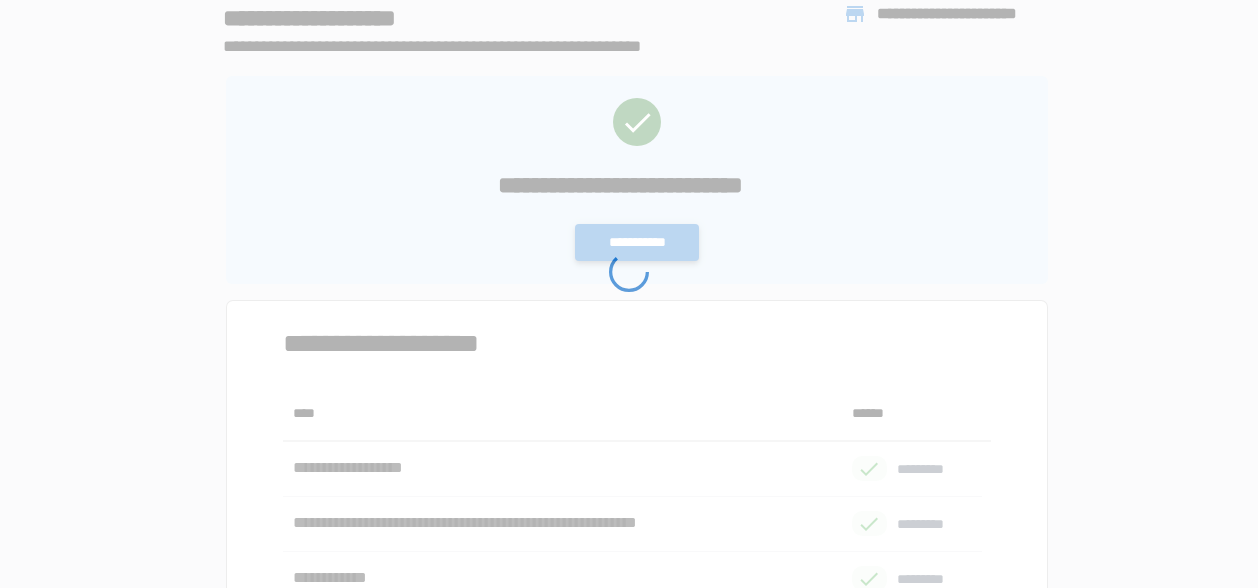 scroll, scrollTop: 0, scrollLeft: 0, axis: both 